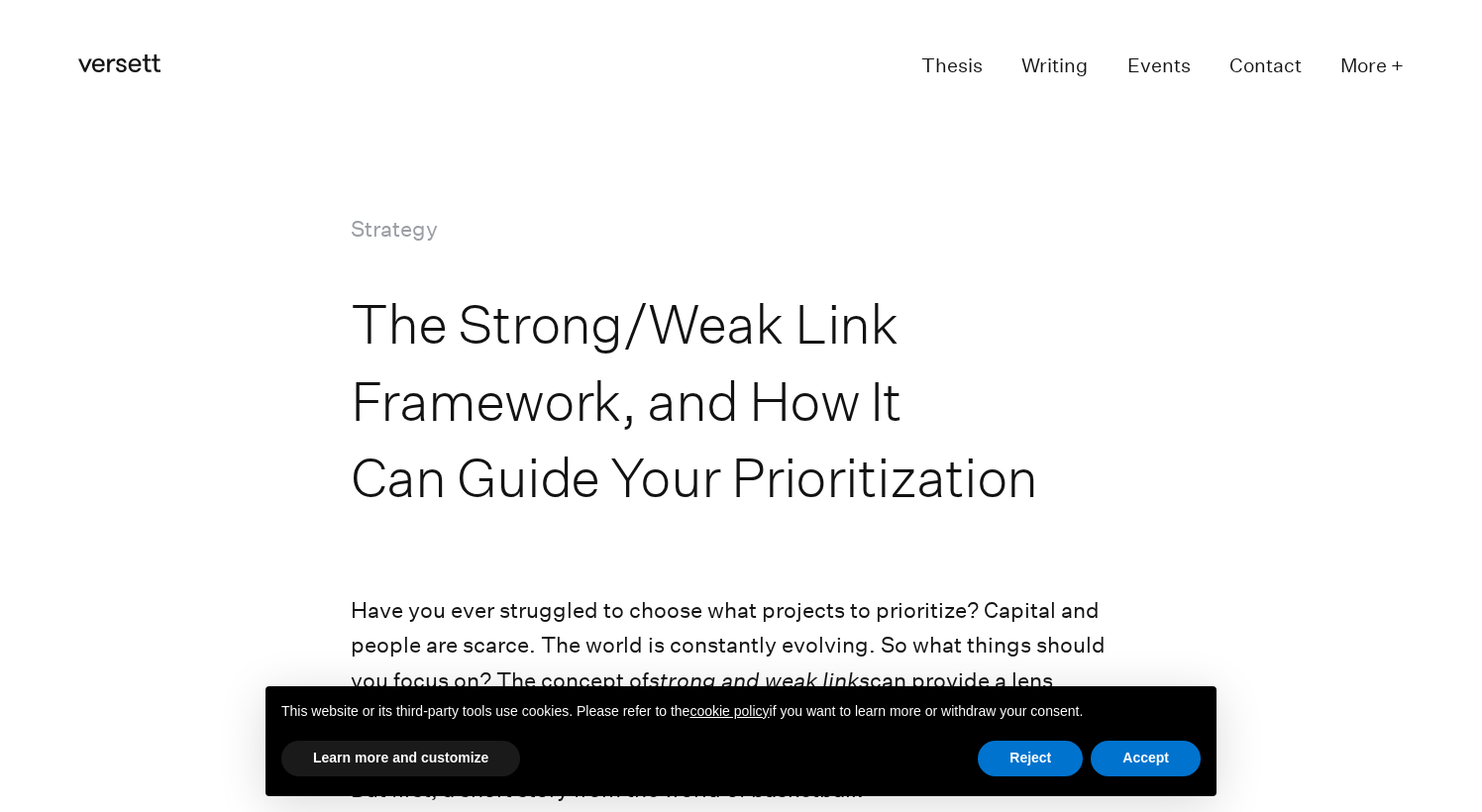 scroll, scrollTop: 0, scrollLeft: 0, axis: both 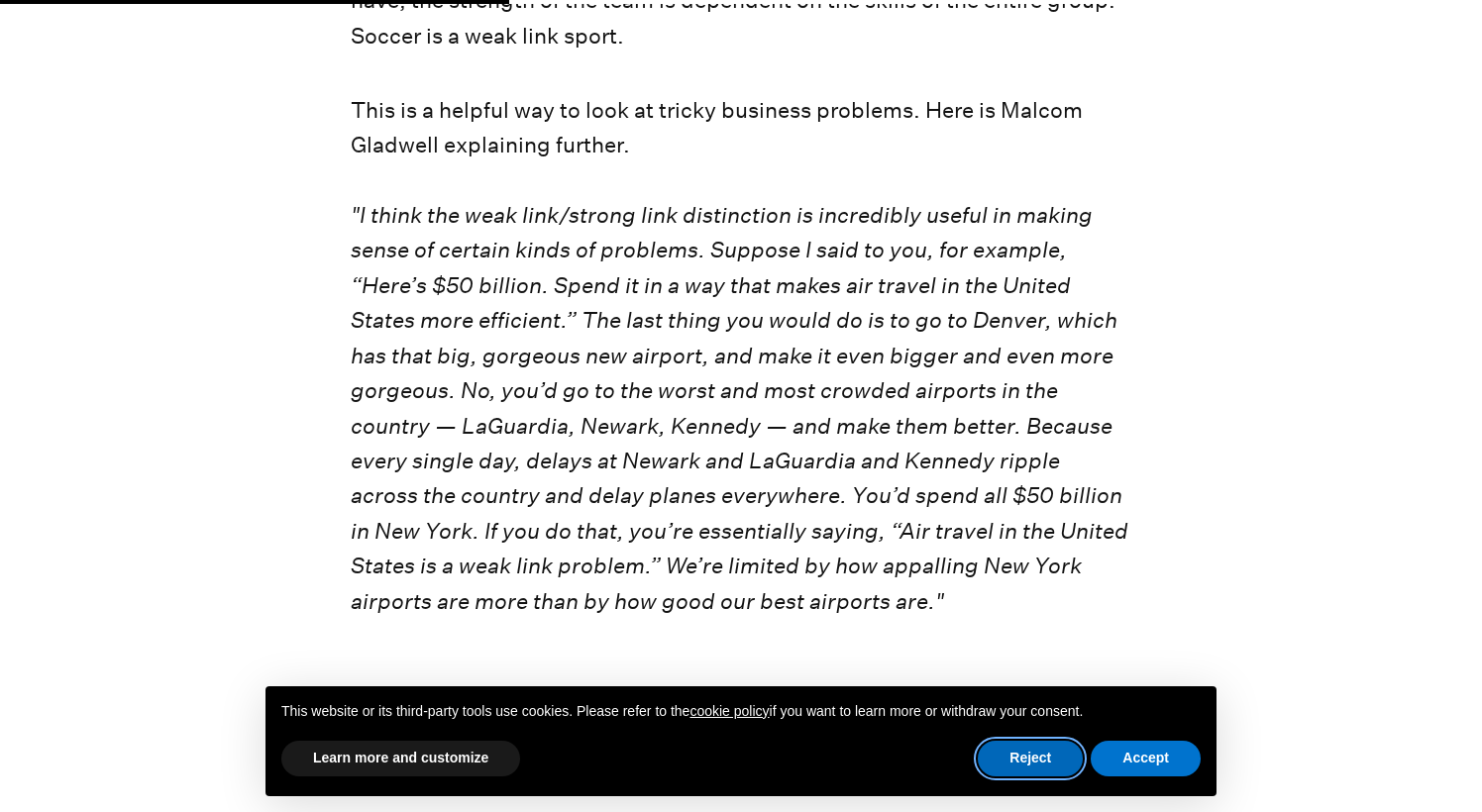 click on "Reject" at bounding box center [1030, 759] 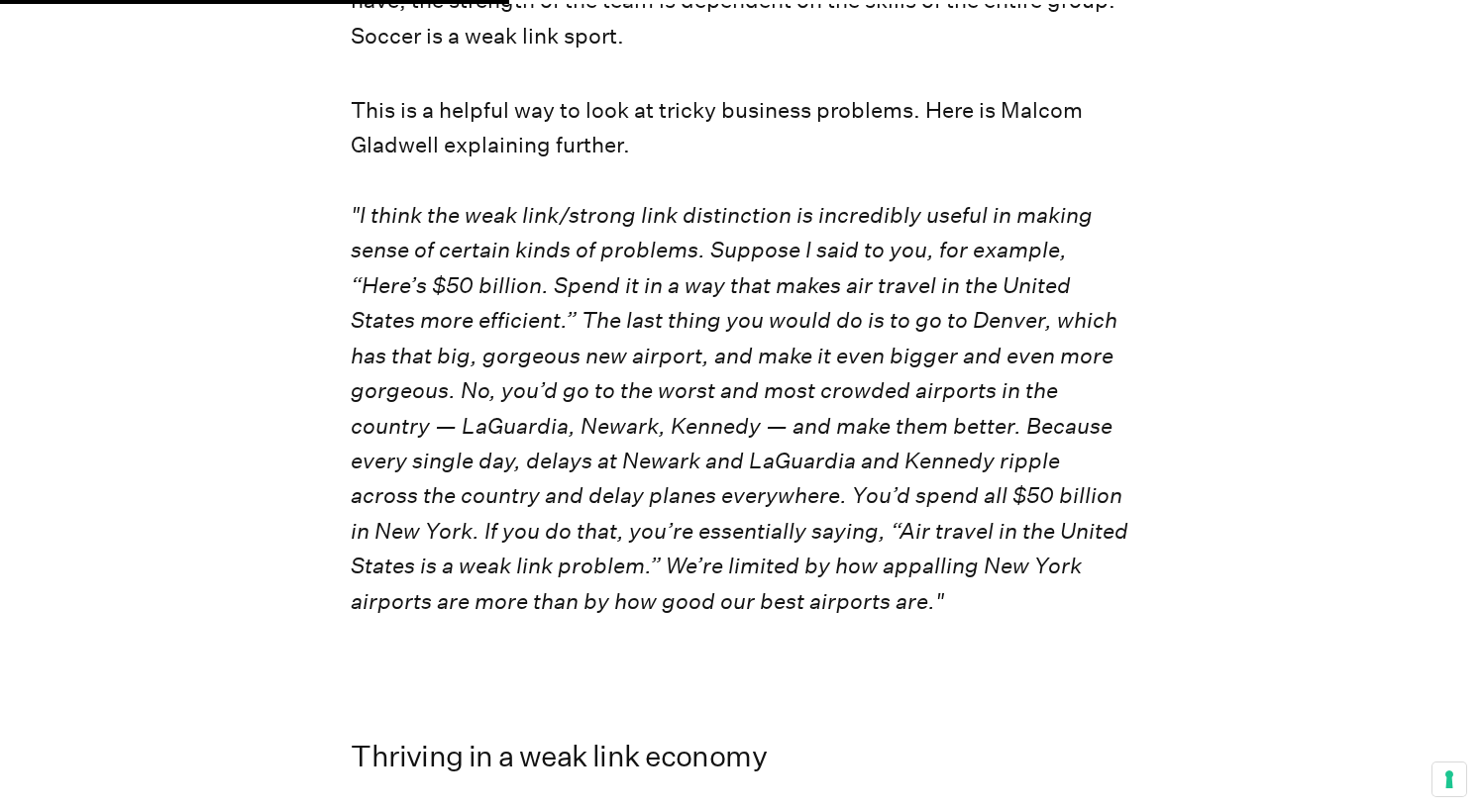 click on ""I think the weak link/strong link distinction is incredibly useful in making sense of certain kinds of problems. Suppose I said to you, for example, “Here’s $50 billion. Spend it in a way that makes air travel in the United States more efficient.” The last thing you would do is to go to Denver, which has that big, gorgeous new airport, and make it even bigger and even more gorgeous. No, you’d go to the worst and most crowded airports in the country — LaGuardia, Newark, Kennedy — and make them better. Because every single day, delays at Newark and LaGuardia and Kennedy ripple across the country and delay planes everywhere. You’d spend all $50 billion in New York. If you do that, you’re essentially saying, “Air travel in the United States is a weak link problem.” We’re limited by how appalling New York airports are more than by how good our best airports are."" at bounding box center [739, 408] 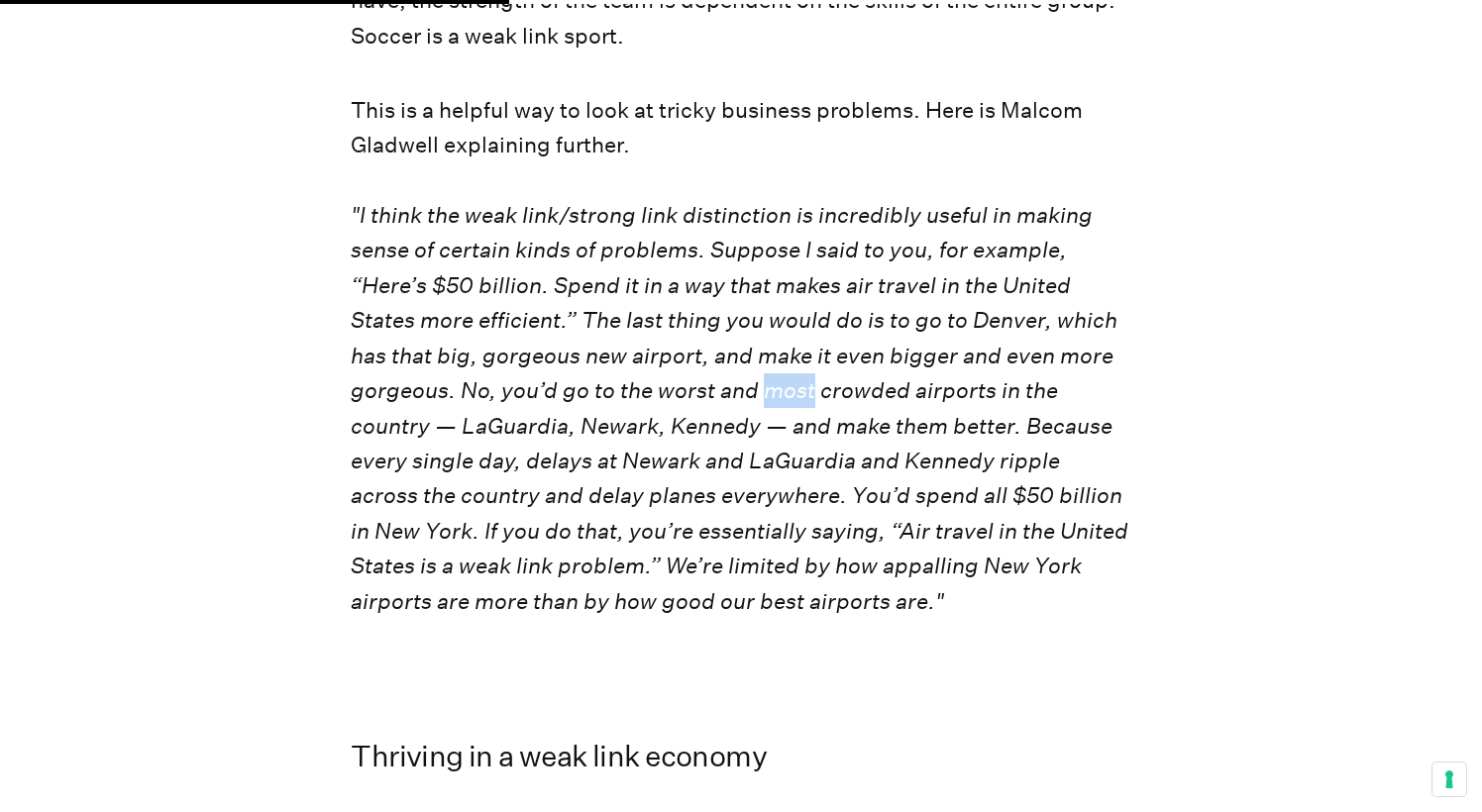 click on ""I think the weak link/strong link distinction is incredibly useful in making sense of certain kinds of problems. Suppose I said to you, for example, “Here’s $50 billion. Spend it in a way that makes air travel in the United States more efficient.” The last thing you would do is to go to Denver, which has that big, gorgeous new airport, and make it even bigger and even more gorgeous. No, you’d go to the worst and most crowded airports in the country — LaGuardia, Newark, Kennedy — and make them better. Because every single day, delays at Newark and LaGuardia and Kennedy ripple across the country and delay planes everywhere. You’d spend all $50 billion in New York. If you do that, you’re essentially saying, “Air travel in the United States is a weak link problem.” We’re limited by how appalling New York airports are more than by how good our best airports are."" at bounding box center (739, 408) 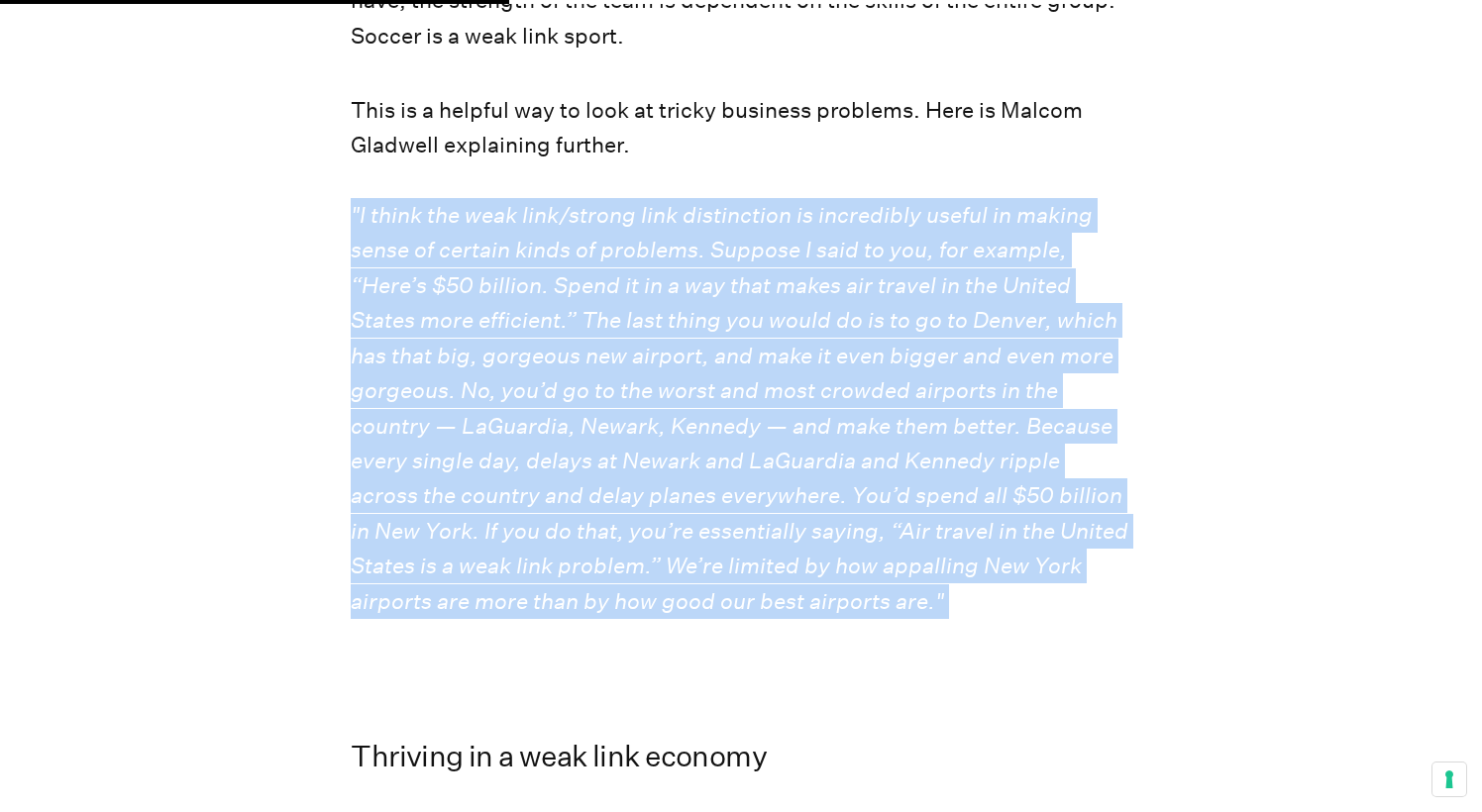 click on ""I think the weak link/strong link distinction is incredibly useful in making sense of certain kinds of problems. Suppose I said to you, for example, “Here’s $50 billion. Spend it in a way that makes air travel in the United States more efficient.” The last thing you would do is to go to Denver, which has that big, gorgeous new airport, and make it even bigger and even more gorgeous. No, you’d go to the worst and most crowded airports in the country — LaGuardia, Newark, Kennedy — and make them better. Because every single day, delays at Newark and LaGuardia and Kennedy ripple across the country and delay planes everywhere. You’d spend all $50 billion in New York. If you do that, you’re essentially saying, “Air travel in the United States is a weak link problem.” We’re limited by how appalling New York airports are more than by how good our best airports are."" at bounding box center [739, 408] 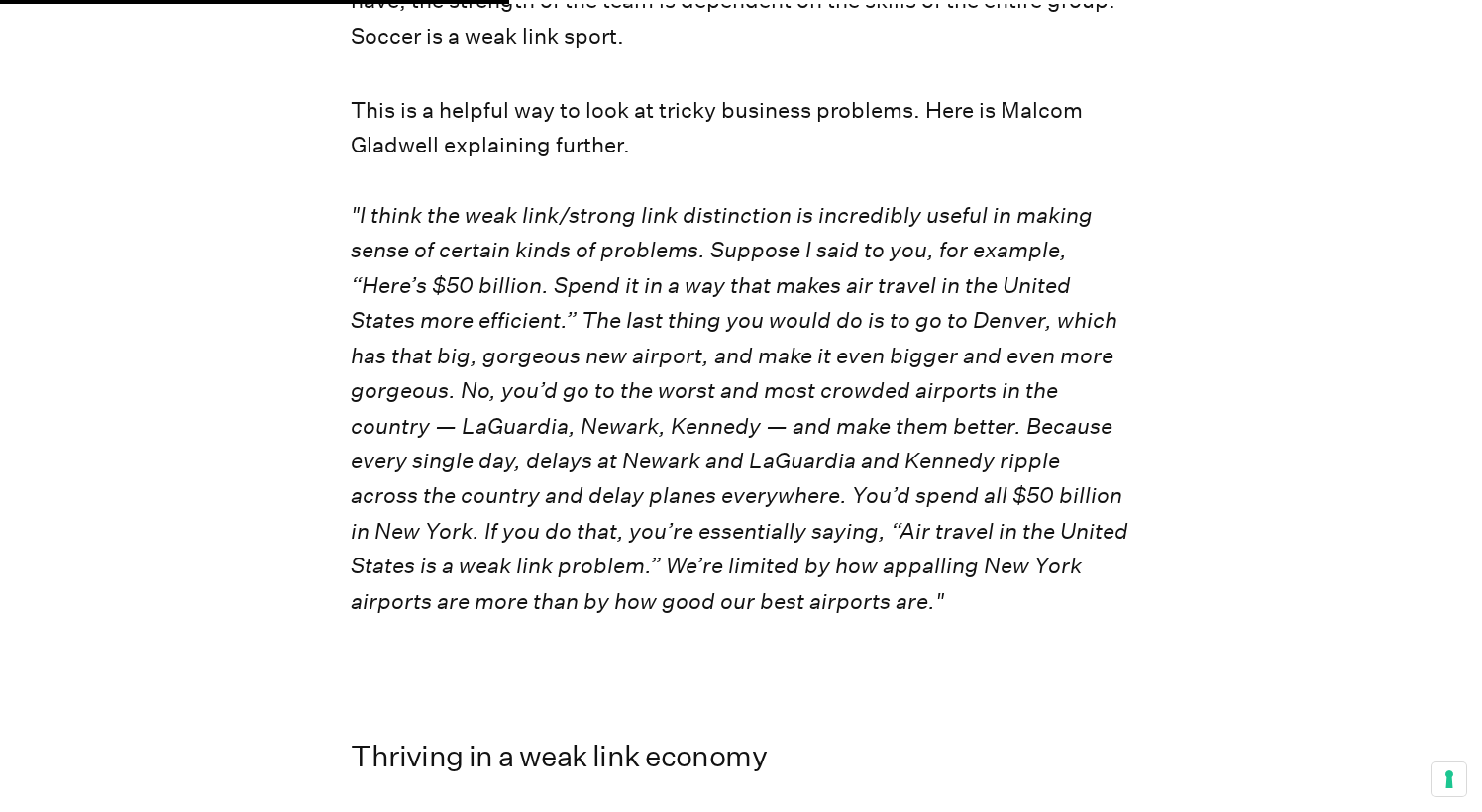 click on ""I think the weak link/strong link distinction is incredibly useful in making sense of certain kinds of problems. Suppose I said to you, for example, “Here’s $50 billion. Spend it in a way that makes air travel in the United States more efficient.” The last thing you would do is to go to Denver, which has that big, gorgeous new airport, and make it even bigger and even more gorgeous. No, you’d go to the worst and most crowded airports in the country — LaGuardia, Newark, Kennedy — and make them better. Because every single day, delays at Newark and LaGuardia and Kennedy ripple across the country and delay planes everywhere. You’d spend all $50 billion in New York. If you do that, you’re essentially saying, “Air travel in the United States is a weak link problem.” We’re limited by how appalling New York airports are more than by how good our best airports are."" at bounding box center (739, 408) 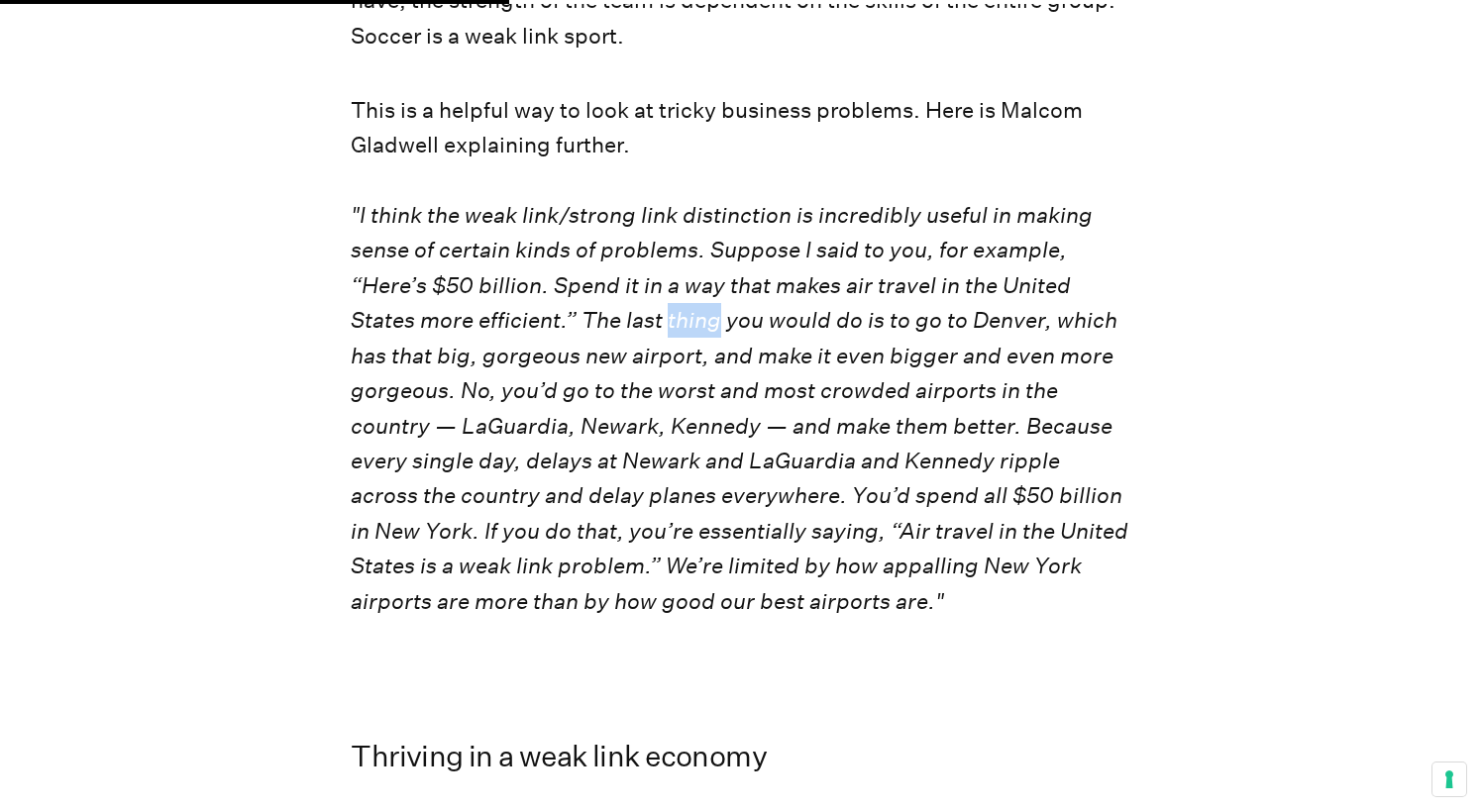 click on ""I think the weak link/strong link distinction is incredibly useful in making sense of certain kinds of problems. Suppose I said to you, for example, “Here’s $50 billion. Spend it in a way that makes air travel in the United States more efficient.” The last thing you would do is to go to Denver, which has that big, gorgeous new airport, and make it even bigger and even more gorgeous. No, you’d go to the worst and most crowded airports in the country — LaGuardia, Newark, Kennedy — and make them better. Because every single day, delays at Newark and LaGuardia and Kennedy ripple across the country and delay planes everywhere. You’d spend all $50 billion in New York. If you do that, you’re essentially saying, “Air travel in the United States is a weak link problem.” We’re limited by how appalling New York airports are more than by how good our best airports are."" at bounding box center [739, 408] 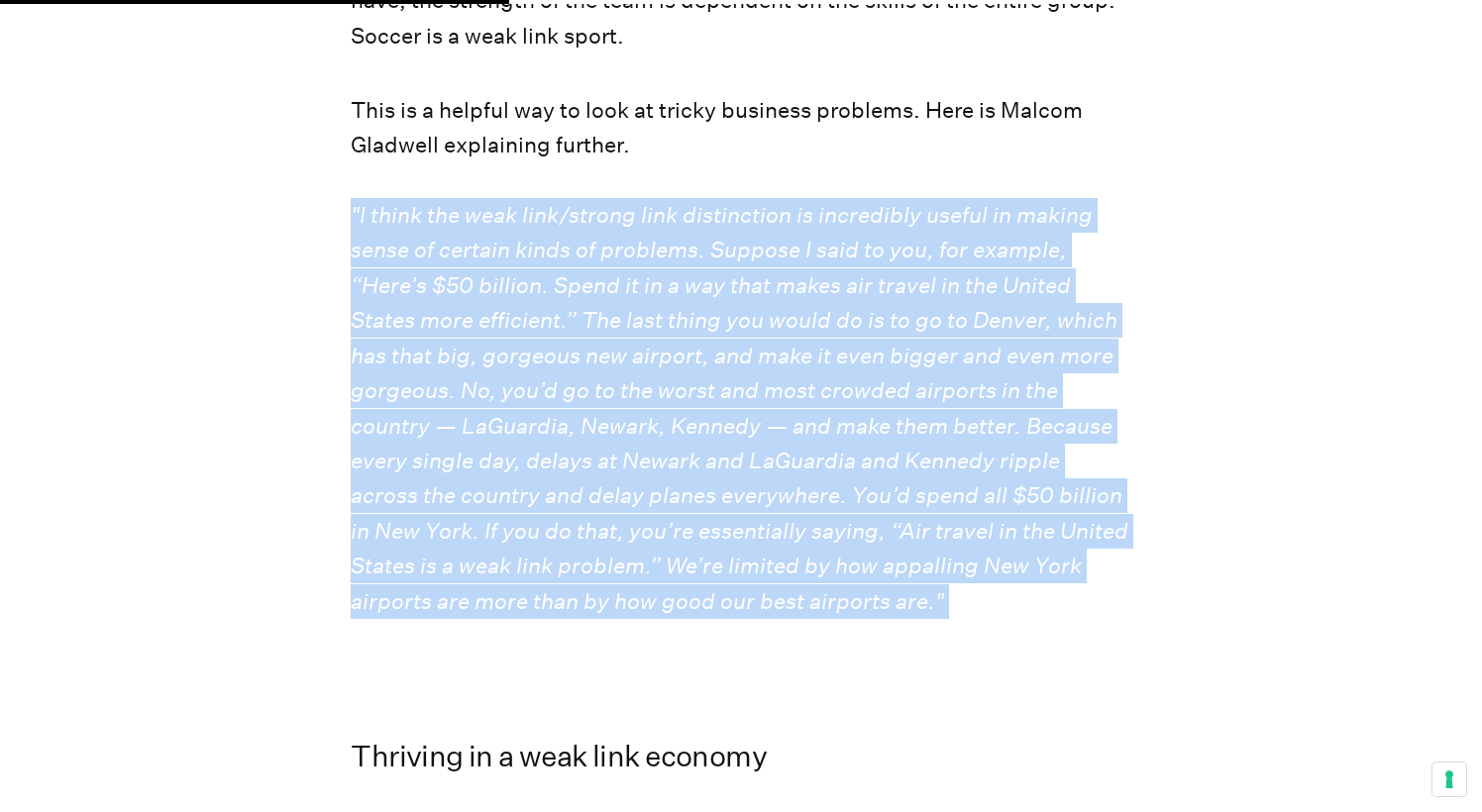 click on ""I think the weak link/strong link distinction is incredibly useful in making sense of certain kinds of problems. Suppose I said to you, for example, “Here’s $50 billion. Spend it in a way that makes air travel in the United States more efficient.” The last thing you would do is to go to Denver, which has that big, gorgeous new airport, and make it even bigger and even more gorgeous. No, you’d go to the worst and most crowded airports in the country — LaGuardia, Newark, Kennedy — and make them better. Because every single day, delays at Newark and LaGuardia and Kennedy ripple across the country and delay planes everywhere. You’d spend all $50 billion in New York. If you do that, you’re essentially saying, “Air travel in the United States is a weak link problem.” We’re limited by how appalling New York airports are more than by how good our best airports are."" at bounding box center (739, 408) 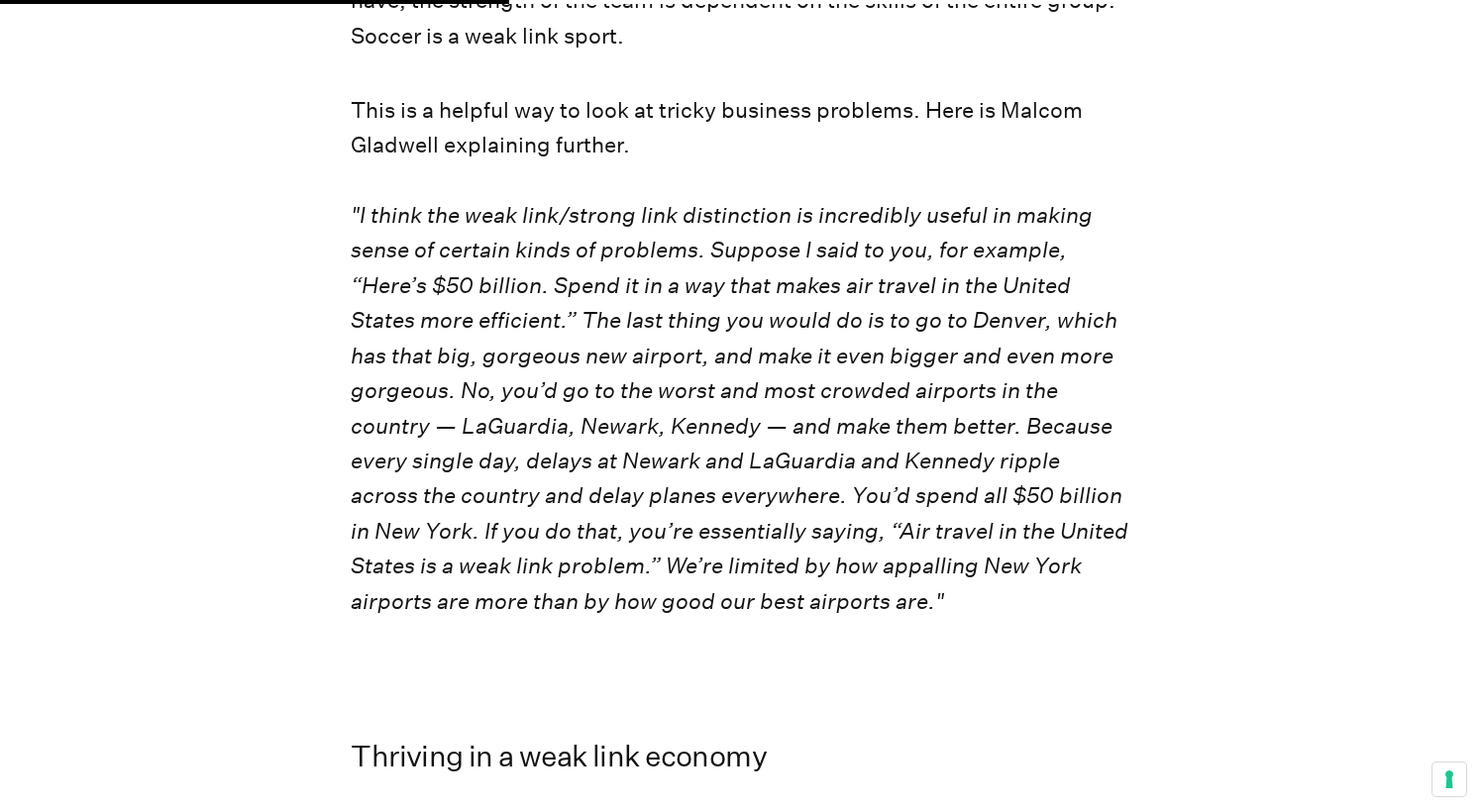 click on ""I think the weak link/strong link distinction is incredibly useful in making sense of certain kinds of problems. Suppose I said to you, for example, “Here’s $50 billion. Spend it in a way that makes air travel in the United States more efficient.” The last thing you would do is to go to Denver, which has that big, gorgeous new airport, and make it even bigger and even more gorgeous. No, you’d go to the worst and most crowded airports in the country — LaGuardia, Newark, Kennedy — and make them better. Because every single day, delays at Newark and LaGuardia and Kennedy ripple across the country and delay planes everywhere. You’d spend all $50 billion in New York. If you do that, you’re essentially saying, “Air travel in the United States is a weak link problem.” We’re limited by how appalling New York airports are more than by how good our best airports are."" at bounding box center (739, 408) 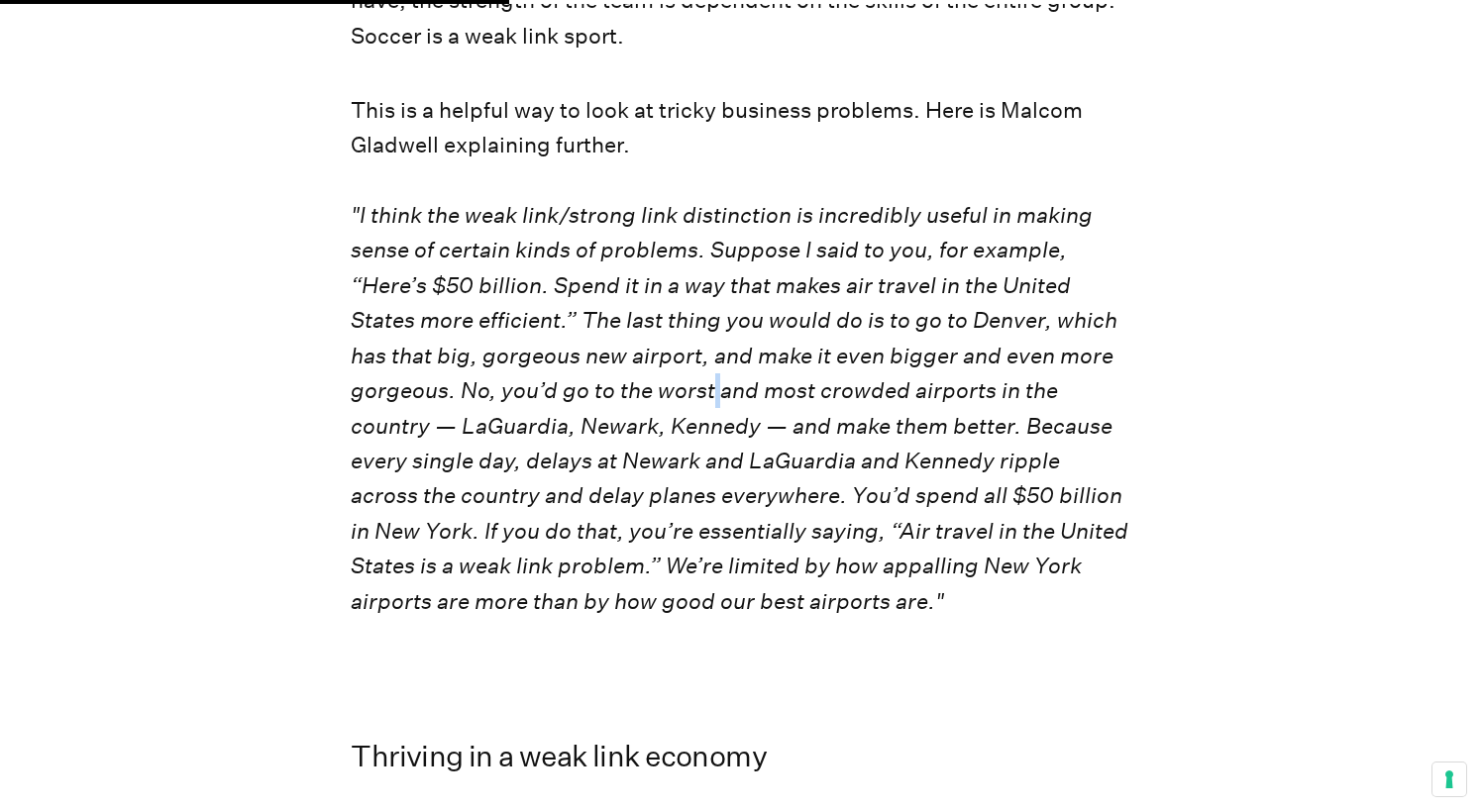 click on ""I think the weak link/strong link distinction is incredibly useful in making sense of certain kinds of problems. Suppose I said to you, for example, “Here’s $50 billion. Spend it in a way that makes air travel in the United States more efficient.” The last thing you would do is to go to Denver, which has that big, gorgeous new airport, and make it even bigger and even more gorgeous. No, you’d go to the worst and most crowded airports in the country — LaGuardia, Newark, Kennedy — and make them better. Because every single day, delays at Newark and LaGuardia and Kennedy ripple across the country and delay planes everywhere. You’d spend all $50 billion in New York. If you do that, you’re essentially saying, “Air travel in the United States is a weak link problem.” We’re limited by how appalling New York airports are more than by how good our best airports are."" at bounding box center [739, 408] 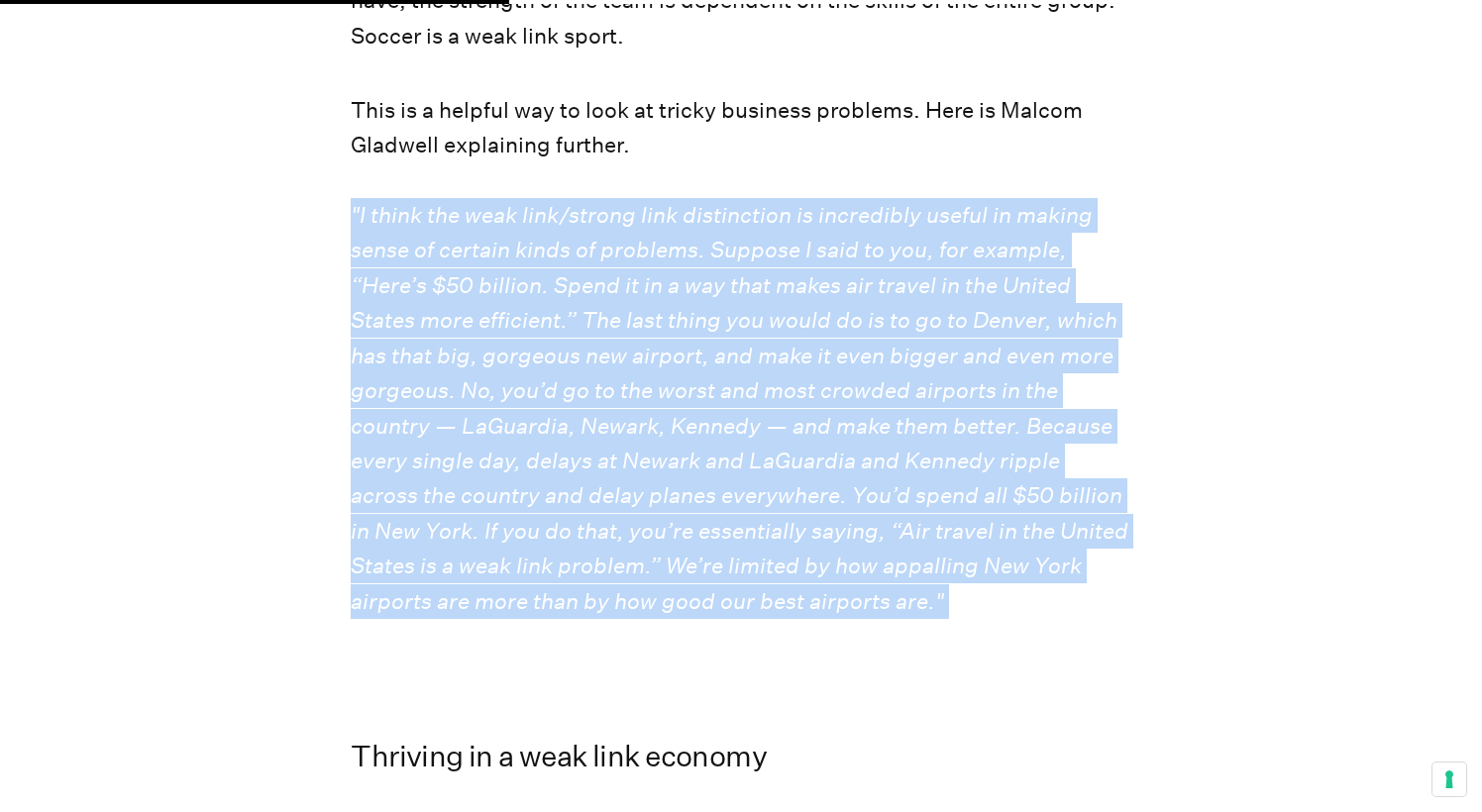 click on ""I think the weak link/strong link distinction is incredibly useful in making sense of certain kinds of problems. Suppose I said to you, for example, “Here’s $50 billion. Spend it in a way that makes air travel in the United States more efficient.” The last thing you would do is to go to Denver, which has that big, gorgeous new airport, and make it even bigger and even more gorgeous. No, you’d go to the worst and most crowded airports in the country — LaGuardia, Newark, Kennedy — and make them better. Because every single day, delays at Newark and LaGuardia and Kennedy ripple across the country and delay planes everywhere. You’d spend all $50 billion in New York. If you do that, you’re essentially saying, “Air travel in the United States is a weak link problem.” We’re limited by how appalling New York airports are more than by how good our best airports are."" at bounding box center (739, 408) 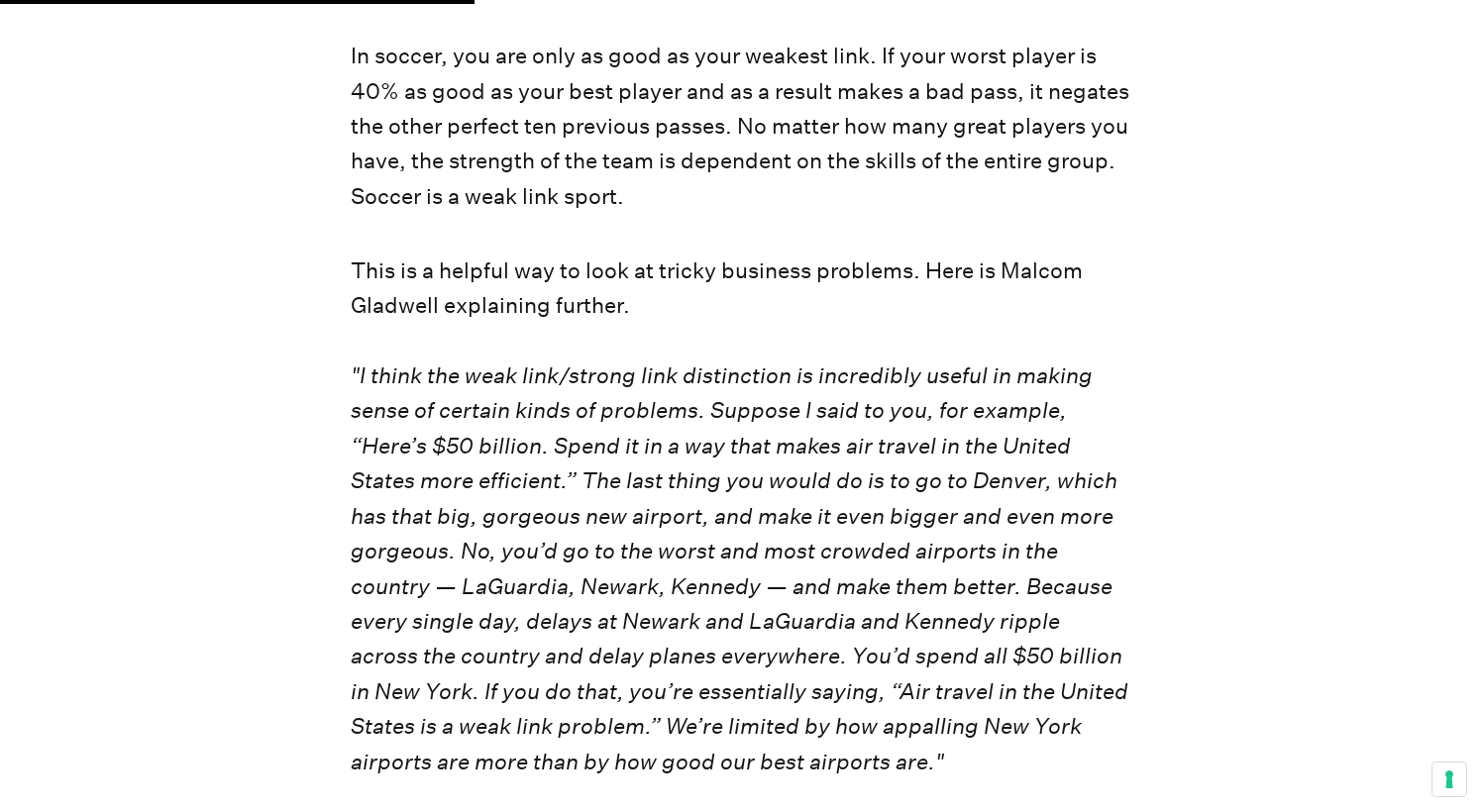 scroll, scrollTop: 2205, scrollLeft: 0, axis: vertical 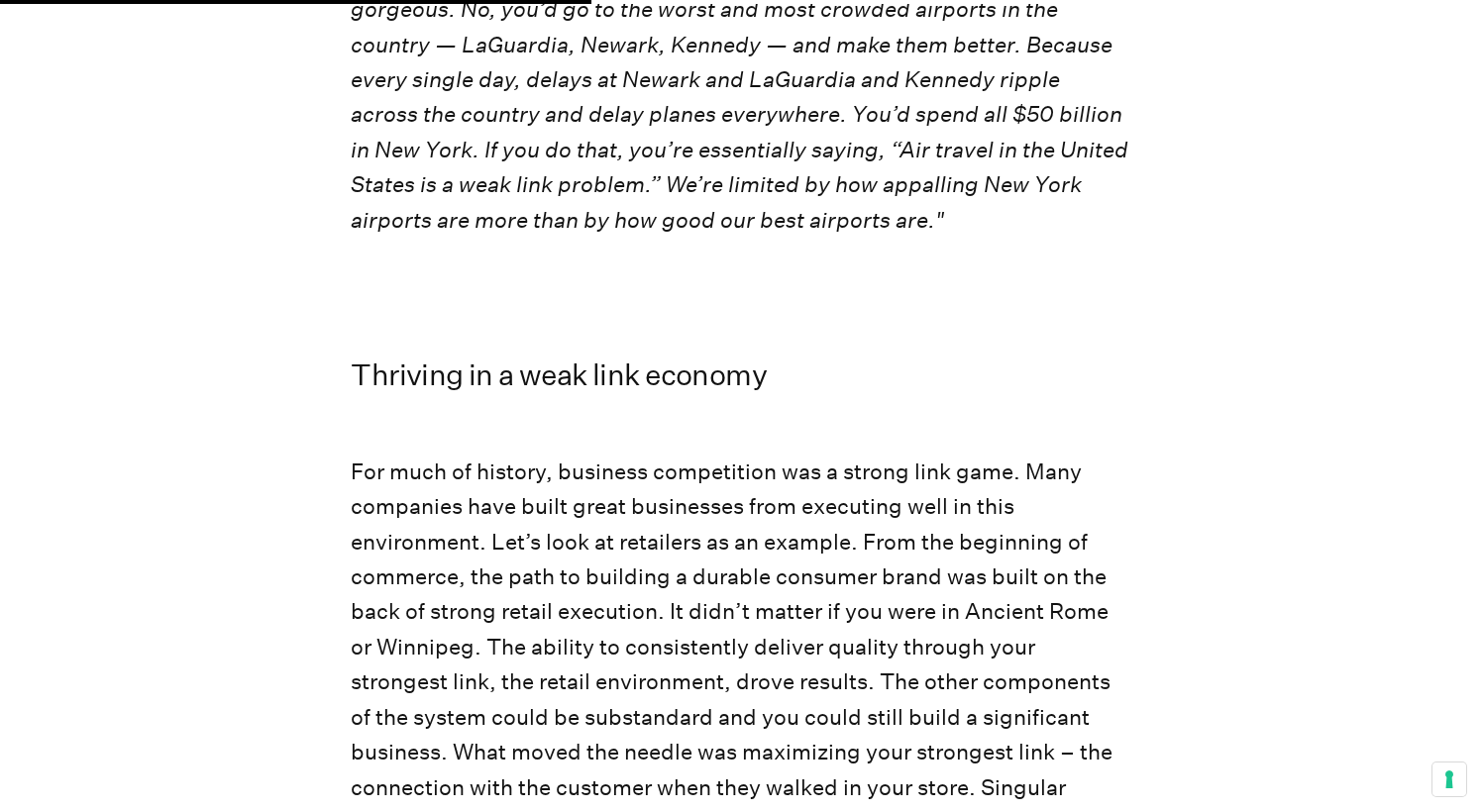 click on ""I think the weak link/strong link distinction is incredibly useful in making sense of certain kinds of problems. Suppose I said to you, for example, “Here’s $50 billion. Spend it in a way that makes air travel in the United States more efficient.” The last thing you would do is to go to Denver, which has that big, gorgeous new airport, and make it even bigger and even more gorgeous. No, you’d go to the worst and most crowded airports in the country — LaGuardia, Newark, Kennedy — and make them better. Because every single day, delays at Newark and LaGuardia and Kennedy ripple across the country and delay planes everywhere. You’d spend all $50 billion in New York. If you do that, you’re essentially saying, “Air travel in the United States is a weak link problem.” We’re limited by how appalling New York airports are more than by how good our best airports are."" at bounding box center (739, 27) 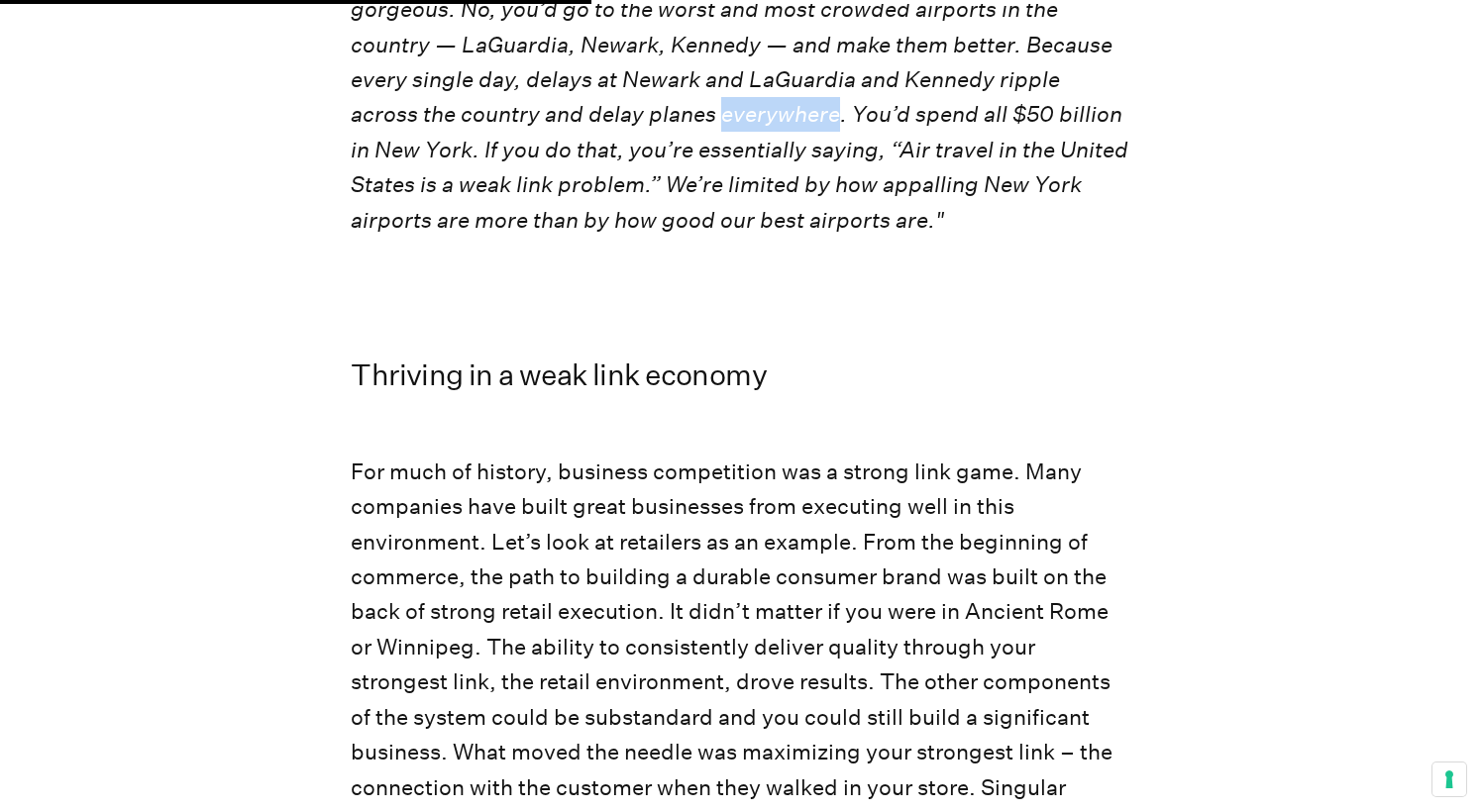 click on ""I think the weak link/strong link distinction is incredibly useful in making sense of certain kinds of problems. Suppose I said to you, for example, “Here’s $50 billion. Spend it in a way that makes air travel in the United States more efficient.” The last thing you would do is to go to Denver, which has that big, gorgeous new airport, and make it even bigger and even more gorgeous. No, you’d go to the worst and most crowded airports in the country — LaGuardia, Newark, Kennedy — and make them better. Because every single day, delays at Newark and LaGuardia and Kennedy ripple across the country and delay planes everywhere. You’d spend all $50 billion in New York. If you do that, you’re essentially saying, “Air travel in the United States is a weak link problem.” We’re limited by how appalling New York airports are more than by how good our best airports are."" at bounding box center (739, 27) 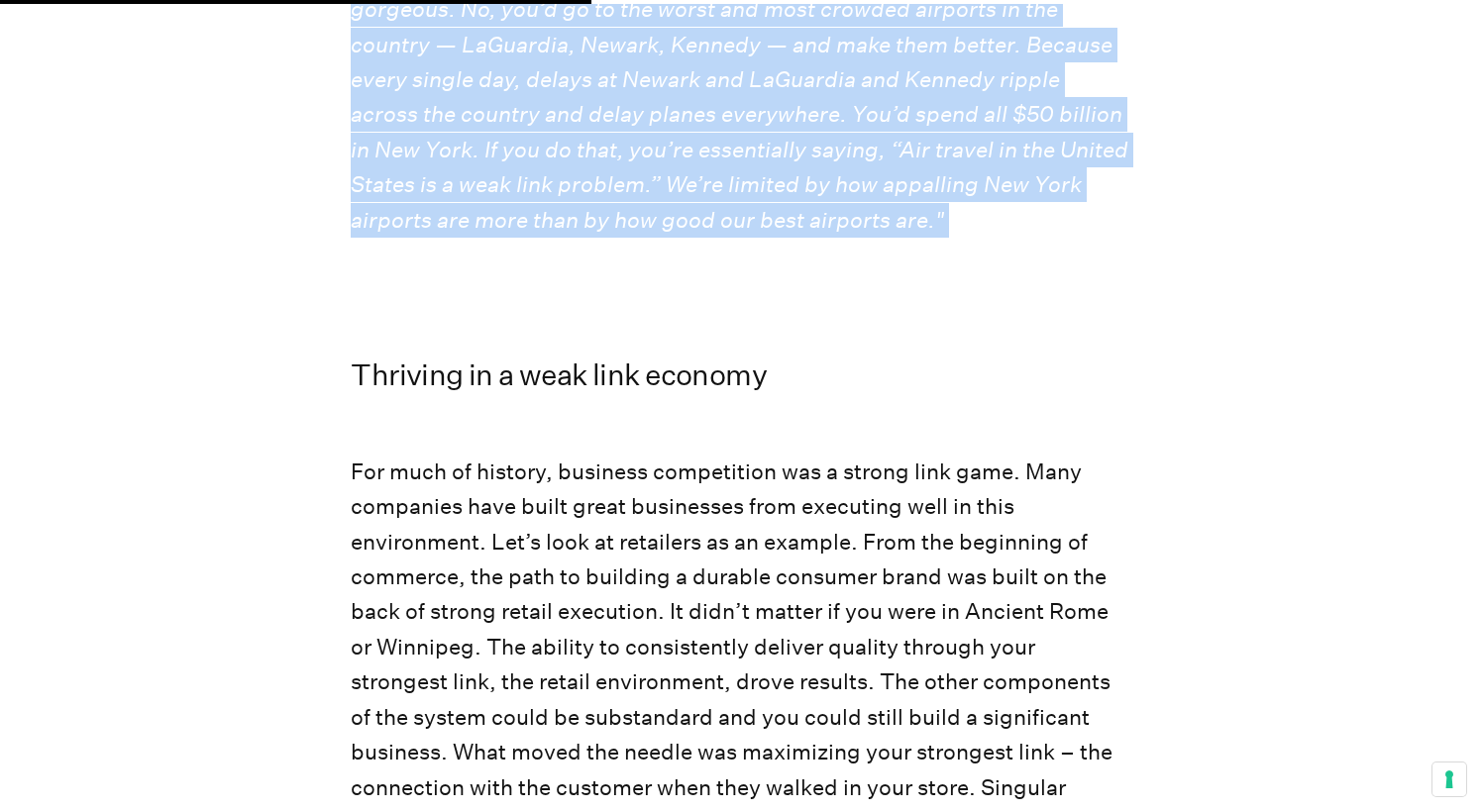 click on ""I think the weak link/strong link distinction is incredibly useful in making sense of certain kinds of problems. Suppose I said to you, for example, “Here’s $50 billion. Spend it in a way that makes air travel in the United States more efficient.” The last thing you would do is to go to Denver, which has that big, gorgeous new airport, and make it even bigger and even more gorgeous. No, you’d go to the worst and most crowded airports in the country — LaGuardia, Newark, Kennedy — and make them better. Because every single day, delays at Newark and LaGuardia and Kennedy ripple across the country and delay planes everywhere. You’d spend all $50 billion in New York. If you do that, you’re essentially saying, “Air travel in the United States is a weak link problem.” We’re limited by how appalling New York airports are more than by how good our best airports are."" at bounding box center [739, 27] 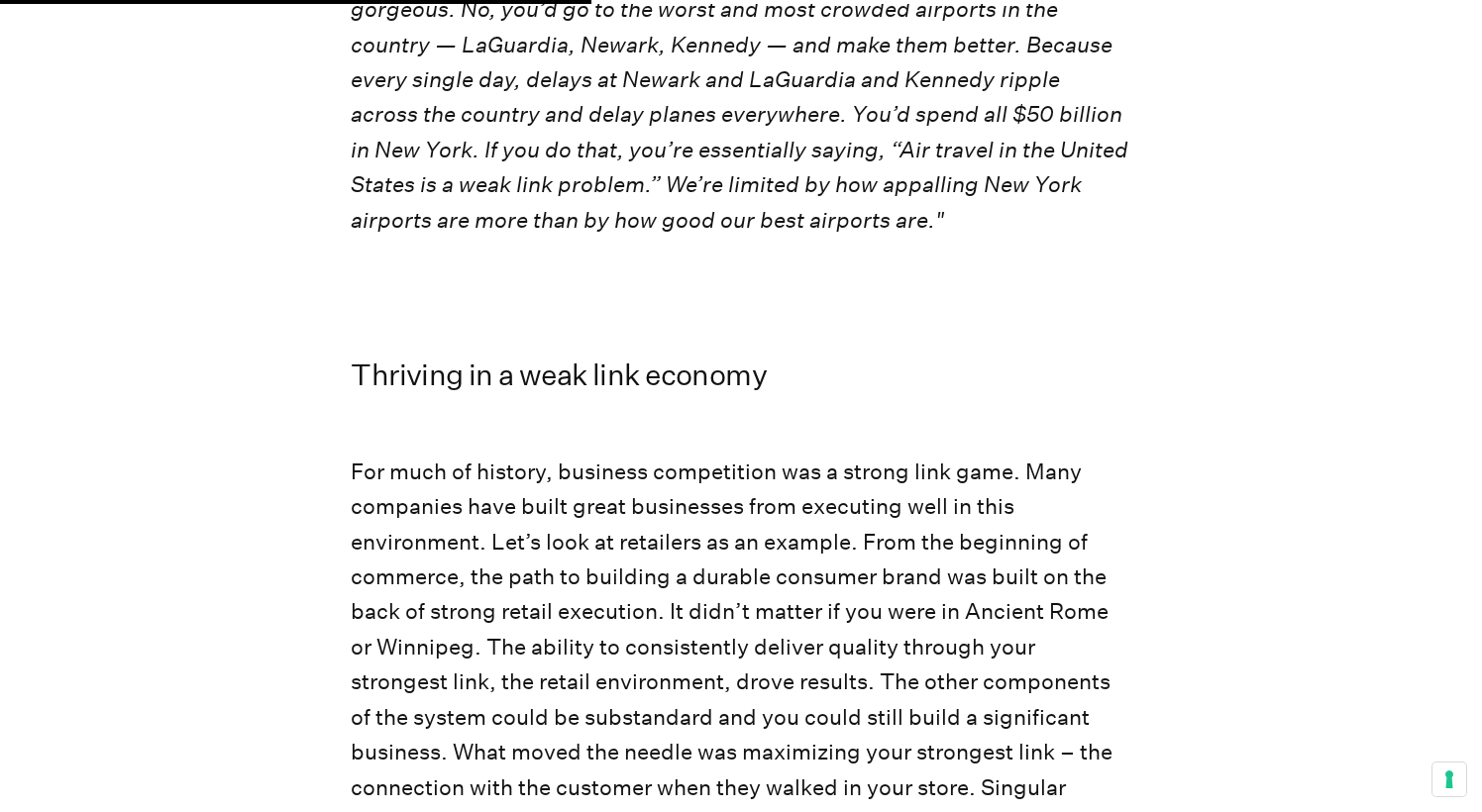 click on ""I think the weak link/strong link distinction is incredibly useful in making sense of certain kinds of problems. Suppose I said to you, for example, “Here’s $50 billion. Spend it in a way that makes air travel in the United States more efficient.” The last thing you would do is to go to Denver, which has that big, gorgeous new airport, and make it even bigger and even more gorgeous. No, you’d go to the worst and most crowded airports in the country — LaGuardia, Newark, Kennedy — and make them better. Because every single day, delays at Newark and LaGuardia and Kennedy ripple across the country and delay planes everywhere. You’d spend all $50 billion in New York. If you do that, you’re essentially saying, “Air travel in the United States is a weak link problem.” We’re limited by how appalling New York airports are more than by how good our best airports are."" at bounding box center (739, 27) 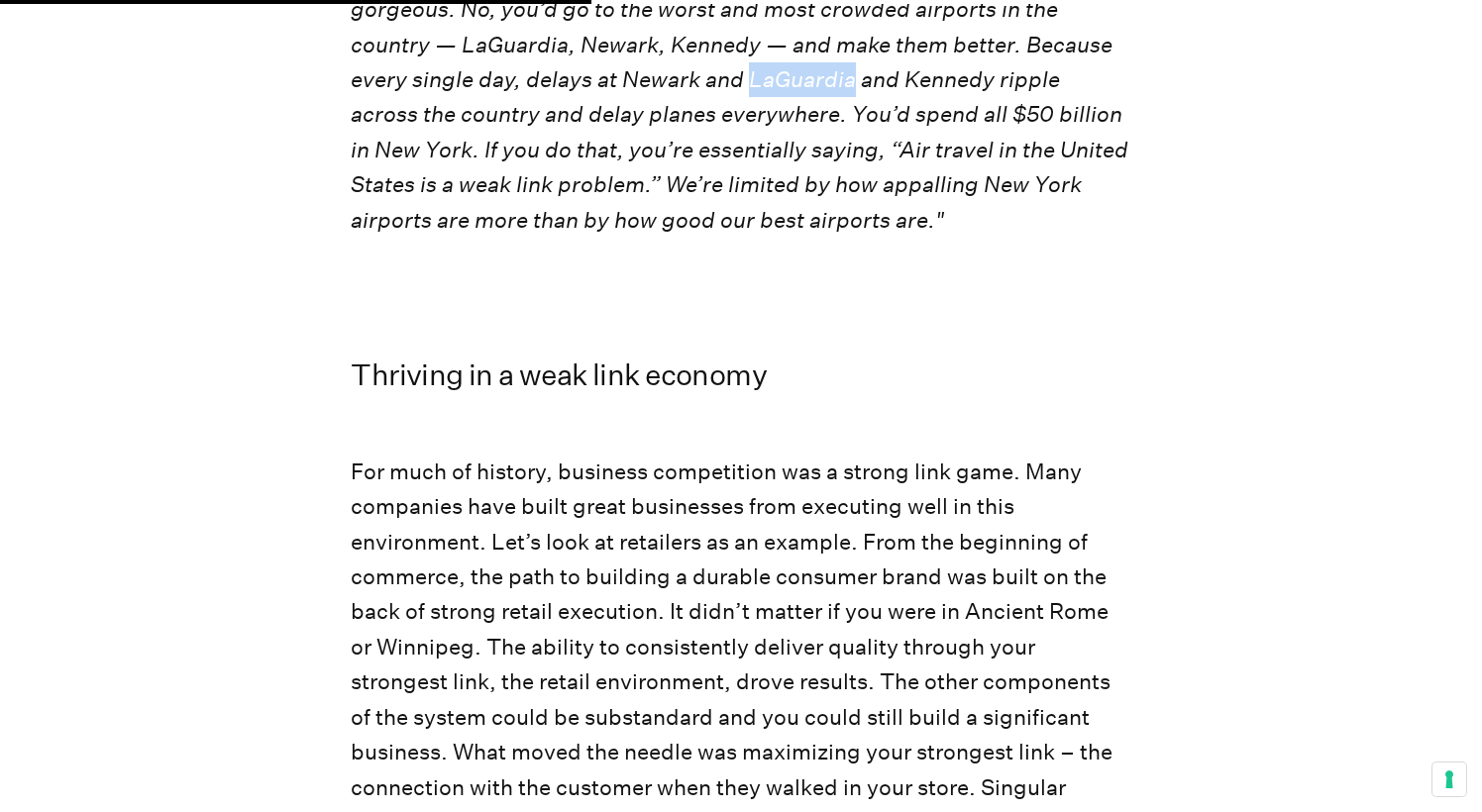 click on ""I think the weak link/strong link distinction is incredibly useful in making sense of certain kinds of problems. Suppose I said to you, for example, “Here’s $50 billion. Spend it in a way that makes air travel in the United States more efficient.” The last thing you would do is to go to Denver, which has that big, gorgeous new airport, and make it even bigger and even more gorgeous. No, you’d go to the worst and most crowded airports in the country — LaGuardia, Newark, Kennedy — and make them better. Because every single day, delays at Newark and LaGuardia and Kennedy ripple across the country and delay planes everywhere. You’d spend all $50 billion in New York. If you do that, you’re essentially saying, “Air travel in the United States is a weak link problem.” We’re limited by how appalling New York airports are more than by how good our best airports are."" at bounding box center (739, 27) 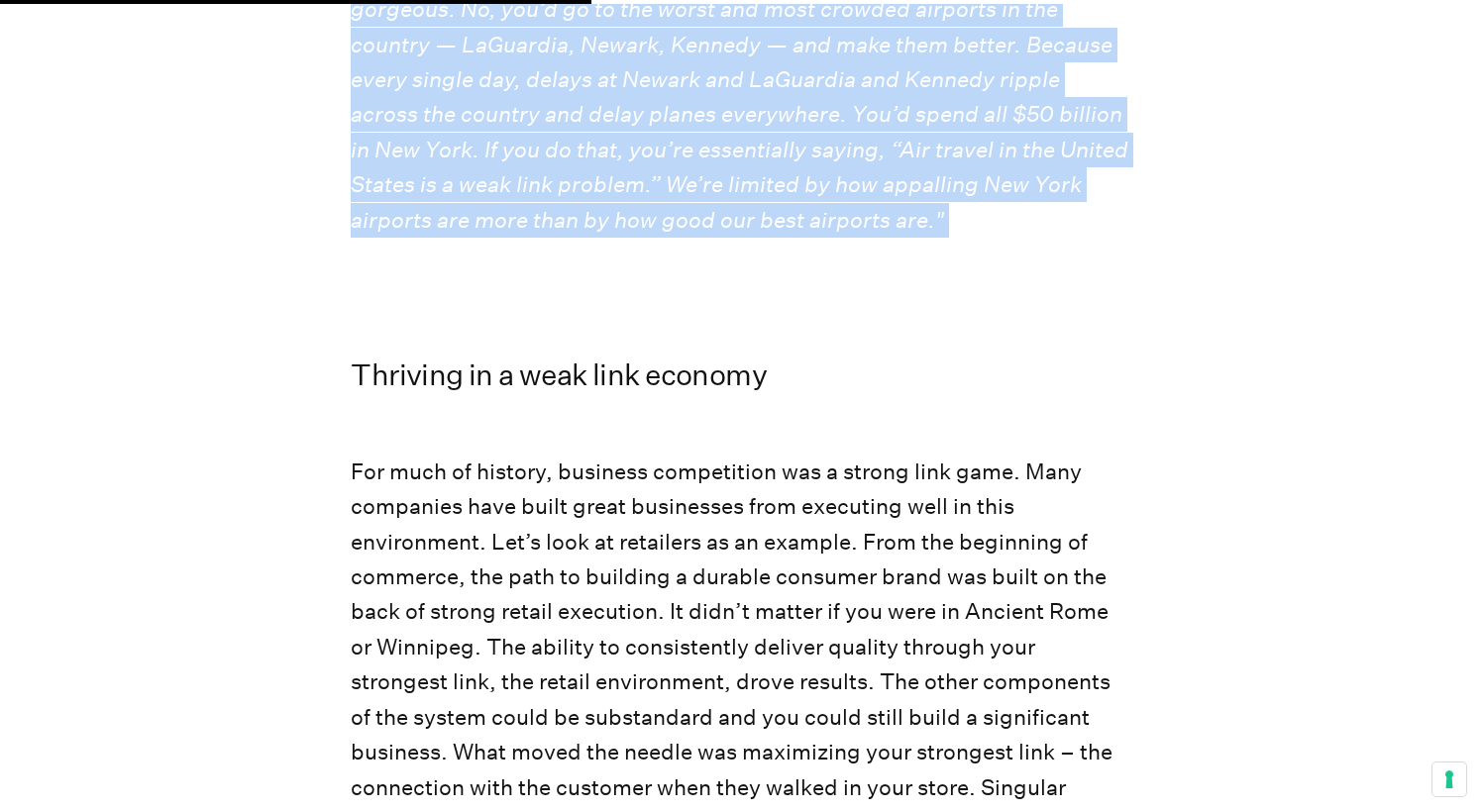 click on ""I think the weak link/strong link distinction is incredibly useful in making sense of certain kinds of problems. Suppose I said to you, for example, “Here’s $50 billion. Spend it in a way that makes air travel in the United States more efficient.” The last thing you would do is to go to Denver, which has that big, gorgeous new airport, and make it even bigger and even more gorgeous. No, you’d go to the worst and most crowded airports in the country — LaGuardia, Newark, Kennedy — and make them better. Because every single day, delays at Newark and LaGuardia and Kennedy ripple across the country and delay planes everywhere. You’d spend all $50 billion in New York. If you do that, you’re essentially saying, “Air travel in the United States is a weak link problem.” We’re limited by how appalling New York airports are more than by how good our best airports are."" at bounding box center (739, 27) 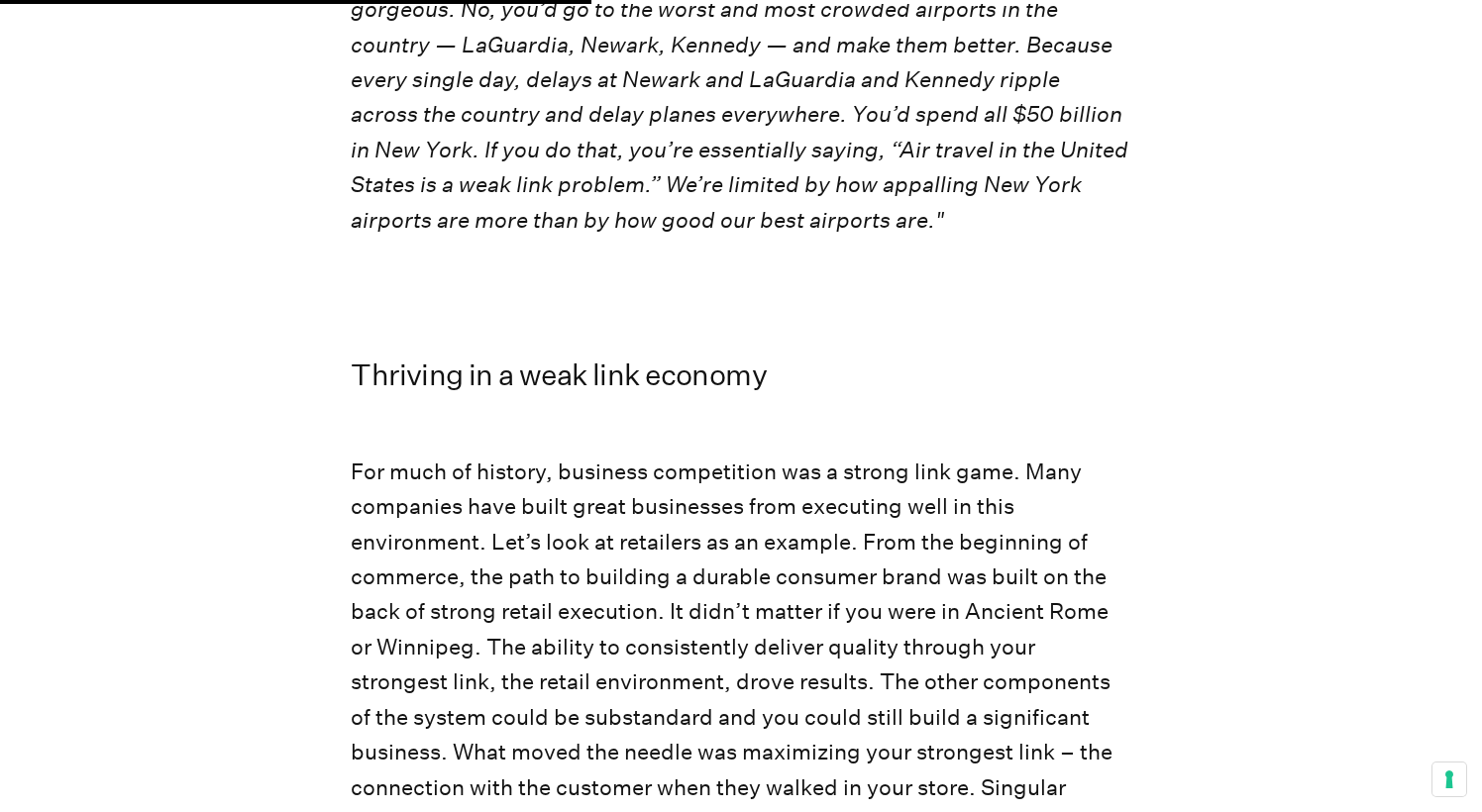 click on ""I think the weak link/strong link distinction is incredibly useful in making sense of certain kinds of problems. Suppose I said to you, for example, “Here’s $50 billion. Spend it in a way that makes air travel in the United States more efficient.” The last thing you would do is to go to Denver, which has that big, gorgeous new airport, and make it even bigger and even more gorgeous. No, you’d go to the worst and most crowded airports in the country — LaGuardia, Newark, Kennedy — and make them better. Because every single day, delays at Newark and LaGuardia and Kennedy ripple across the country and delay planes everywhere. You’d spend all $50 billion in New York. If you do that, you’re essentially saying, “Air travel in the United States is a weak link problem.” We’re limited by how appalling New York airports are more than by how good our best airports are."" at bounding box center [739, 27] 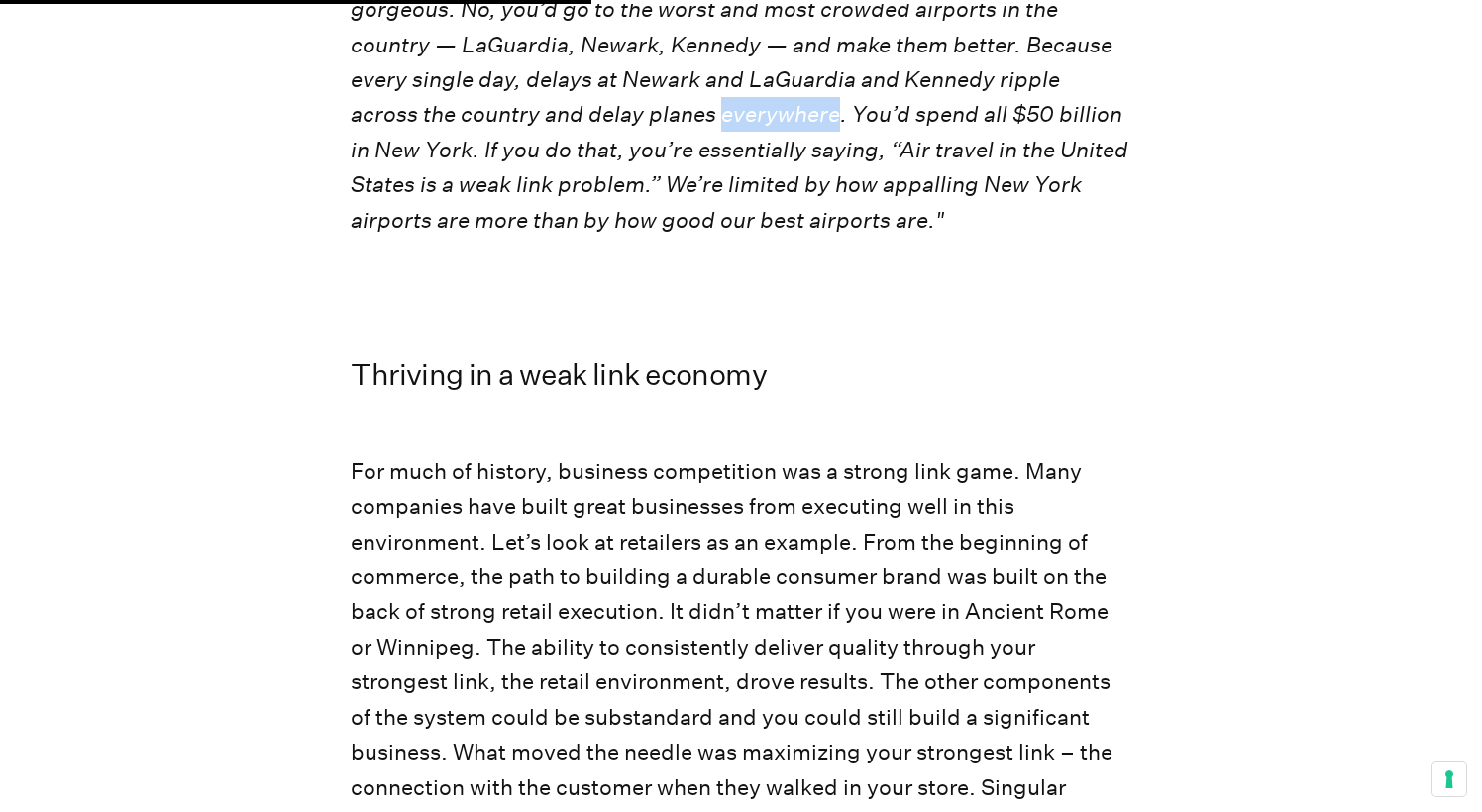 click on ""I think the weak link/strong link distinction is incredibly useful in making sense of certain kinds of problems. Suppose I said to you, for example, “Here’s $50 billion. Spend it in a way that makes air travel in the United States more efficient.” The last thing you would do is to go to Denver, which has that big, gorgeous new airport, and make it even bigger and even more gorgeous. No, you’d go to the worst and most crowded airports in the country — LaGuardia, Newark, Kennedy — and make them better. Because every single day, delays at Newark and LaGuardia and Kennedy ripple across the country and delay planes everywhere. You’d spend all $50 billion in New York. If you do that, you’re essentially saying, “Air travel in the United States is a weak link problem.” We’re limited by how appalling New York airports are more than by how good our best airports are."" at bounding box center [739, 27] 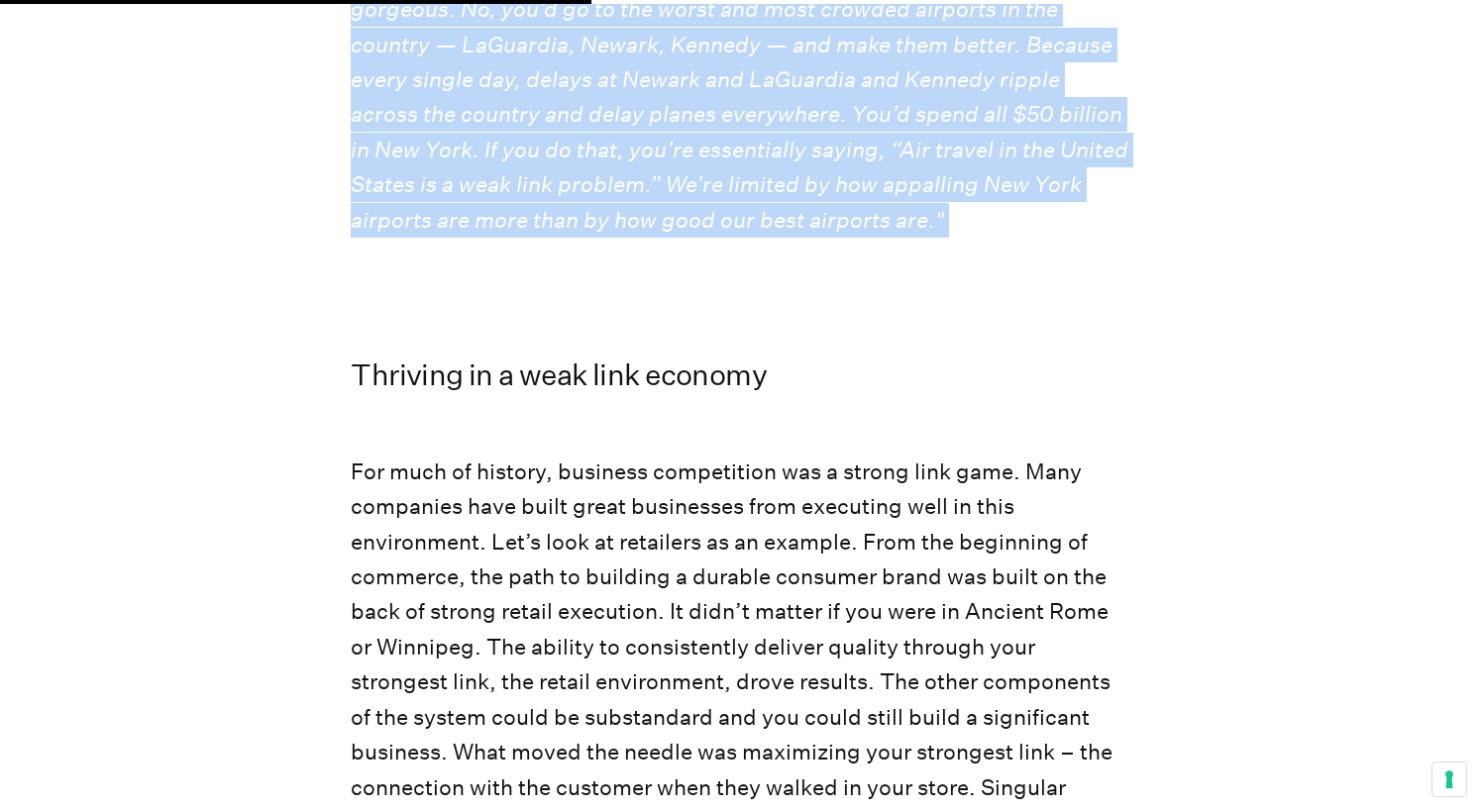 click on ""I think the weak link/strong link distinction is incredibly useful in making sense of certain kinds of problems. Suppose I said to you, for example, “Here’s $50 billion. Spend it in a way that makes air travel in the United States more efficient.” The last thing you would do is to go to Denver, which has that big, gorgeous new airport, and make it even bigger and even more gorgeous. No, you’d go to the worst and most crowded airports in the country — LaGuardia, Newark, Kennedy — and make them better. Because every single day, delays at Newark and LaGuardia and Kennedy ripple across the country and delay planes everywhere. You’d spend all $50 billion in New York. If you do that, you’re essentially saying, “Air travel in the United States is a weak link problem.” We’re limited by how appalling New York airports are more than by how good our best airports are."" at bounding box center (739, 27) 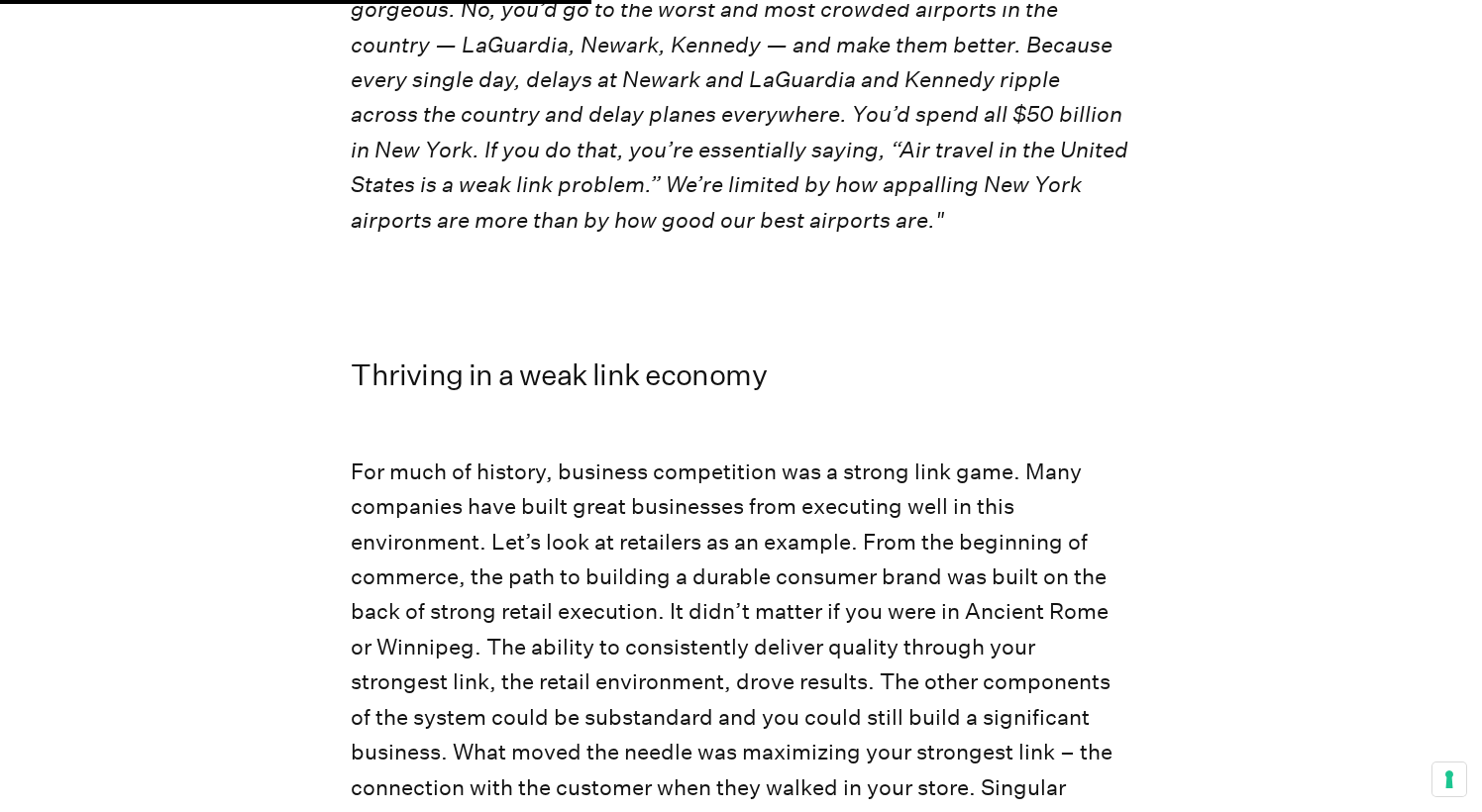 click on ""I think the weak link/strong link distinction is incredibly useful in making sense of certain kinds of problems. Suppose I said to you, for example, “Here’s $50 billion. Spend it in a way that makes air travel in the United States more efficient.” The last thing you would do is to go to Denver, which has that big, gorgeous new airport, and make it even bigger and even more gorgeous. No, you’d go to the worst and most crowded airports in the country — LaGuardia, Newark, Kennedy — and make them better. Because every single day, delays at Newark and LaGuardia and Kennedy ripple across the country and delay planes everywhere. You’d spend all $50 billion in New York. If you do that, you’re essentially saying, “Air travel in the United States is a weak link problem.” We’re limited by how appalling New York airports are more than by how good our best airports are."" at bounding box center [739, 27] 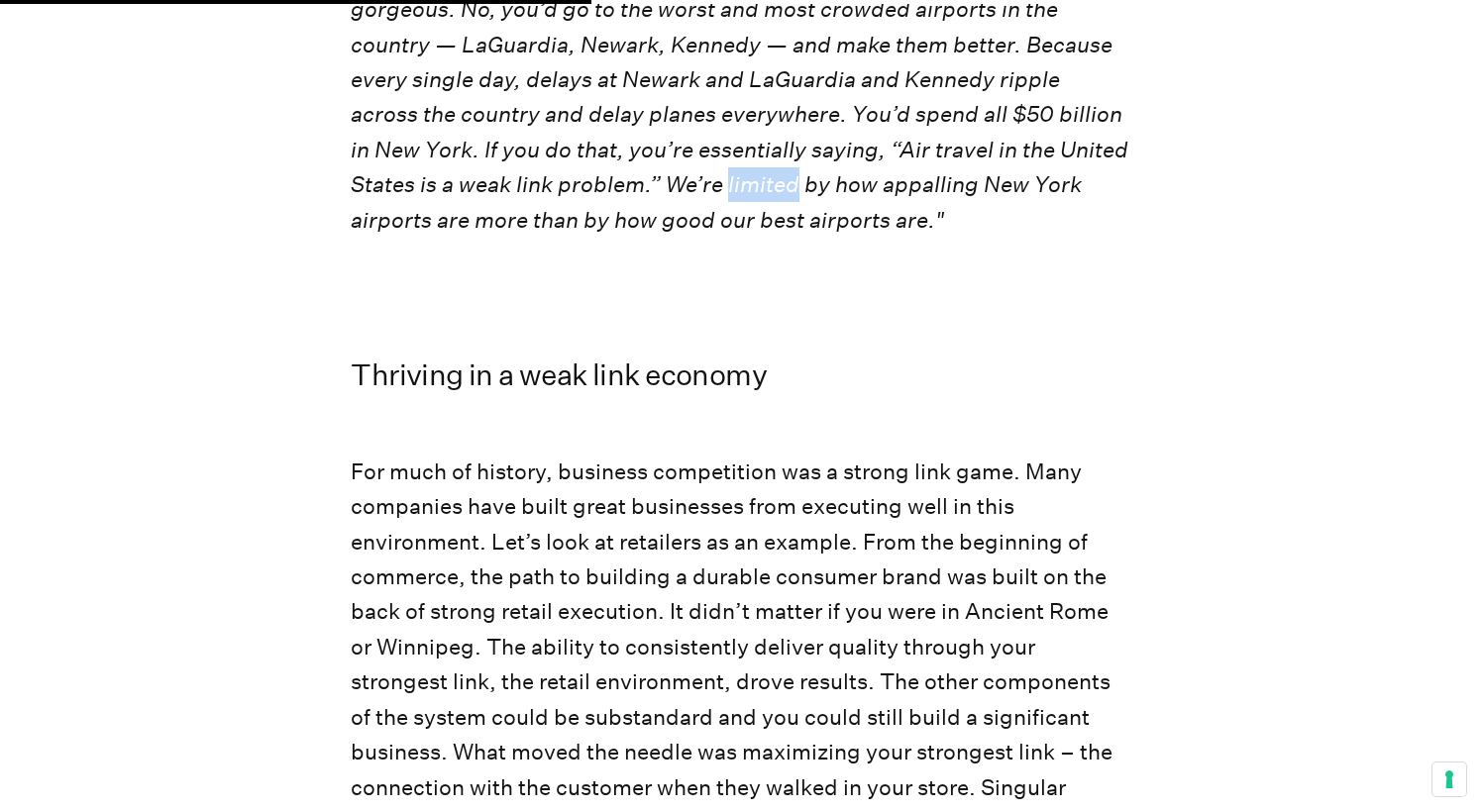 click on ""I think the weak link/strong link distinction is incredibly useful in making sense of certain kinds of problems. Suppose I said to you, for example, “Here’s $50 billion. Spend it in a way that makes air travel in the United States more efficient.” The last thing you would do is to go to Denver, which has that big, gorgeous new airport, and make it even bigger and even more gorgeous. No, you’d go to the worst and most crowded airports in the country — LaGuardia, Newark, Kennedy — and make them better. Because every single day, delays at Newark and LaGuardia and Kennedy ripple across the country and delay planes everywhere. You’d spend all $50 billion in New York. If you do that, you’re essentially saying, “Air travel in the United States is a weak link problem.” We’re limited by how appalling New York airports are more than by how good our best airports are."" at bounding box center [739, 27] 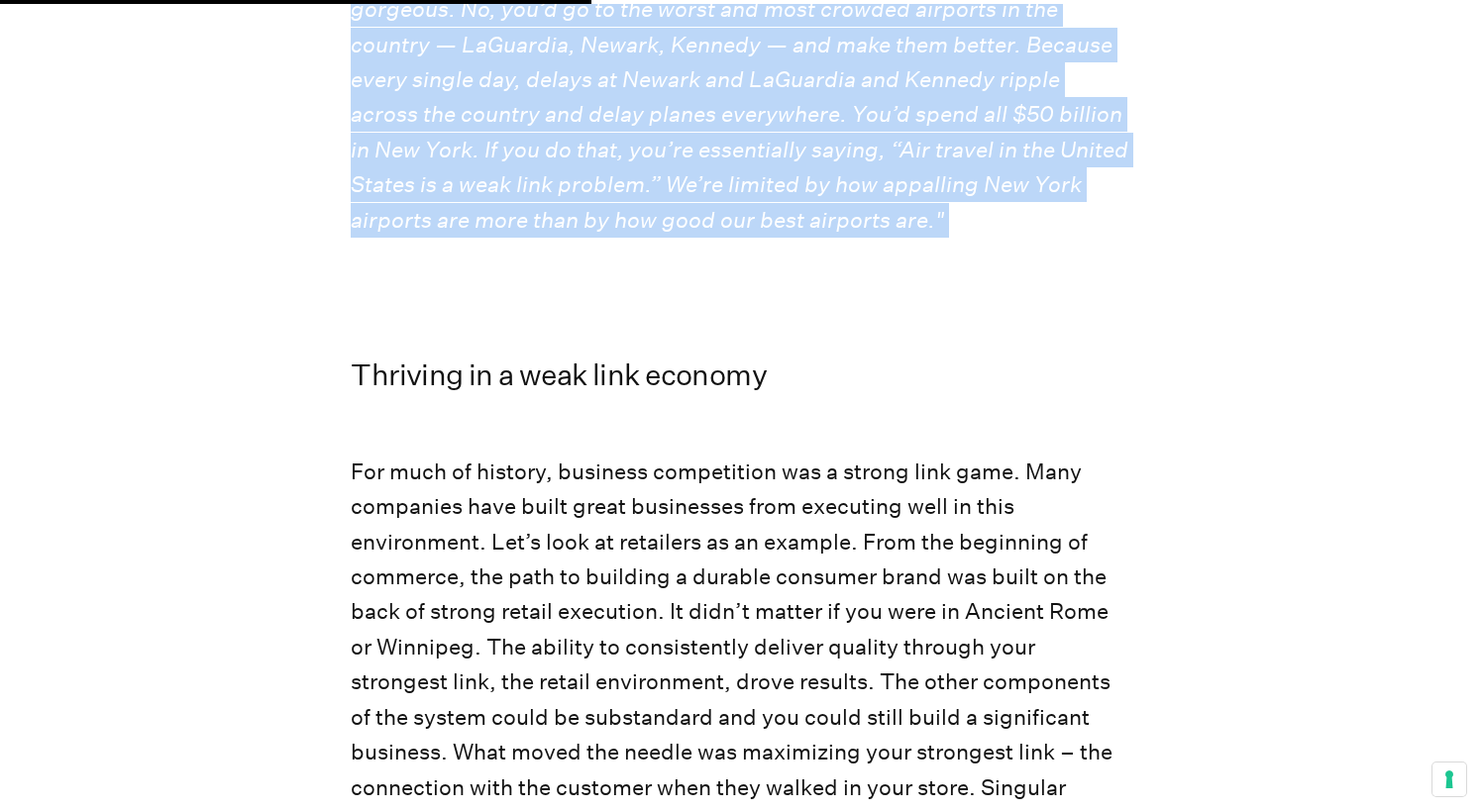 click on ""I think the weak link/strong link distinction is incredibly useful in making sense of certain kinds of problems. Suppose I said to you, for example, “Here’s $50 billion. Spend it in a way that makes air travel in the United States more efficient.” The last thing you would do is to go to Denver, which has that big, gorgeous new airport, and make it even bigger and even more gorgeous. No, you’d go to the worst and most crowded airports in the country — LaGuardia, Newark, Kennedy — and make them better. Because every single day, delays at Newark and LaGuardia and Kennedy ripple across the country and delay planes everywhere. You’d spend all $50 billion in New York. If you do that, you’re essentially saying, “Air travel in the United States is a weak link problem.” We’re limited by how appalling New York airports are more than by how good our best airports are."" at bounding box center (739, 27) 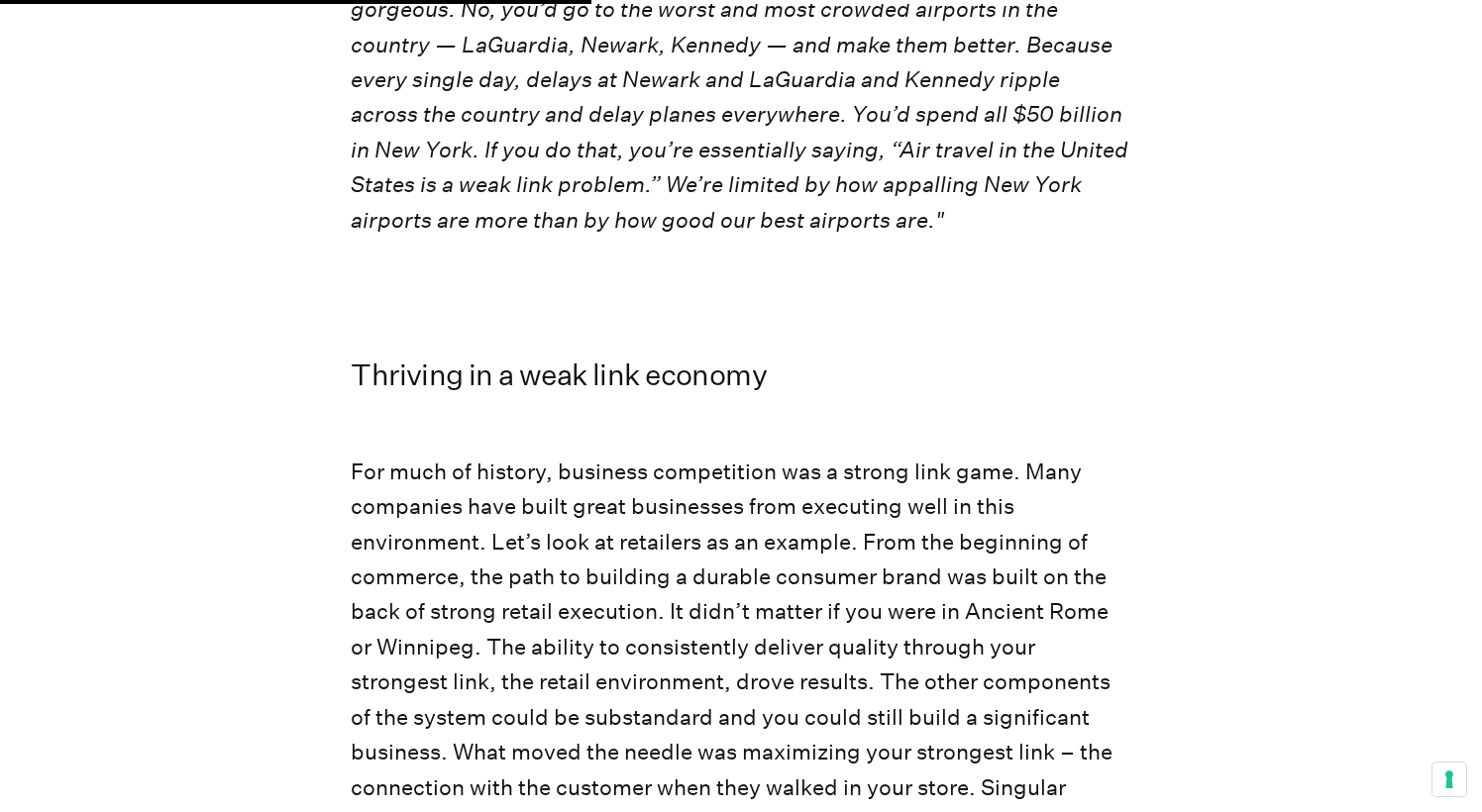 click on ""I think the weak link/strong link distinction is incredibly useful in making sense of certain kinds of problems. Suppose I said to you, for example, “Here’s $50 billion. Spend it in a way that makes air travel in the United States more efficient.” The last thing you would do is to go to Denver, which has that big, gorgeous new airport, and make it even bigger and even more gorgeous. No, you’d go to the worst and most crowded airports in the country — LaGuardia, Newark, Kennedy — and make them better. Because every single day, delays at Newark and LaGuardia and Kennedy ripple across the country and delay planes everywhere. You’d spend all $50 billion in New York. If you do that, you’re essentially saying, “Air travel in the United States is a weak link problem.” We’re limited by how appalling New York airports are more than by how good our best airports are."" at bounding box center [739, 27] 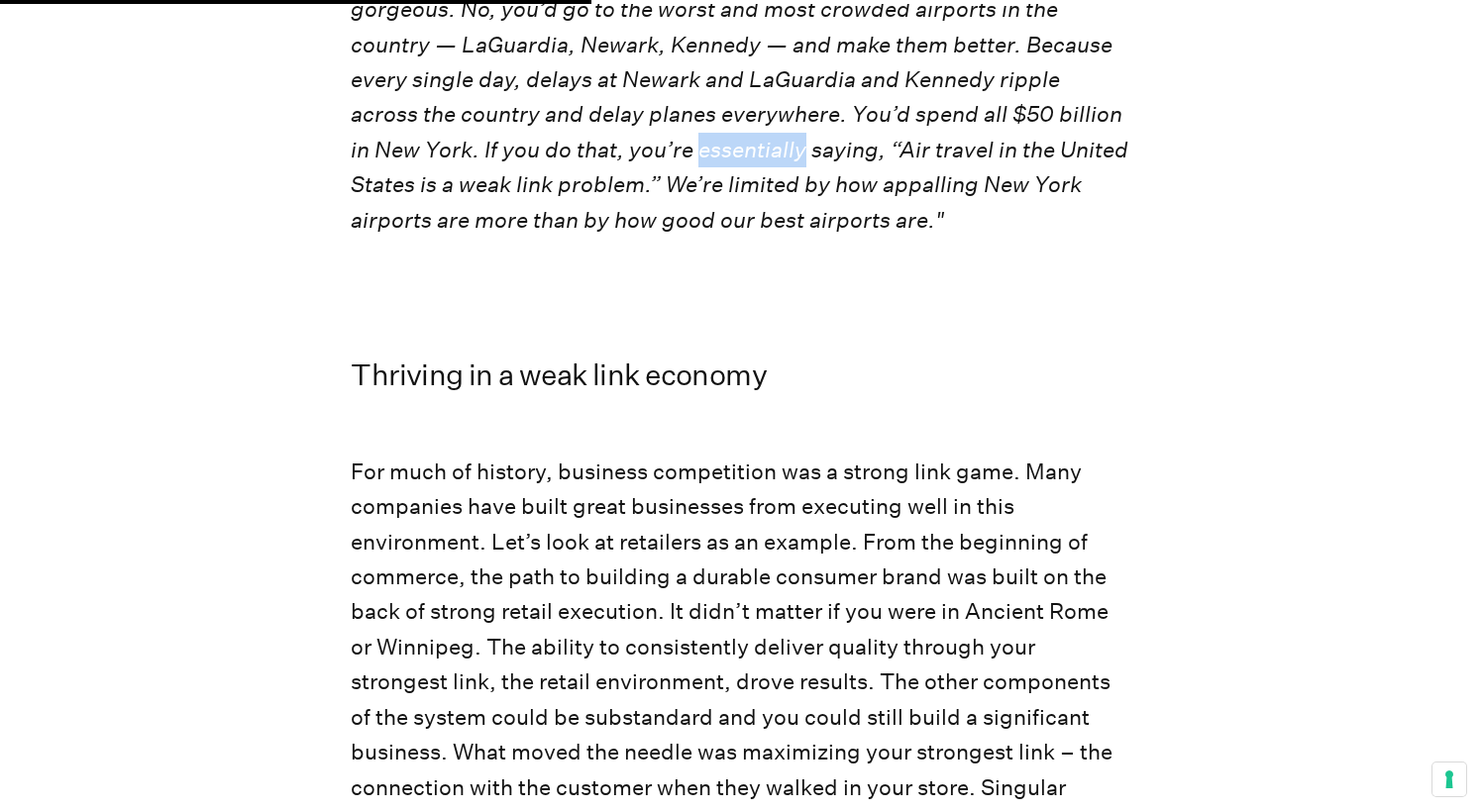click on ""I think the weak link/strong link distinction is incredibly useful in making sense of certain kinds of problems. Suppose I said to you, for example, “Here’s $50 billion. Spend it in a way that makes air travel in the United States more efficient.” The last thing you would do is to go to Denver, which has that big, gorgeous new airport, and make it even bigger and even more gorgeous. No, you’d go to the worst and most crowded airports in the country — LaGuardia, Newark, Kennedy — and make them better. Because every single day, delays at Newark and LaGuardia and Kennedy ripple across the country and delay planes everywhere. You’d spend all $50 billion in New York. If you do that, you’re essentially saying, “Air travel in the United States is a weak link problem.” We’re limited by how appalling New York airports are more than by how good our best airports are."" at bounding box center (739, 27) 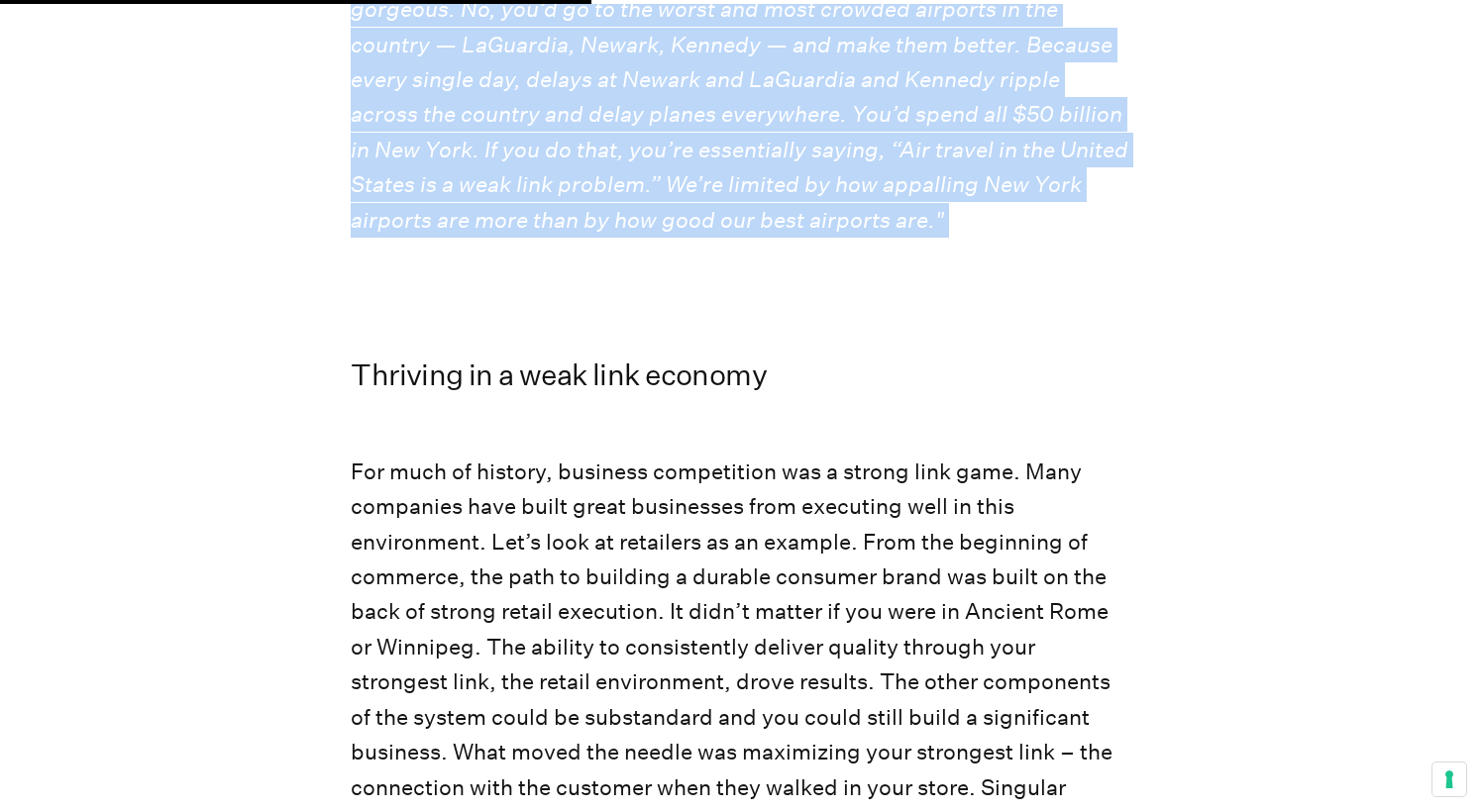 click on ""I think the weak link/strong link distinction is incredibly useful in making sense of certain kinds of problems. Suppose I said to you, for example, “Here’s $50 billion. Spend it in a way that makes air travel in the United States more efficient.” The last thing you would do is to go to Denver, which has that big, gorgeous new airport, and make it even bigger and even more gorgeous. No, you’d go to the worst and most crowded airports in the country — LaGuardia, Newark, Kennedy — and make them better. Because every single day, delays at Newark and LaGuardia and Kennedy ripple across the country and delay planes everywhere. You’d spend all $50 billion in New York. If you do that, you’re essentially saying, “Air travel in the United States is a weak link problem.” We’re limited by how appalling New York airports are more than by how good our best airports are."" at bounding box center (740, -25) 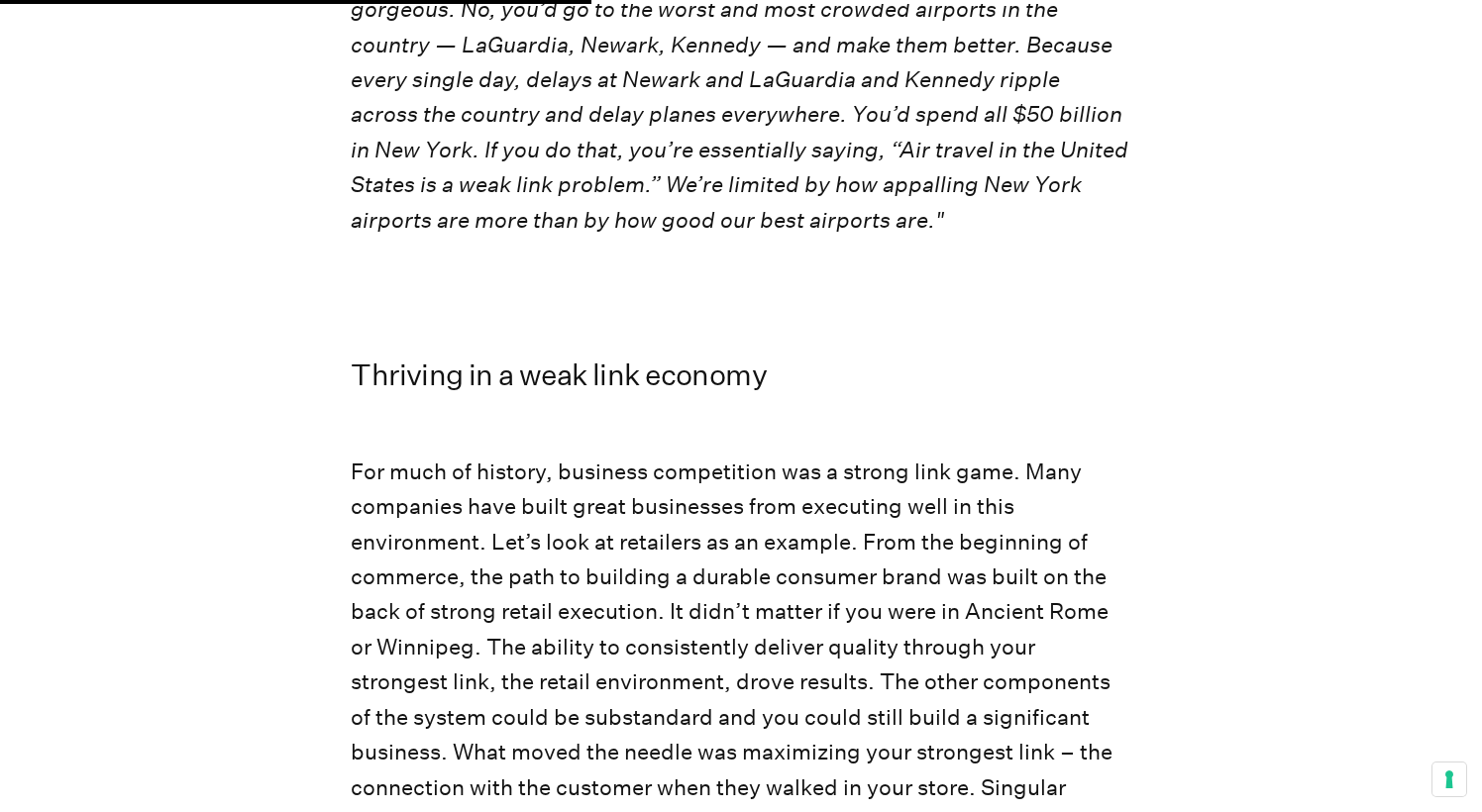 click on ""I think the weak link/strong link distinction is incredibly useful in making sense of certain kinds of problems. Suppose I said to you, for example, “Here’s $50 billion. Spend it in a way that makes air travel in the United States more efficient.” The last thing you would do is to go to Denver, which has that big, gorgeous new airport, and make it even bigger and even more gorgeous. No, you’d go to the worst and most crowded airports in the country — LaGuardia, Newark, Kennedy — and make them better. Because every single day, delays at Newark and LaGuardia and Kennedy ripple across the country and delay planes everywhere. You’d spend all $50 billion in New York. If you do that, you’re essentially saying, “Air travel in the United States is a weak link problem.” We’re limited by how appalling New York airports are more than by how good our best airports are."" at bounding box center [740, -25] 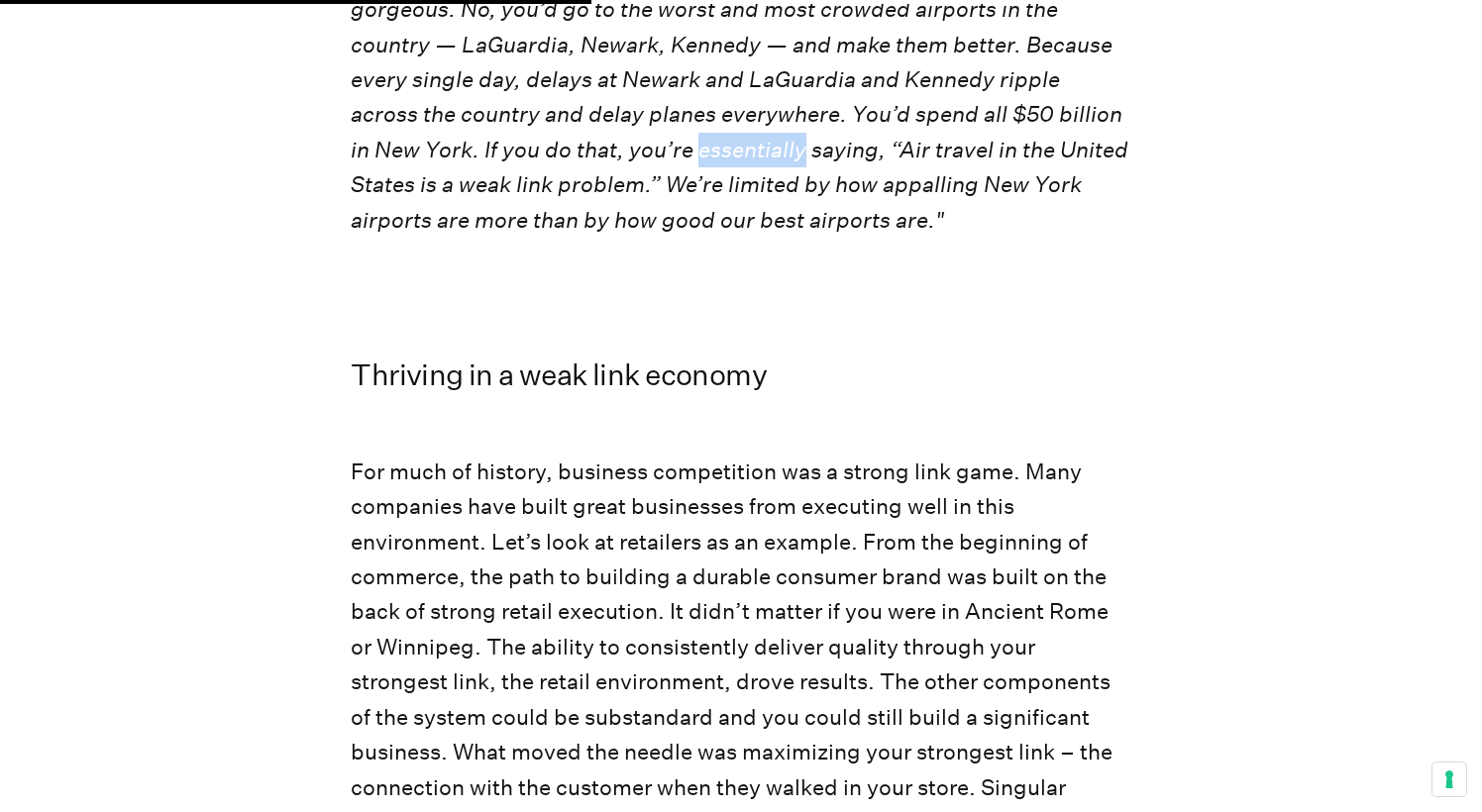 click on ""I think the weak link/strong link distinction is incredibly useful in making sense of certain kinds of problems. Suppose I said to you, for example, “Here’s $50 billion. Spend it in a way that makes air travel in the United States more efficient.” The last thing you would do is to go to Denver, which has that big, gorgeous new airport, and make it even bigger and even more gorgeous. No, you’d go to the worst and most crowded airports in the country — LaGuardia, Newark, Kennedy — and make them better. Because every single day, delays at Newark and LaGuardia and Kennedy ripple across the country and delay planes everywhere. You’d spend all $50 billion in New York. If you do that, you’re essentially saying, “Air travel in the United States is a weak link problem.” We’re limited by how appalling New York airports are more than by how good our best airports are."" at bounding box center [740, -25] 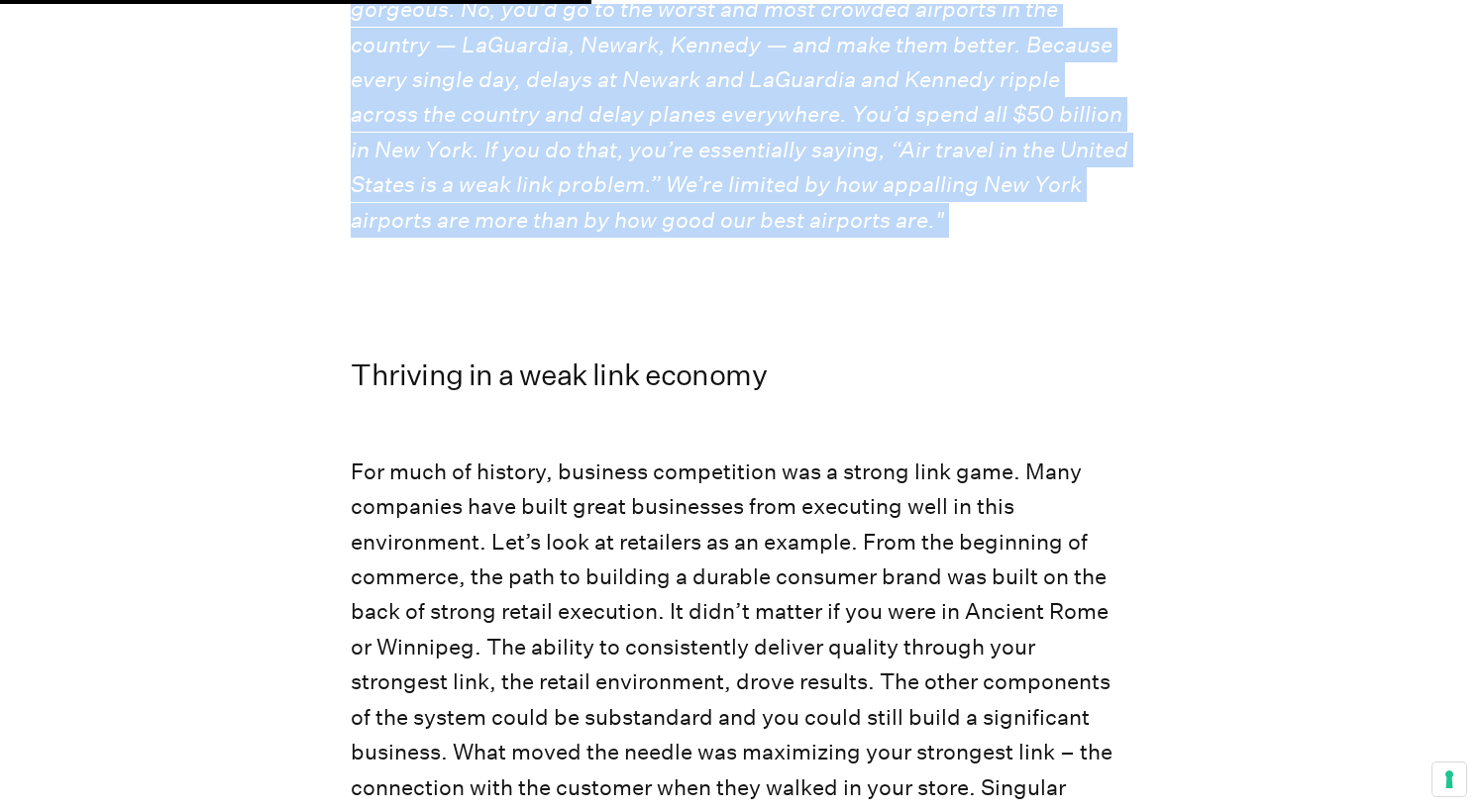 click on ""I think the weak link/strong link distinction is incredibly useful in making sense of certain kinds of problems. Suppose I said to you, for example, “Here’s $50 billion. Spend it in a way that makes air travel in the United States more efficient.” The last thing you would do is to go to Denver, which has that big, gorgeous new airport, and make it even bigger and even more gorgeous. No, you’d go to the worst and most crowded airports in the country — LaGuardia, Newark, Kennedy — and make them better. Because every single day, delays at Newark and LaGuardia and Kennedy ripple across the country and delay planes everywhere. You’d spend all $50 billion in New York. If you do that, you’re essentially saying, “Air travel in the United States is a weak link problem.” We’re limited by how appalling New York airports are more than by how good our best airports are."" at bounding box center [739, 27] 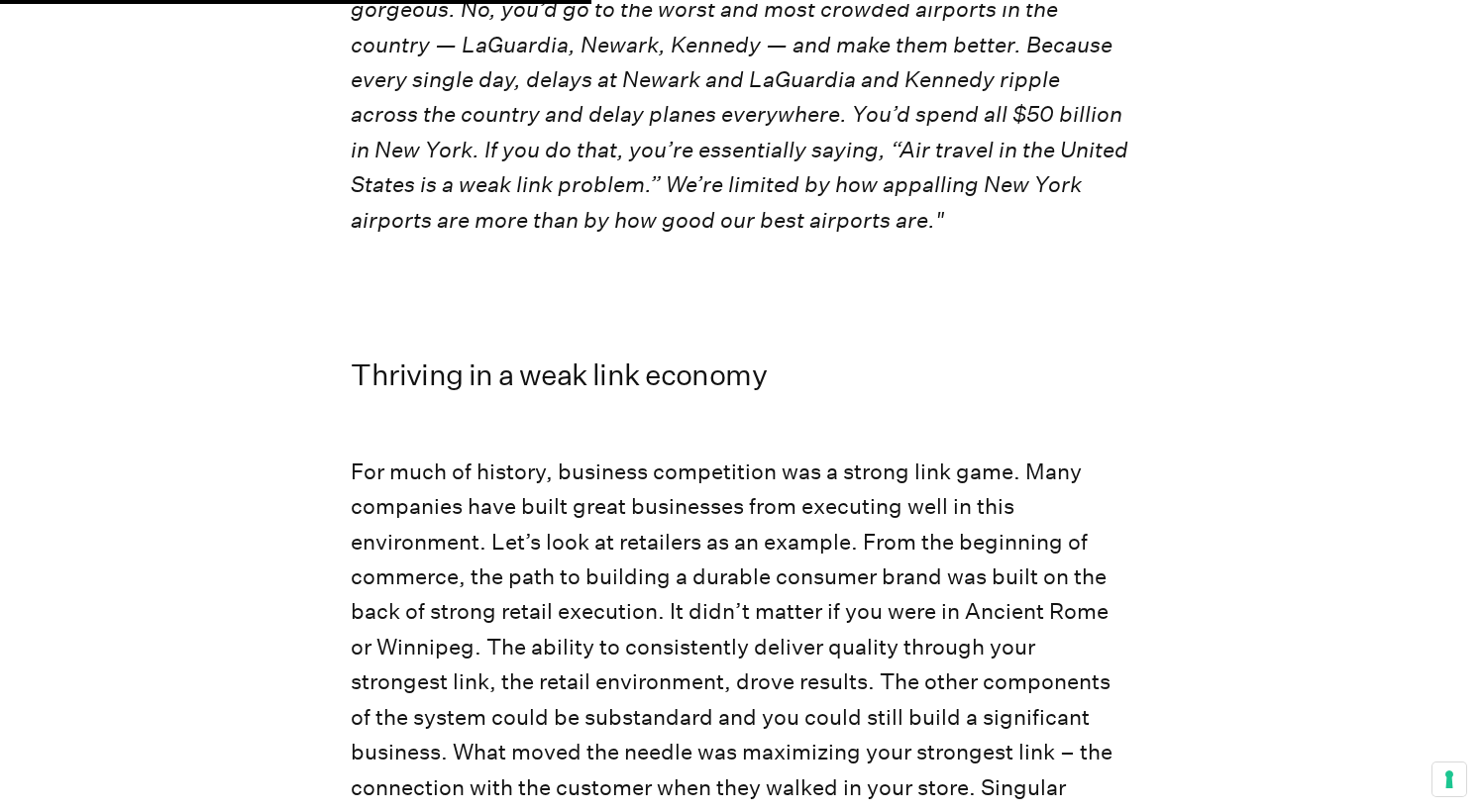 click on ""I think the weak link/strong link distinction is incredibly useful in making sense of certain kinds of problems. Suppose I said to you, for example, “Here’s $50 billion. Spend it in a way that makes air travel in the United States more efficient.” The last thing you would do is to go to Denver, which has that big, gorgeous new airport, and make it even bigger and even more gorgeous. No, you’d go to the worst and most crowded airports in the country — LaGuardia, Newark, Kennedy — and make them better. Because every single day, delays at Newark and LaGuardia and Kennedy ripple across the country and delay planes everywhere. You’d spend all $50 billion in New York. If you do that, you’re essentially saying, “Air travel in the United States is a weak link problem.” We’re limited by how appalling New York airports are more than by how good our best airports are."" at bounding box center (739, 27) 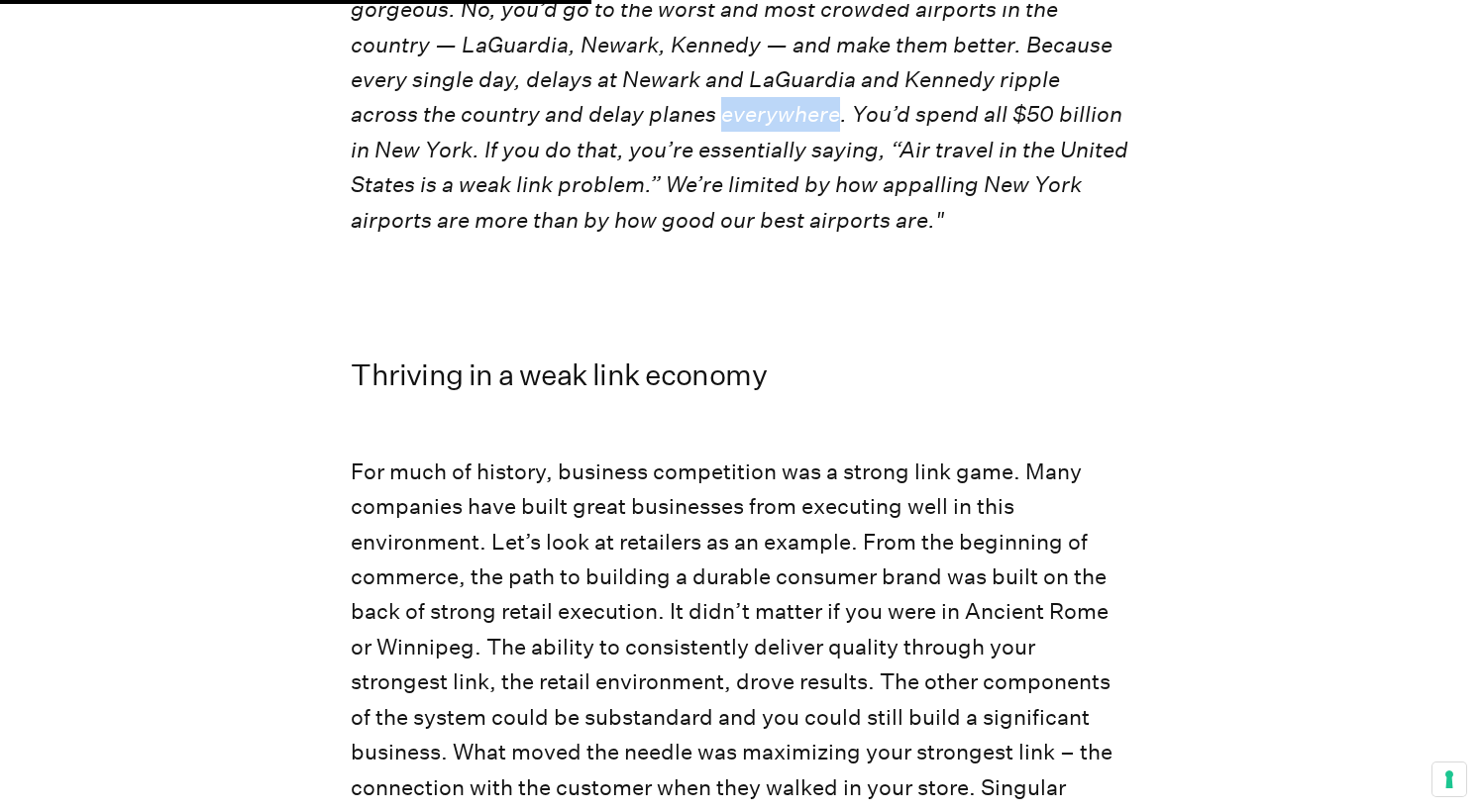 click on ""I think the weak link/strong link distinction is incredibly useful in making sense of certain kinds of problems. Suppose I said to you, for example, “Here’s $50 billion. Spend it in a way that makes air travel in the United States more efficient.” The last thing you would do is to go to Denver, which has that big, gorgeous new airport, and make it even bigger and even more gorgeous. No, you’d go to the worst and most crowded airports in the country — LaGuardia, Newark, Kennedy — and make them better. Because every single day, delays at Newark and LaGuardia and Kennedy ripple across the country and delay planes everywhere. You’d spend all $50 billion in New York. If you do that, you’re essentially saying, “Air travel in the United States is a weak link problem.” We’re limited by how appalling New York airports are more than by how good our best airports are."" at bounding box center (739, 27) 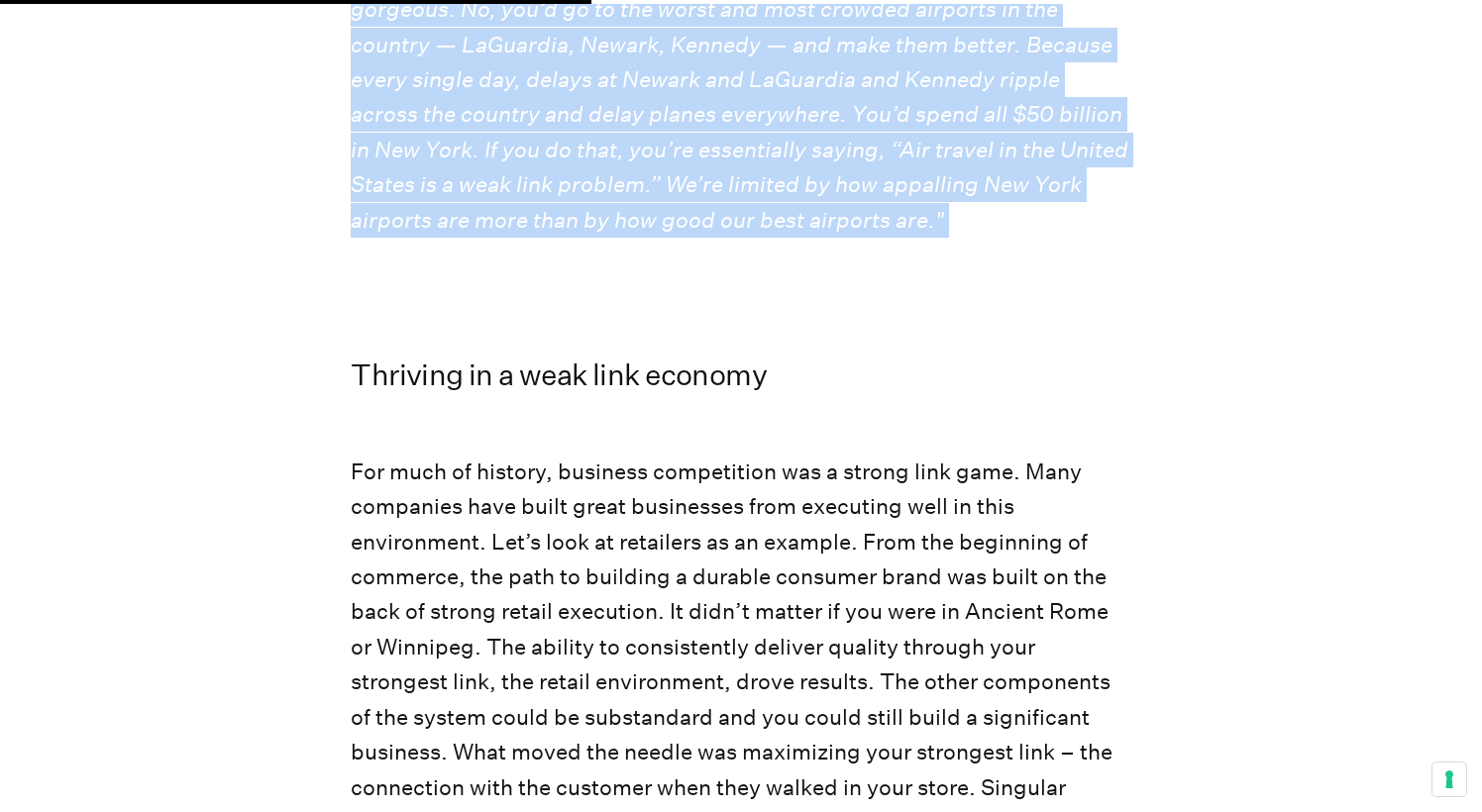 click on ""I think the weak link/strong link distinction is incredibly useful in making sense of certain kinds of problems. Suppose I said to you, for example, “Here’s $50 billion. Spend it in a way that makes air travel in the United States more efficient.” The last thing you would do is to go to Denver, which has that big, gorgeous new airport, and make it even bigger and even more gorgeous. No, you’d go to the worst and most crowded airports in the country — LaGuardia, Newark, Kennedy — and make them better. Because every single day, delays at Newark and LaGuardia and Kennedy ripple across the country and delay planes everywhere. You’d spend all $50 billion in New York. If you do that, you’re essentially saying, “Air travel in the United States is a weak link problem.” We’re limited by how appalling New York airports are more than by how good our best airports are."" at bounding box center [739, 27] 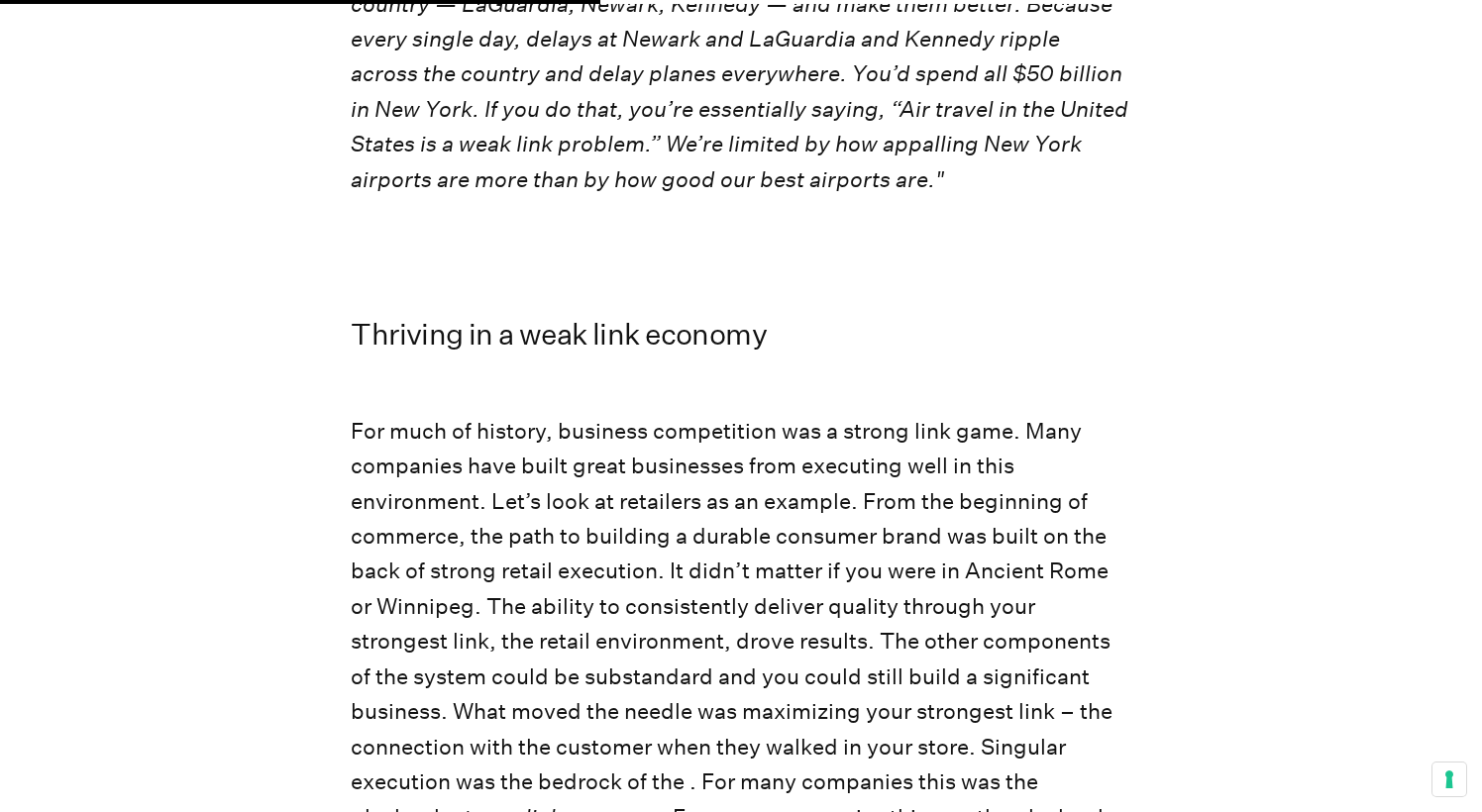 scroll, scrollTop: 2788, scrollLeft: 0, axis: vertical 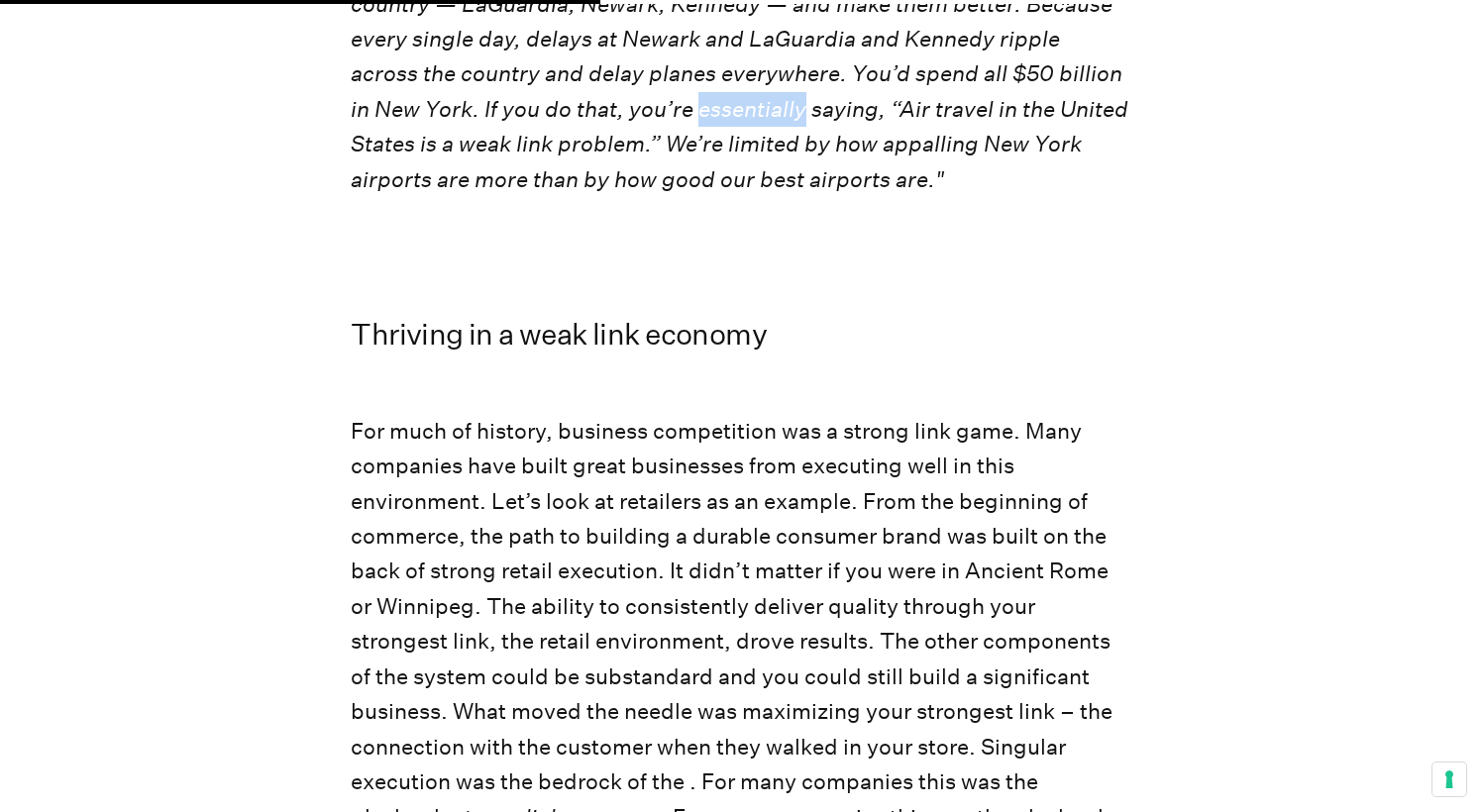 click on ""I think the weak link/strong link distinction is incredibly useful in making sense of certain kinds of problems. Suppose I said to you, for example, “Here’s $50 billion. Spend it in a way that makes air travel in the United States more efficient.” The last thing you would do is to go to Denver, which has that big, gorgeous new airport, and make it even bigger and even more gorgeous. No, you’d go to the worst and most crowded airports in the country — LaGuardia, Newark, Kennedy — and make them better. Because every single day, delays at Newark and LaGuardia and Kennedy ripple across the country and delay planes everywhere. You’d spend all $50 billion in New York. If you do that, you’re essentially saying, “Air travel in the United States is a weak link problem.” We’re limited by how appalling New York airports are more than by how good our best airports are."" at bounding box center (739, -14) 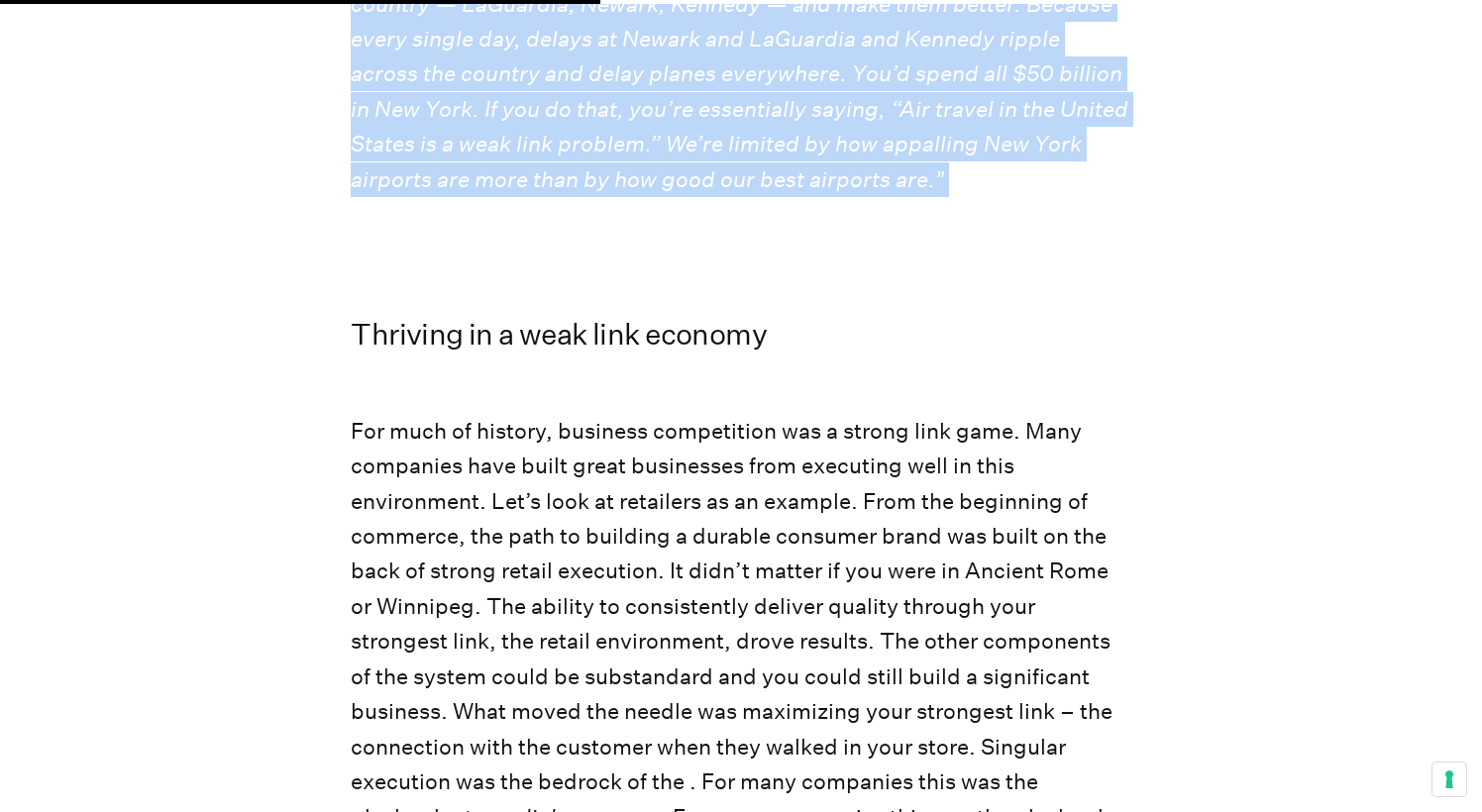click on ""I think the weak link/strong link distinction is incredibly useful in making sense of certain kinds of problems. Suppose I said to you, for example, “Here’s $50 billion. Spend it in a way that makes air travel in the United States more efficient.” The last thing you would do is to go to Denver, which has that big, gorgeous new airport, and make it even bigger and even more gorgeous. No, you’d go to the worst and most crowded airports in the country — LaGuardia, Newark, Kennedy — and make them better. Because every single day, delays at Newark and LaGuardia and Kennedy ripple across the country and delay planes everywhere. You’d spend all $50 billion in New York. If you do that, you’re essentially saying, “Air travel in the United States is a weak link problem.” We’re limited by how appalling New York airports are more than by how good our best airports are."" at bounding box center [740, -65] 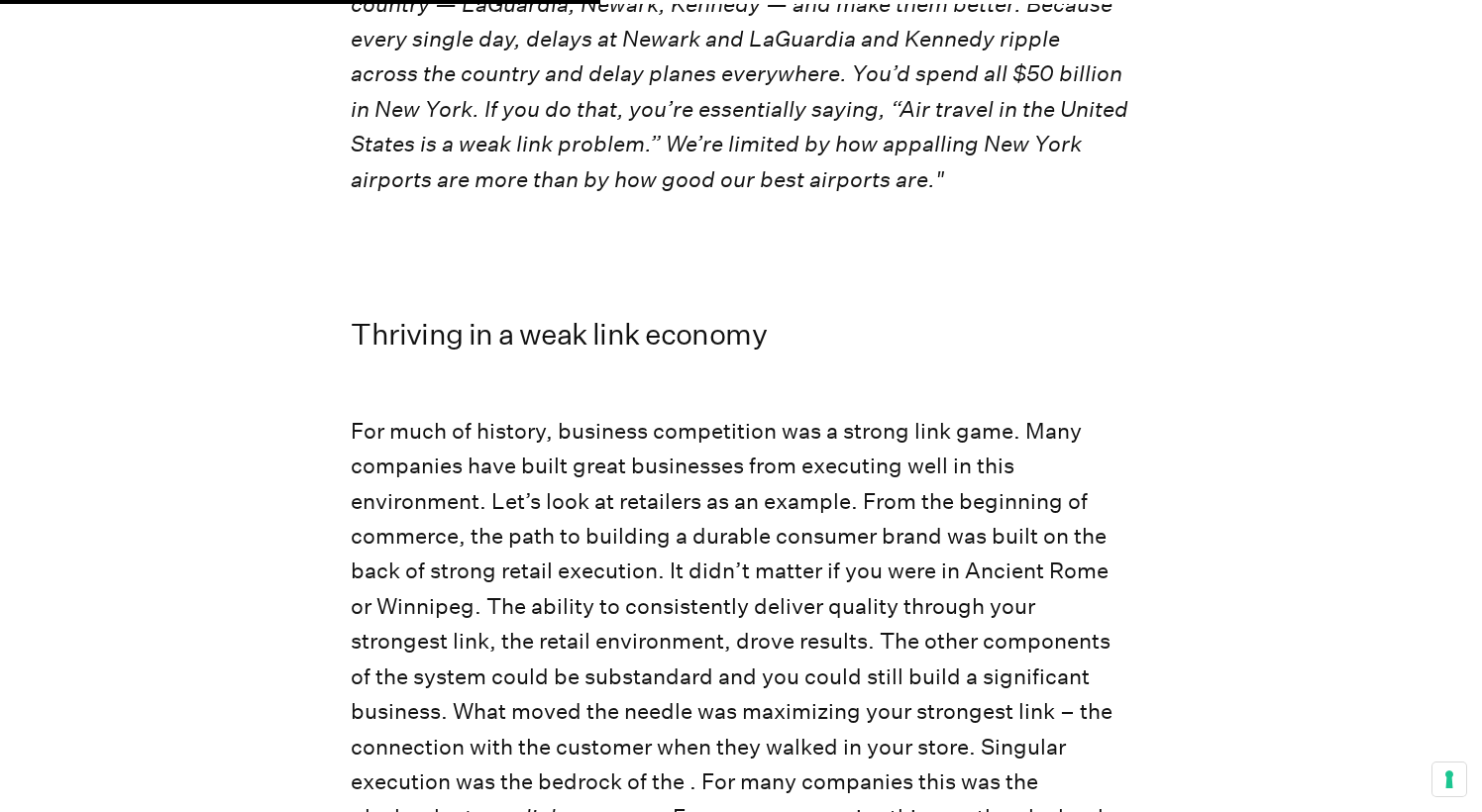 click on ""I think the weak link/strong link distinction is incredibly useful in making sense of certain kinds of problems. Suppose I said to you, for example, “Here’s $50 billion. Spend it in a way that makes air travel in the United States more efficient.” The last thing you would do is to go to Denver, which has that big, gorgeous new airport, and make it even bigger and even more gorgeous. No, you’d go to the worst and most crowded airports in the country — LaGuardia, Newark, Kennedy — and make them better. Because every single day, delays at Newark and LaGuardia and Kennedy ripple across the country and delay planes everywhere. You’d spend all $50 billion in New York. If you do that, you’re essentially saying, “Air travel in the United States is a weak link problem.” We’re limited by how appalling New York airports are more than by how good our best airports are."" at bounding box center (740, -65) 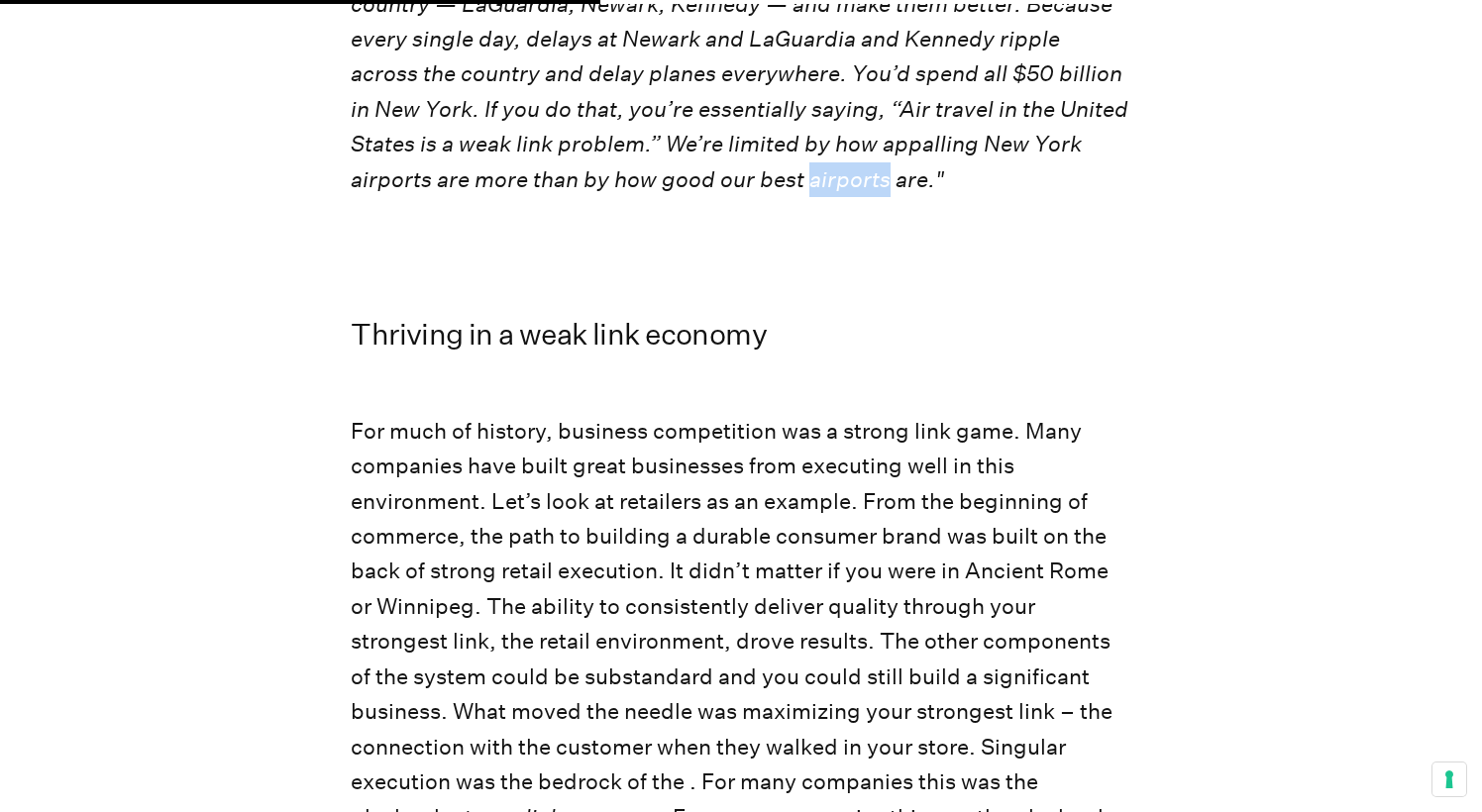 click on ""I think the weak link/strong link distinction is incredibly useful in making sense of certain kinds of problems. Suppose I said to you, for example, “Here’s $50 billion. Spend it in a way that makes air travel in the United States more efficient.” The last thing you would do is to go to Denver, which has that big, gorgeous new airport, and make it even bigger and even more gorgeous. No, you’d go to the worst and most crowded airports in the country — LaGuardia, Newark, Kennedy — and make them better. Because every single day, delays at Newark and LaGuardia and Kennedy ripple across the country and delay planes everywhere. You’d spend all $50 billion in New York. If you do that, you’re essentially saying, “Air travel in the United States is a weak link problem.” We’re limited by how appalling New York airports are more than by how good our best airports are."" at bounding box center (740, -65) 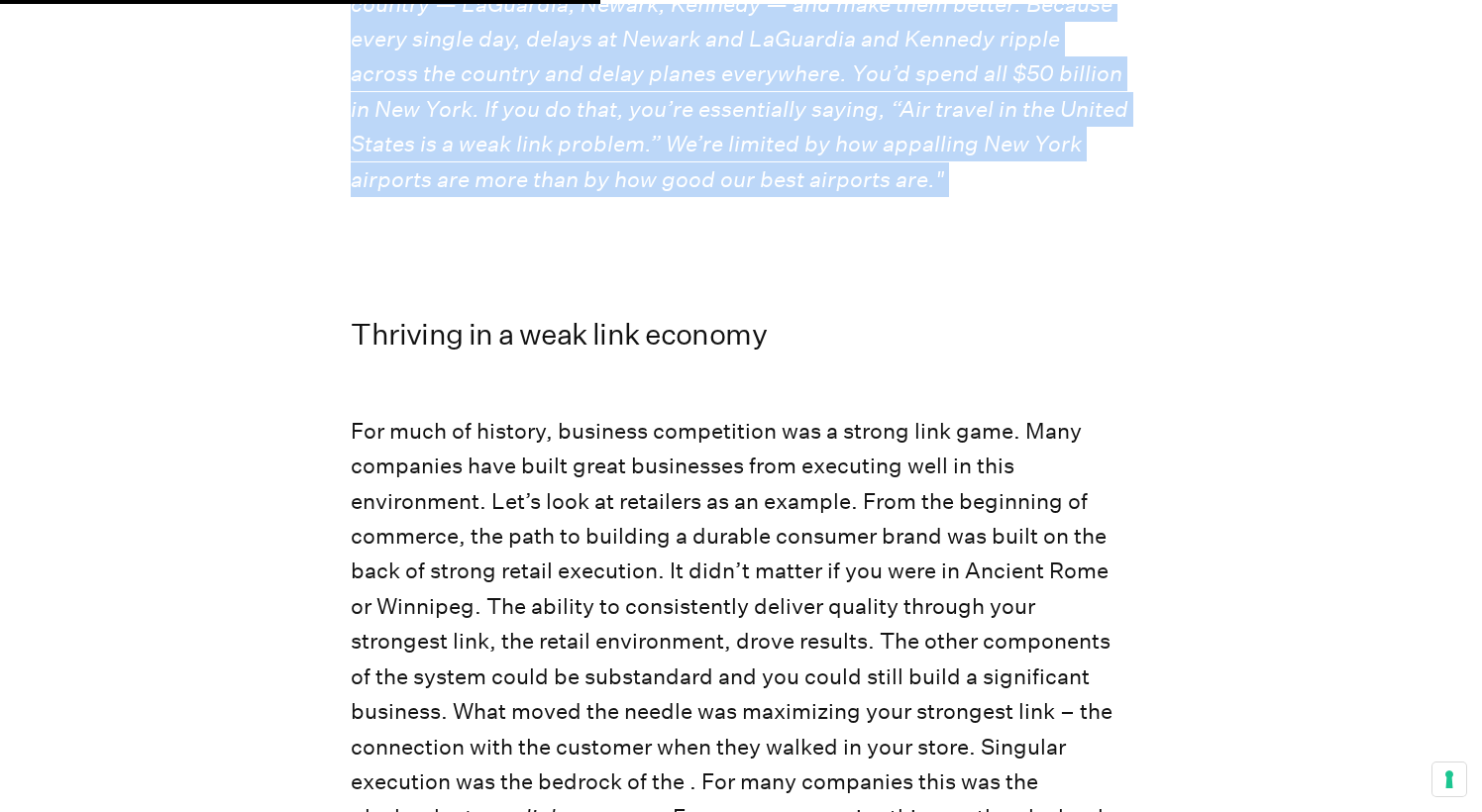 click on ""I think the weak link/strong link distinction is incredibly useful in making sense of certain kinds of problems. Suppose I said to you, for example, “Here’s $50 billion. Spend it in a way that makes air travel in the United States more efficient.” The last thing you would do is to go to Denver, which has that big, gorgeous new airport, and make it even bigger and even more gorgeous. No, you’d go to the worst and most crowded airports in the country — LaGuardia, Newark, Kennedy — and make them better. Because every single day, delays at Newark and LaGuardia and Kennedy ripple across the country and delay planes everywhere. You’d spend all $50 billion in New York. If you do that, you’re essentially saying, “Air travel in the United States is a weak link problem.” We’re limited by how appalling New York airports are more than by how good our best airports are."" at bounding box center [739, -14] 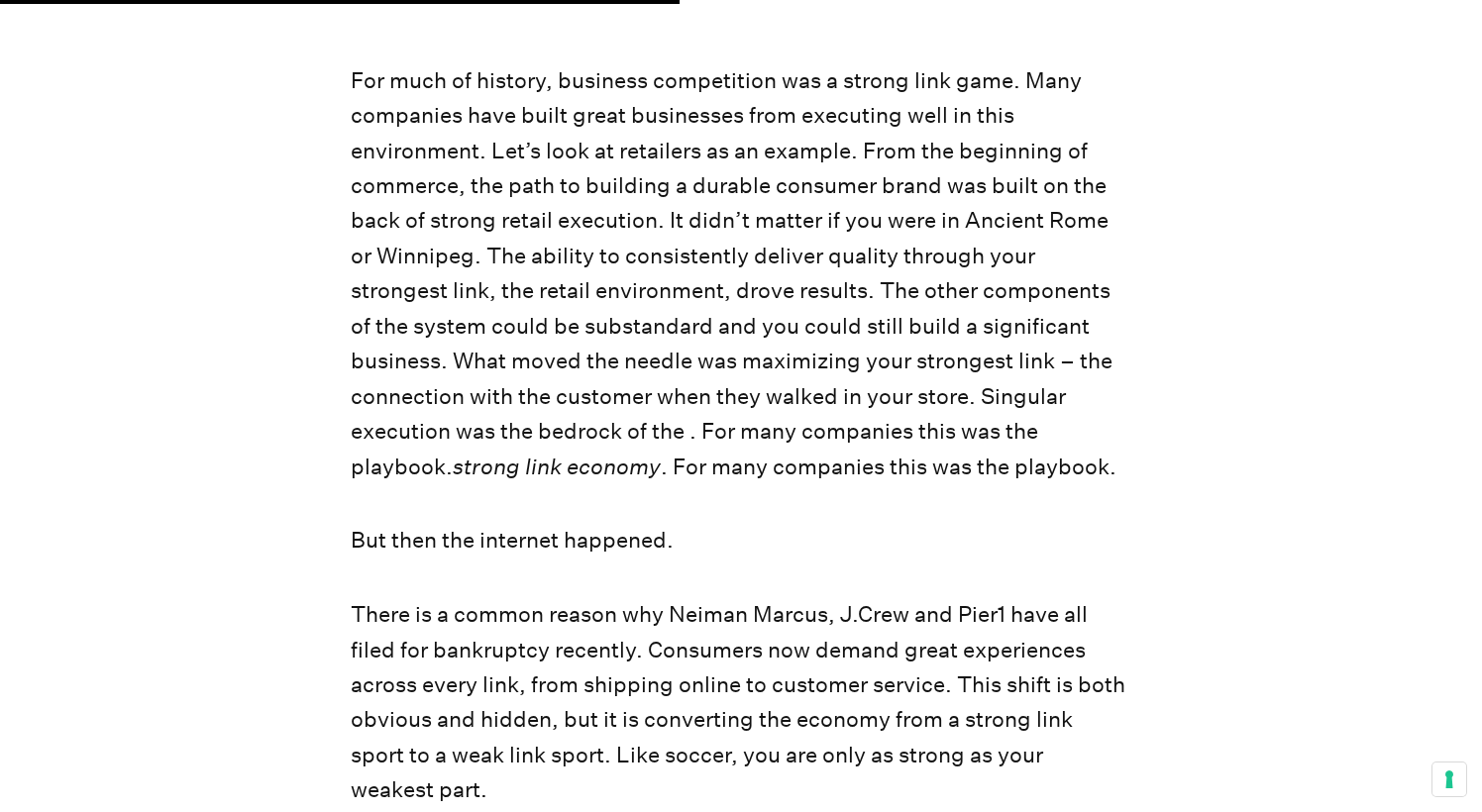 scroll, scrollTop: 3156, scrollLeft: 0, axis: vertical 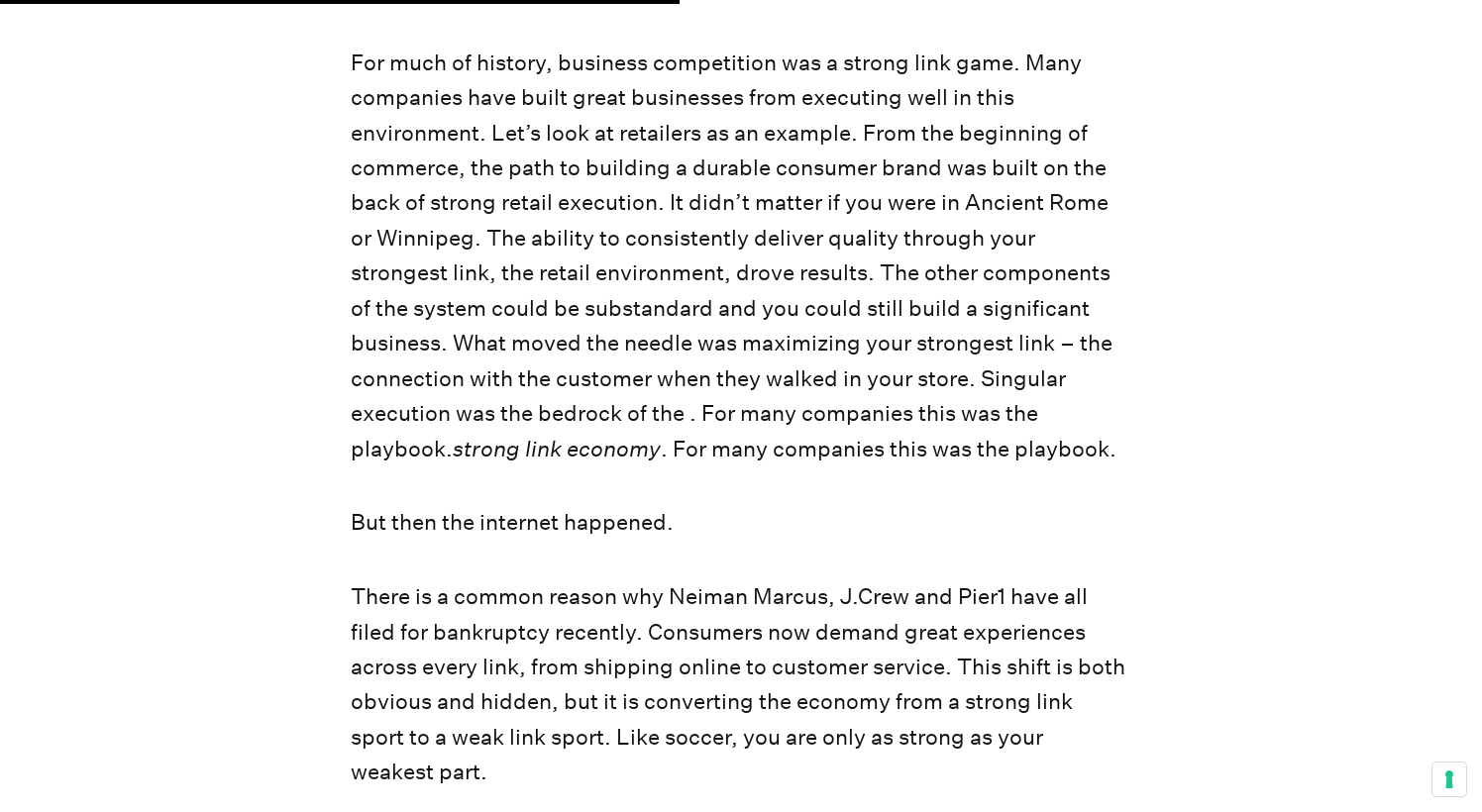 click on "For much of history, business competition was a strong link game. Many companies have built great businesses from executing well in this environment. Let’s look at retailers as an example. From the beginning of commerce, the path to building a durable consumer brand was built on the back of strong retail execution. It didn’t matter if you were in Ancient Rome or Winnipeg. The ability to consistently deliver quality through your strongest link, the retail environment, drove results. The other components of the system could be substandard and you could still build a significant business. What moved the needle was maximizing your strongest link – the connection with the customer when they walked in your store. Singular execution was the bedrock of the strong link economy . For many companies this was the playbook." at bounding box center [740, 255] 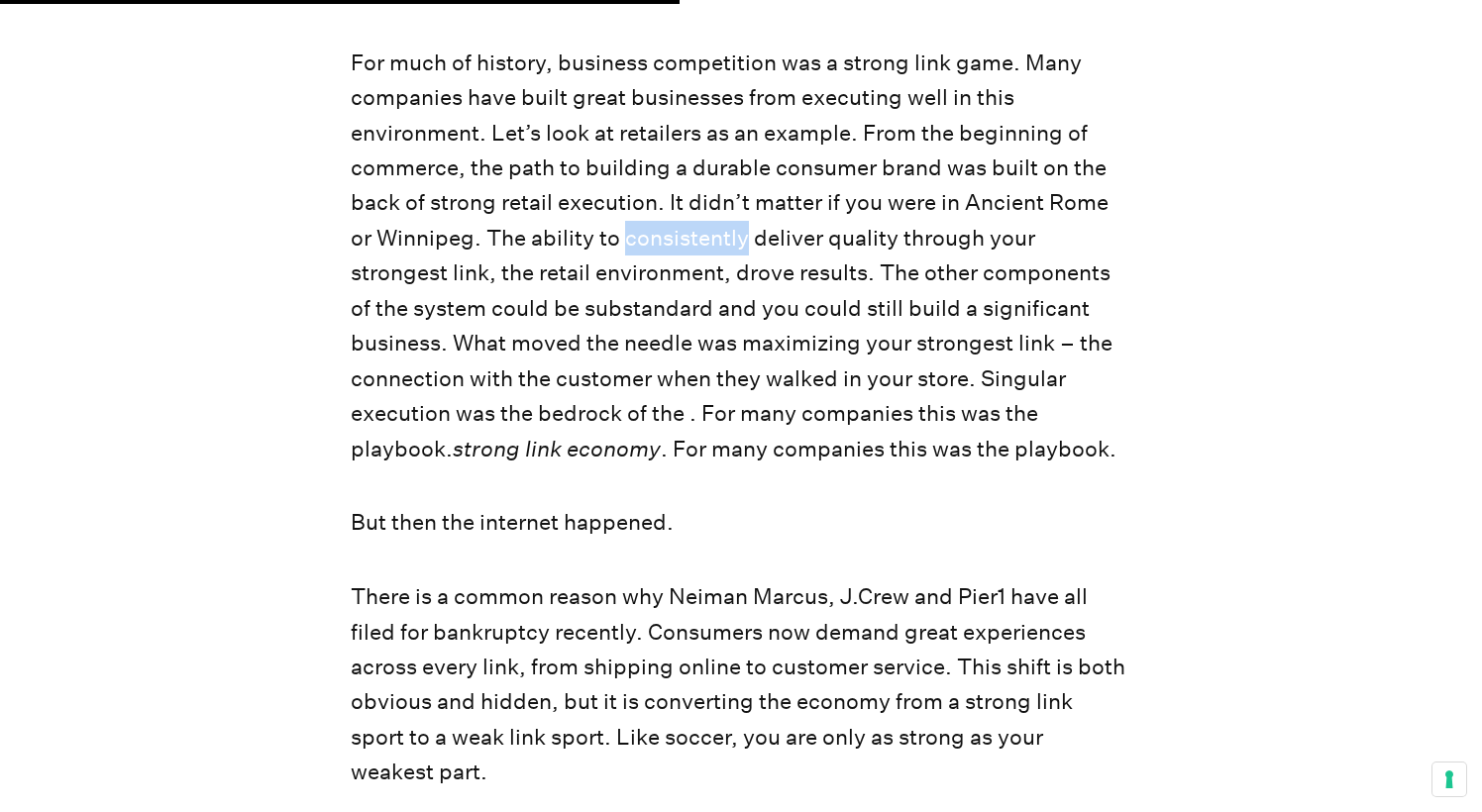 click on "For much of history, business competition was a strong link game. Many companies have built great businesses from executing well in this environment. Let’s look at retailers as an example. From the beginning of commerce, the path to building a durable consumer brand was built on the back of strong retail execution. It didn’t matter if you were in Ancient Rome or Winnipeg. The ability to consistently deliver quality through your strongest link, the retail environment, drove results. The other components of the system could be substandard and you could still build a significant business. What moved the needle was maximizing your strongest link – the connection with the customer when they walked in your store. Singular execution was the bedrock of the strong link economy . For many companies this was the playbook." at bounding box center [740, 255] 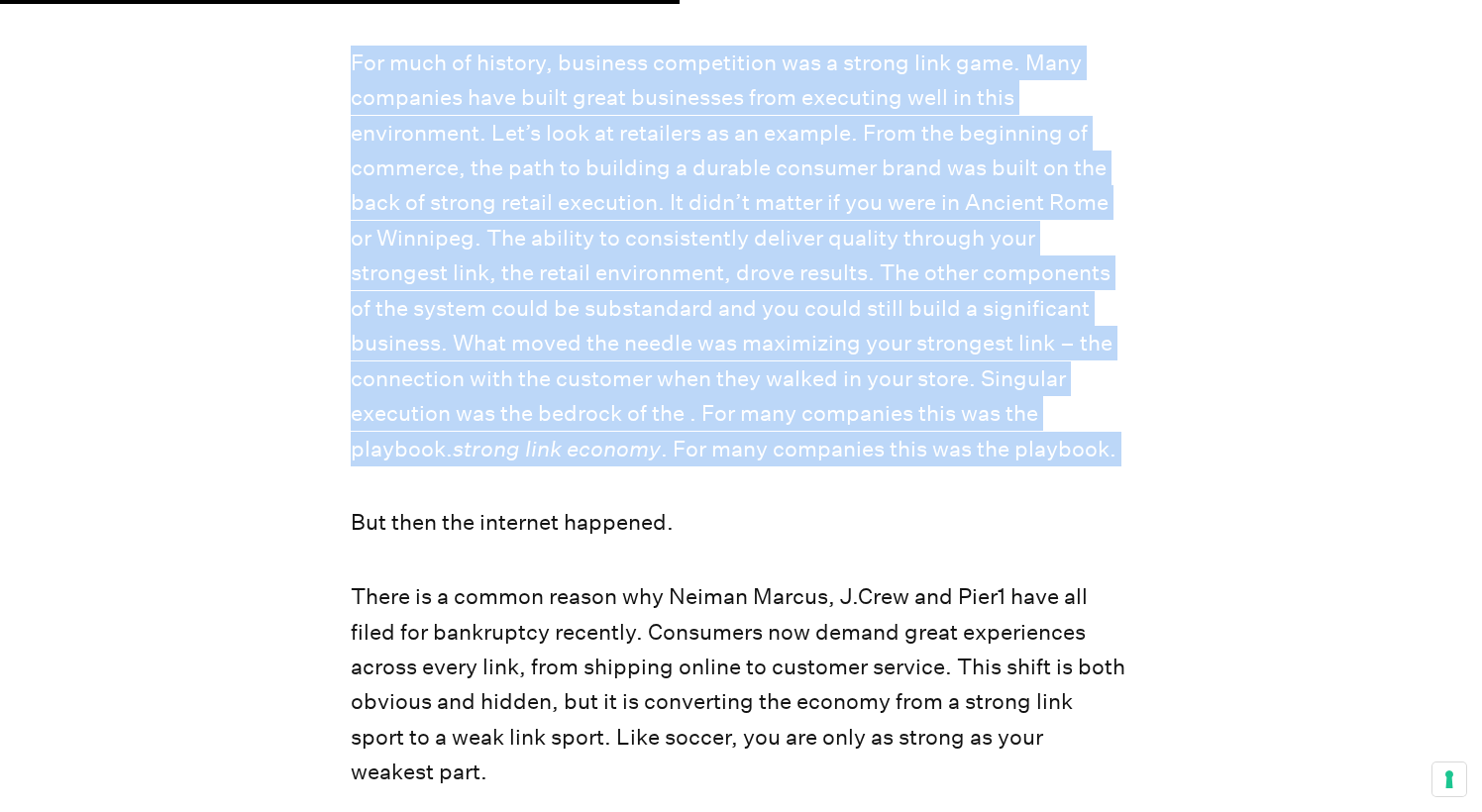 click on "For much of history, business competition was a strong link game. Many companies have built great businesses from executing well in this environment. Let’s look at retailers as an example. From the beginning of commerce, the path to building a durable consumer brand was built on the back of strong retail execution. It didn’t matter if you were in Ancient Rome or Winnipeg. The ability to consistently deliver quality through your strongest link, the retail environment, drove results. The other components of the system could be substandard and you could still build a significant business. What moved the needle was maximizing your strongest link – the connection with the customer when they walked in your store. Singular execution was the bedrock of the strong link economy . For many companies this was the playbook." at bounding box center (740, 255) 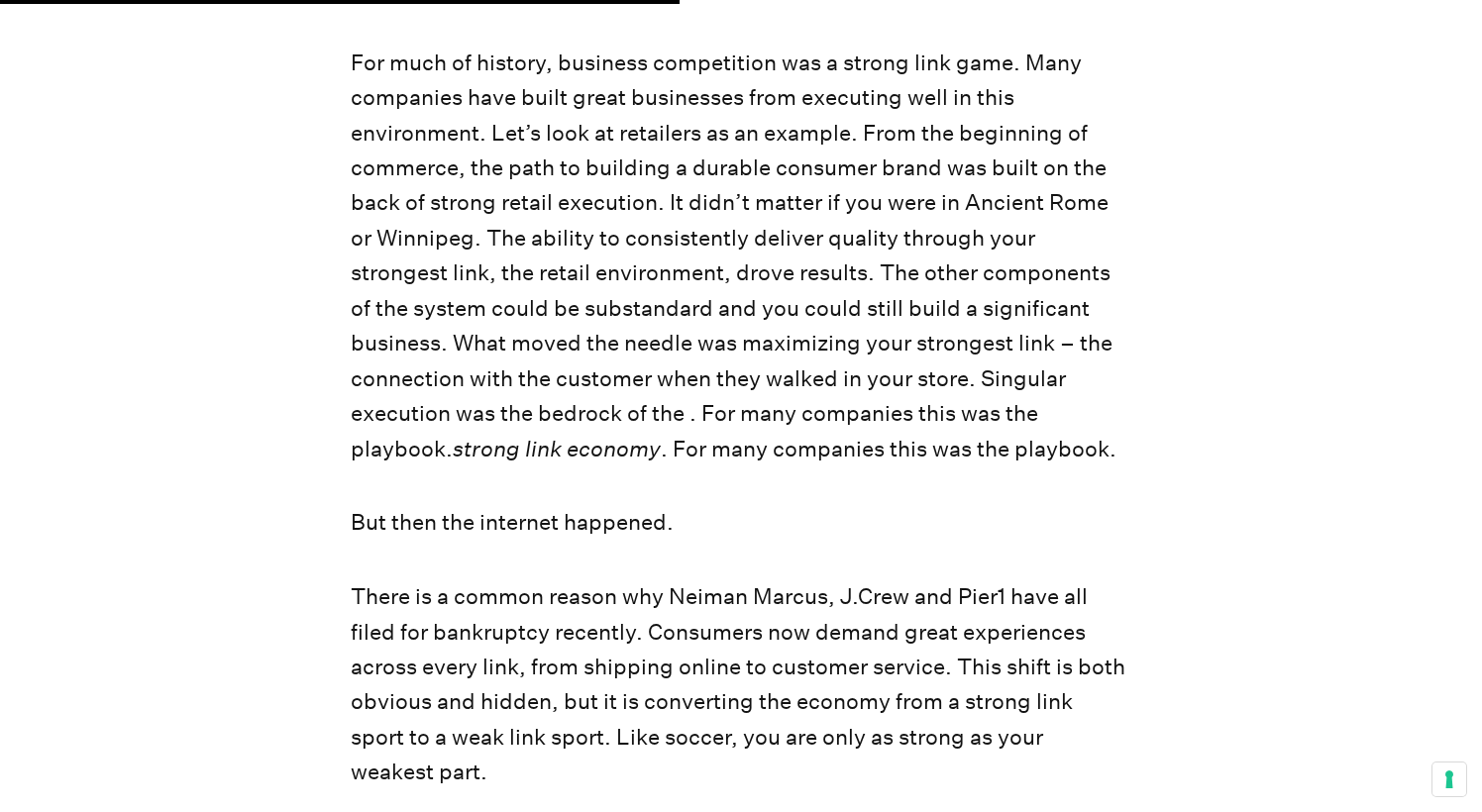 click on "For much of history, business competition was a strong link game. Many companies have built great businesses from executing well in this environment. Let’s look at retailers as an example. From the beginning of commerce, the path to building a durable consumer brand was built on the back of strong retail execution. It didn’t matter if you were in Ancient Rome or Winnipeg. The ability to consistently deliver quality through your strongest link, the retail environment, drove results. The other components of the system could be substandard and you could still build a significant business. What moved the needle was maximizing your strongest link – the connection with the customer when they walked in your store. Singular execution was the bedrock of the strong link economy . For many companies this was the playbook." at bounding box center (740, 255) 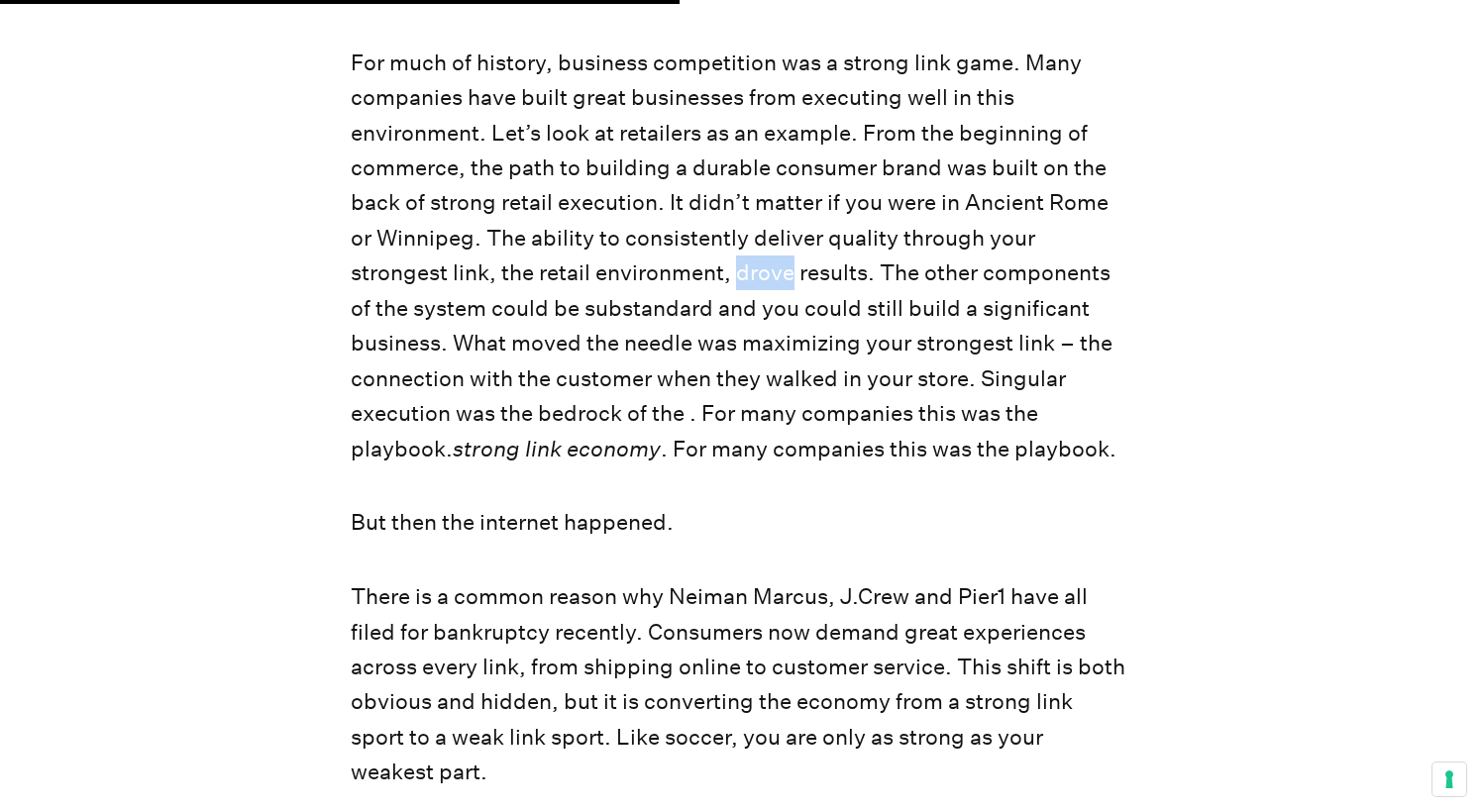 click on "For much of history, business competition was a strong link game. Many companies have built great businesses from executing well in this environment. Let’s look at retailers as an example. From the beginning of commerce, the path to building a durable consumer brand was built on the back of strong retail execution. It didn’t matter if you were in Ancient Rome or Winnipeg. The ability to consistently deliver quality through your strongest link, the retail environment, drove results. The other components of the system could be substandard and you could still build a significant business. What moved the needle was maximizing your strongest link – the connection with the customer when they walked in your store. Singular execution was the bedrock of the strong link economy . For many companies this was the playbook." at bounding box center [740, 255] 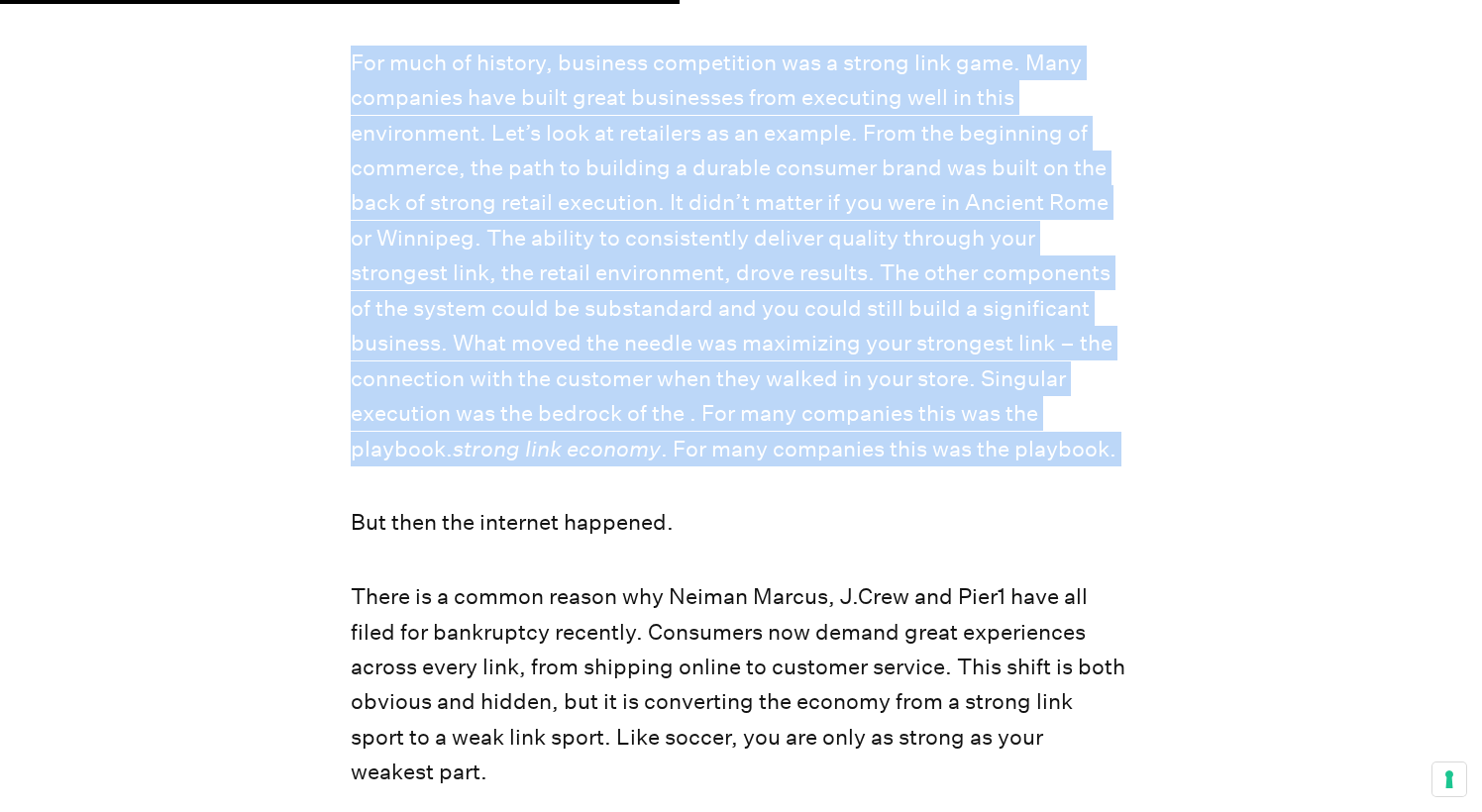 click on "For much of history, business competition was a strong link game. Many companies have built great businesses from executing well in this environment. Let’s look at retailers as an example. From the beginning of commerce, the path to building a durable consumer brand was built on the back of strong retail execution. It didn’t matter if you were in Ancient Rome or Winnipeg. The ability to consistently deliver quality through your strongest link, the retail environment, drove results. The other components of the system could be substandard and you could still build a significant business. What moved the needle was maximizing your strongest link – the connection with the customer when they walked in your store. Singular execution was the bedrock of the strong link economy . For many companies this was the playbook." at bounding box center (740, 255) 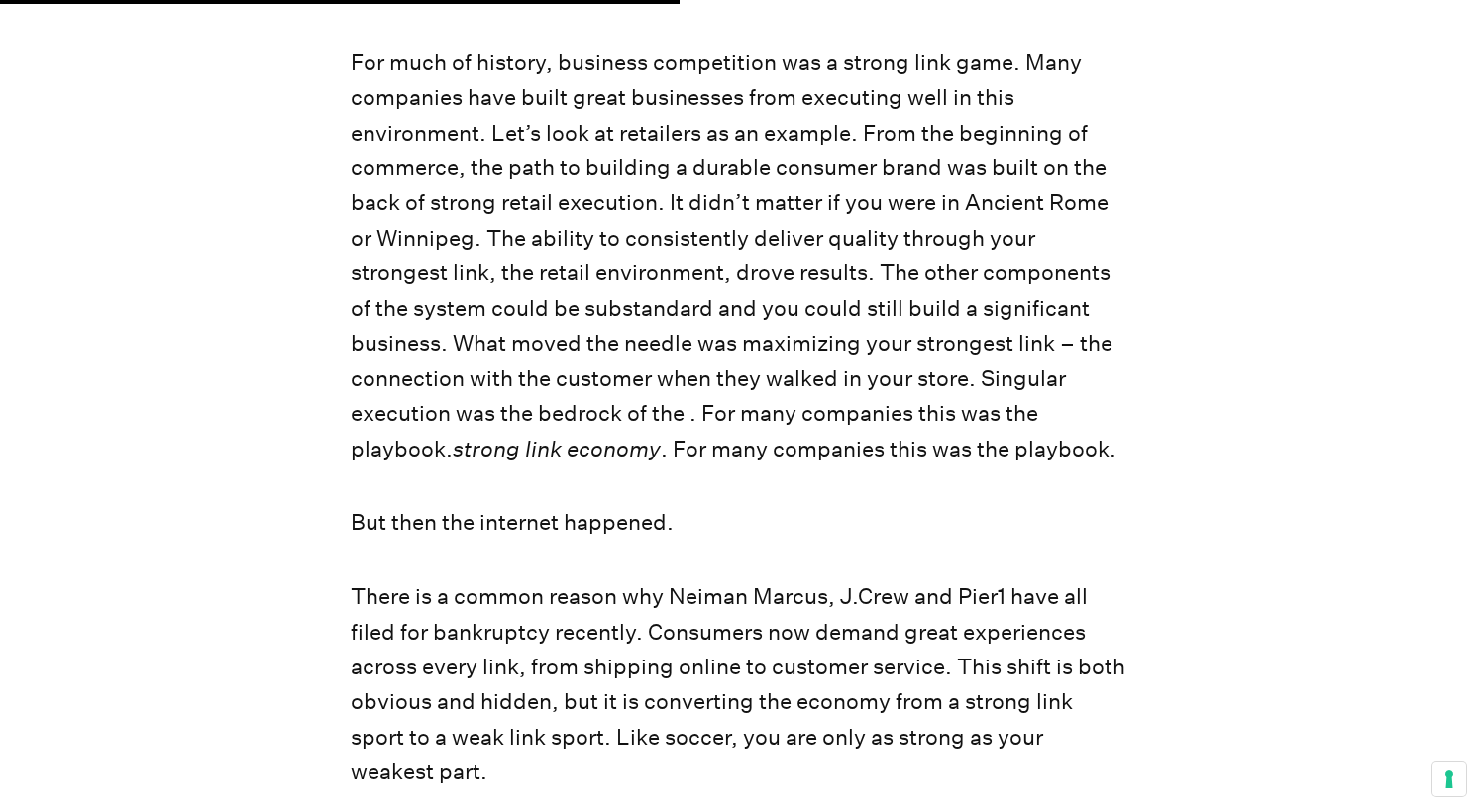 click on "For much of history, business competition was a strong link game. Many companies have built great businesses from executing well in this environment. Let’s look at retailers as an example. From the beginning of commerce, the path to building a durable consumer brand was built on the back of strong retail execution. It didn’t matter if you were in Ancient Rome or Winnipeg. The ability to consistently deliver quality through your strongest link, the retail environment, drove results. The other components of the system could be substandard and you could still build a significant business. What moved the needle was maximizing your strongest link – the connection with the customer when they walked in your store. Singular execution was the bedrock of the strong link economy . For many companies this was the playbook." at bounding box center [740, 255] 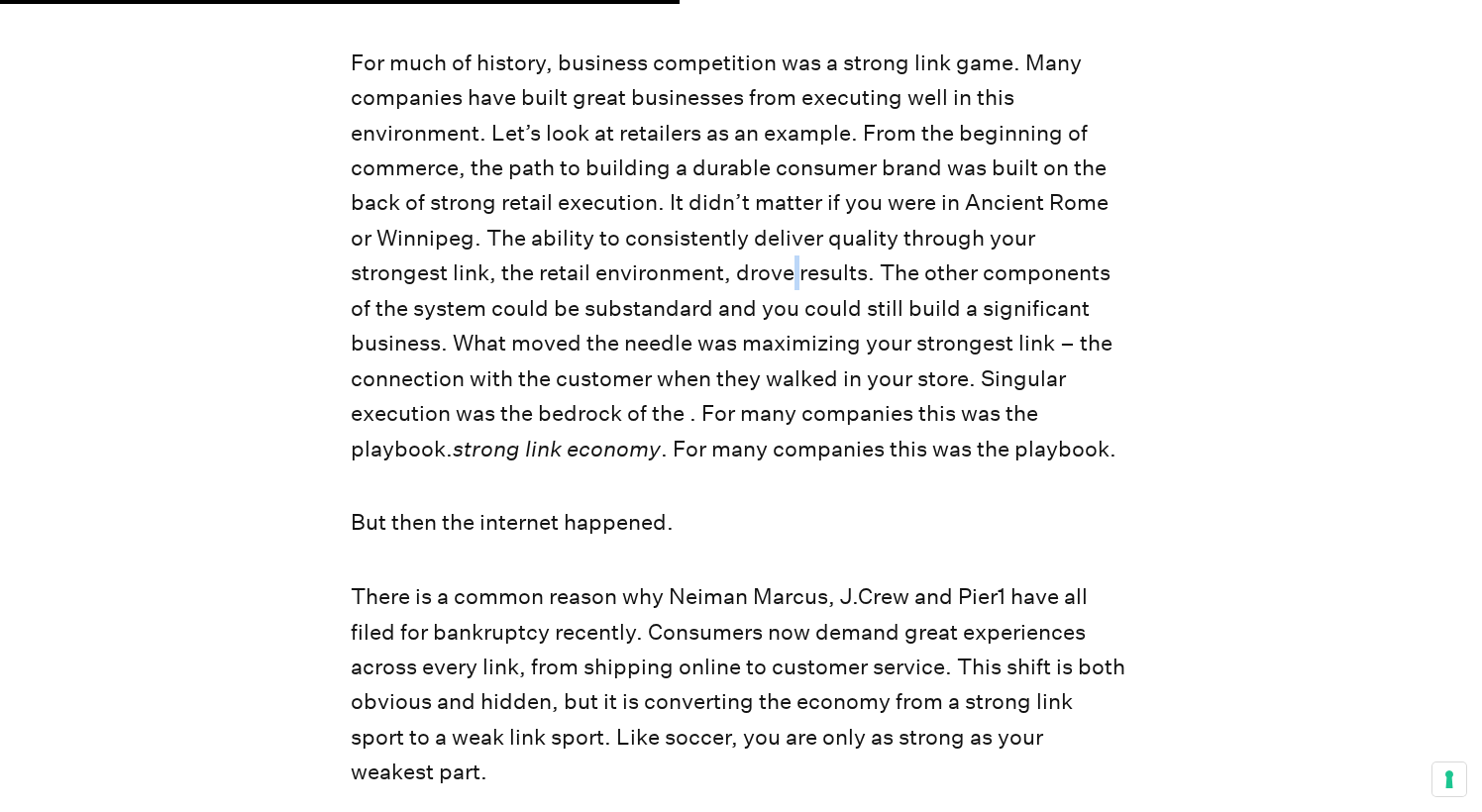 click on "For much of history, business competition was a strong link game. Many companies have built great businesses from executing well in this environment. Let’s look at retailers as an example. From the beginning of commerce, the path to building a durable consumer brand was built on the back of strong retail execution. It didn’t matter if you were in Ancient Rome or Winnipeg. The ability to consistently deliver quality through your strongest link, the retail environment, drove results. The other components of the system could be substandard and you could still build a significant business. What moved the needle was maximizing your strongest link – the connection with the customer when they walked in your store. Singular execution was the bedrock of the strong link economy . For many companies this was the playbook." at bounding box center (740, 255) 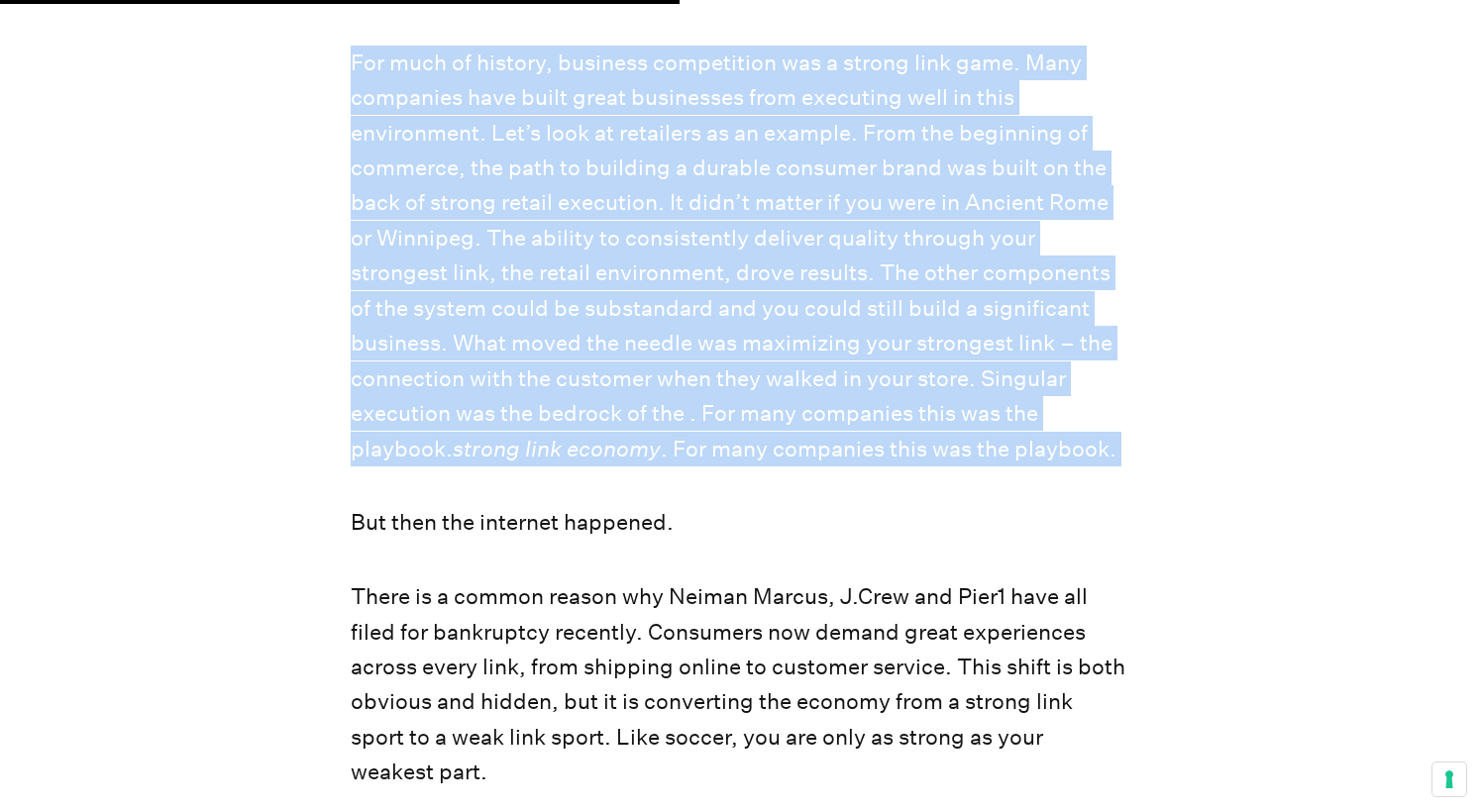 click on "For much of history, business competition was a strong link game. Many companies have built great businesses from executing well in this environment. Let’s look at retailers as an example. From the beginning of commerce, the path to building a durable consumer brand was built on the back of strong retail execution. It didn’t matter if you were in Ancient Rome or Winnipeg. The ability to consistently deliver quality through your strongest link, the retail environment, drove results. The other components of the system could be substandard and you could still build a significant business. What moved the needle was maximizing your strongest link – the connection with the customer when they walked in your store. Singular execution was the bedrock of the strong link economy . For many companies this was the playbook." at bounding box center (740, 255) 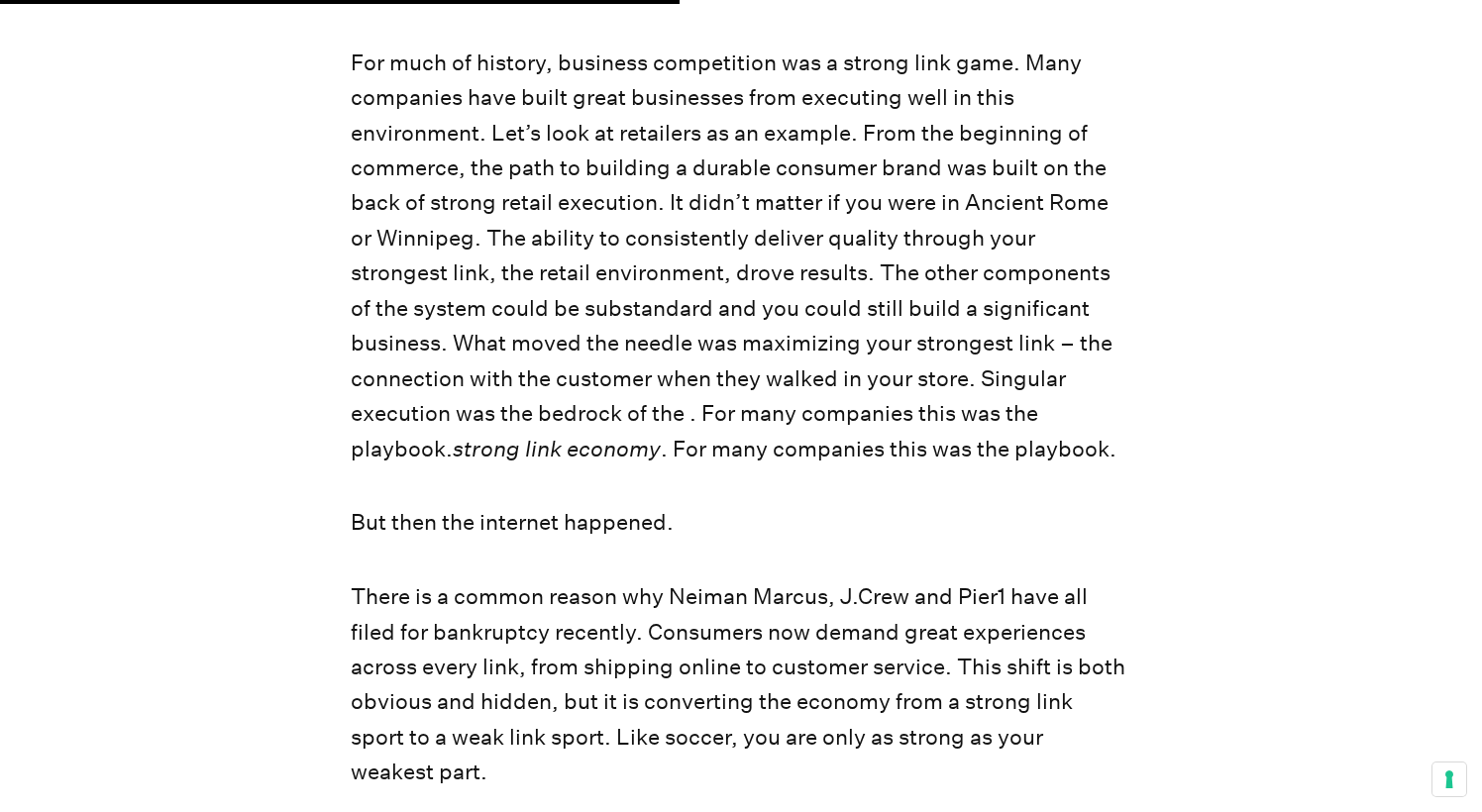 click on "For much of history, business competition was a strong link game. Many companies have built great businesses from executing well in this environment. Let’s look at retailers as an example. From the beginning of commerce, the path to building a durable consumer brand was built on the back of strong retail execution. It didn’t matter if you were in Ancient Rome or Winnipeg. The ability to consistently deliver quality through your strongest link, the retail environment, drove results. The other components of the system could be substandard and you could still build a significant business. What moved the needle was maximizing your strongest link – the connection with the customer when they walked in your store. Singular execution was the bedrock of the strong link economy . For many companies this was the playbook." at bounding box center [740, 255] 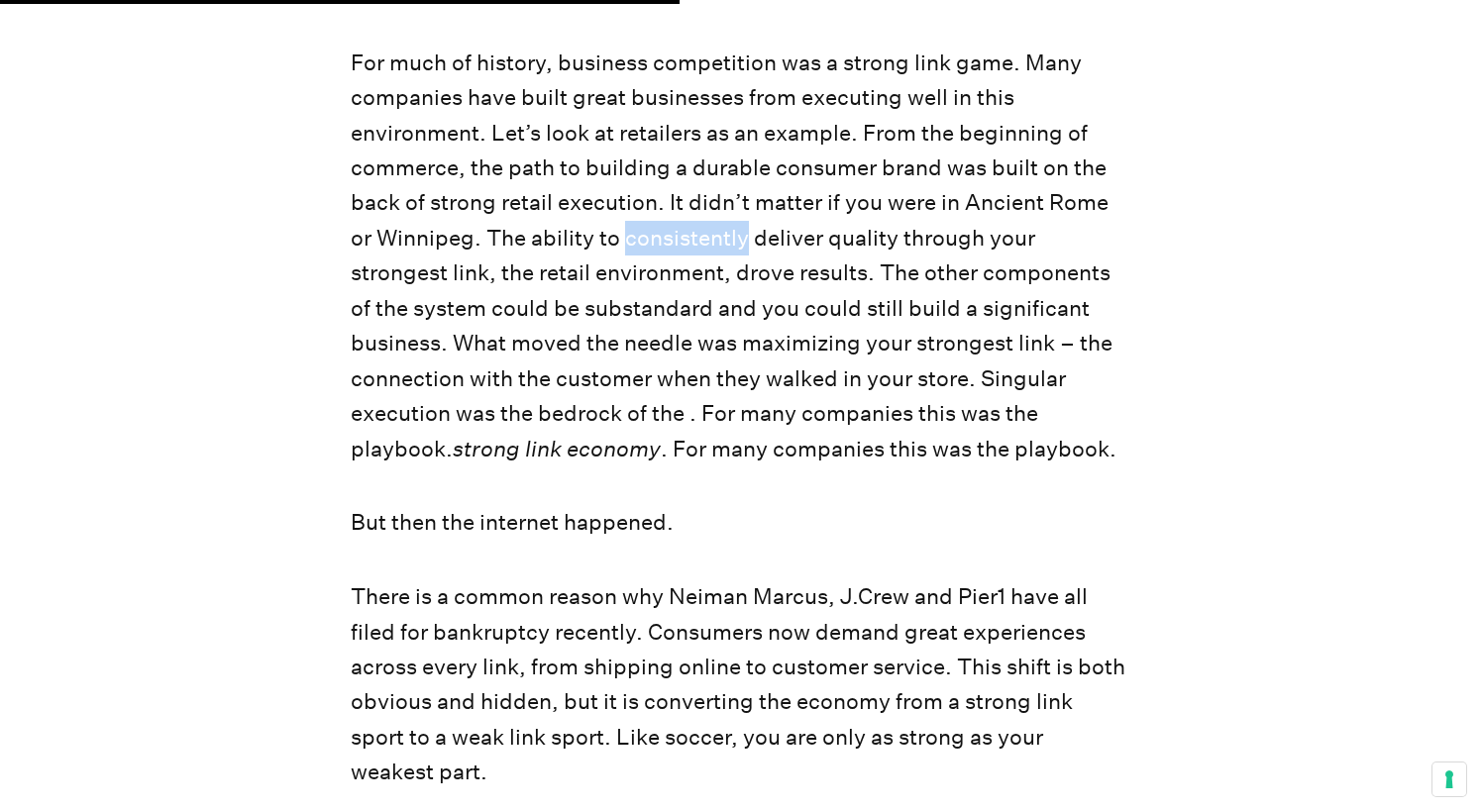 click on "For much of history, business competition was a strong link game. Many companies have built great businesses from executing well in this environment. Let’s look at retailers as an example. From the beginning of commerce, the path to building a durable consumer brand was built on the back of strong retail execution. It didn’t matter if you were in Ancient Rome or Winnipeg. The ability to consistently deliver quality through your strongest link, the retail environment, drove results. The other components of the system could be substandard and you could still build a significant business. What moved the needle was maximizing your strongest link – the connection with the customer when they walked in your store. Singular execution was the bedrock of the strong link economy . For many companies this was the playbook." at bounding box center [740, 255] 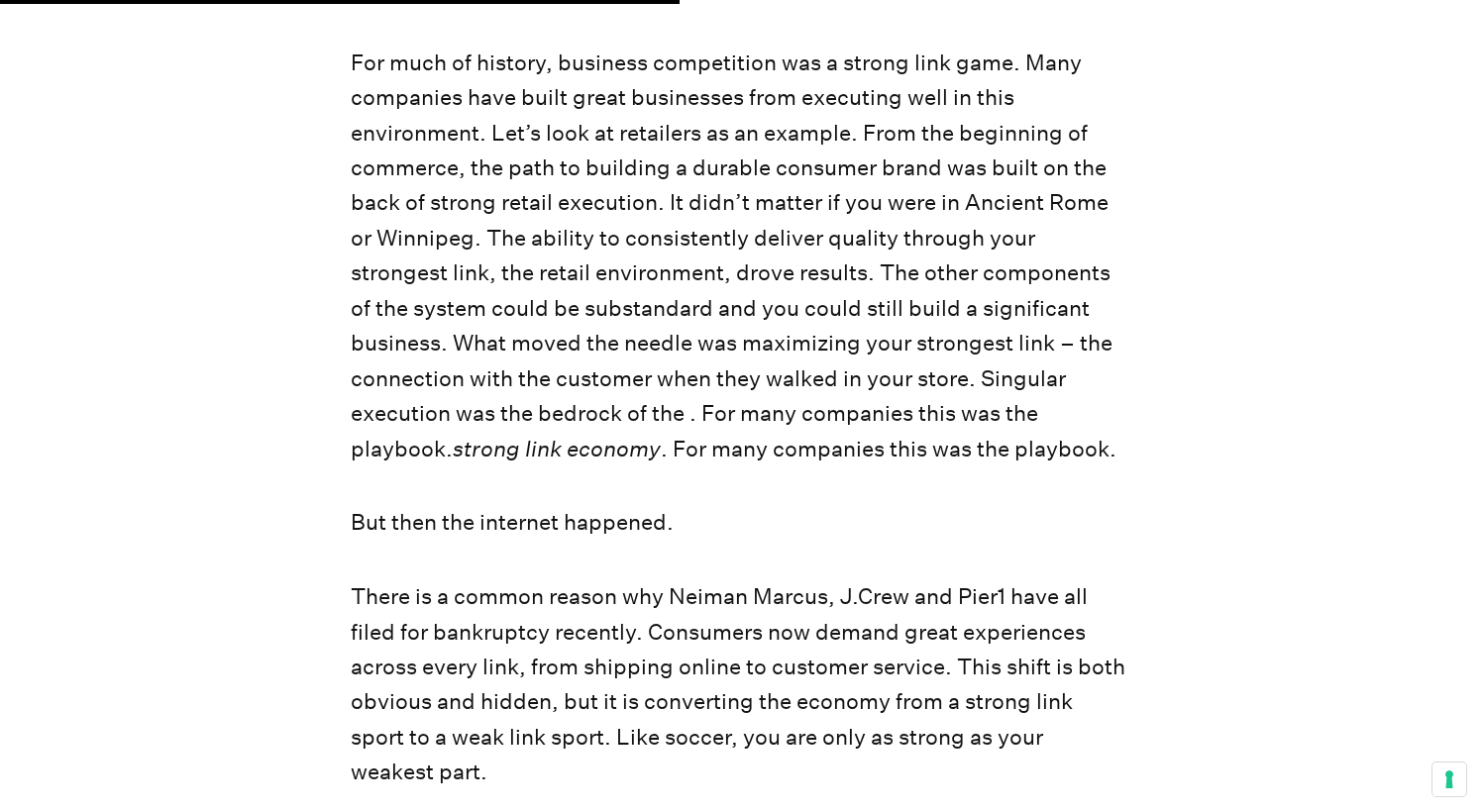 click on "For much of history, business competition was a strong link game. Many companies have built great businesses from executing well in this environment. Let’s look at retailers as an example. From the beginning of commerce, the path to building a durable consumer brand was built on the back of strong retail execution. It didn’t matter if you were in Ancient Rome or Winnipeg. The ability to consistently deliver quality through your strongest link, the retail environment, drove results. The other components of the system could be substandard and you could still build a significant business. What moved the needle was maximizing your strongest link – the connection with the customer when they walked in your store. Singular execution was the bedrock of the strong link economy . For many companies this was the playbook." at bounding box center [740, 255] 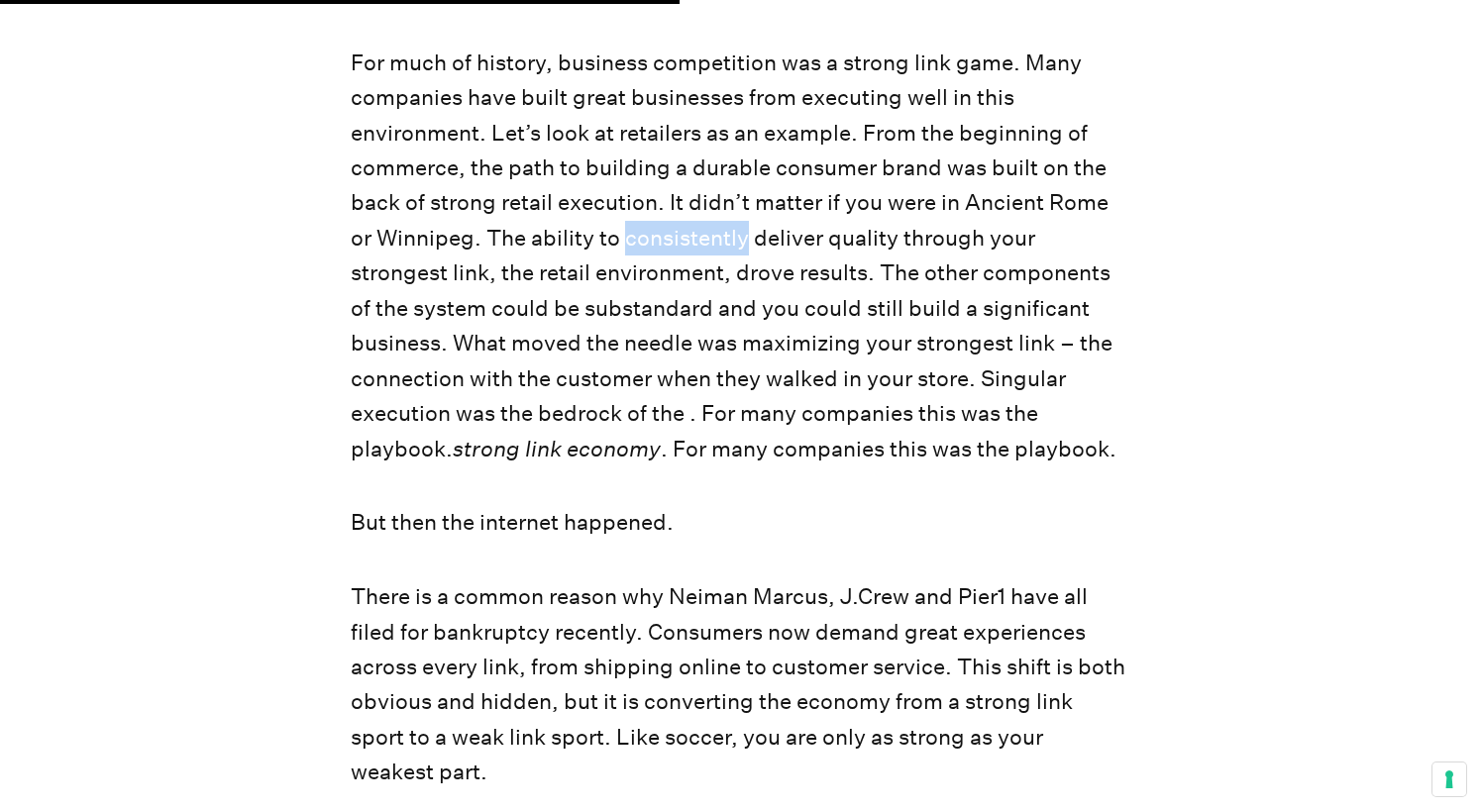 click on "For much of history, business competition was a strong link game. Many companies have built great businesses from executing well in this environment. Let’s look at retailers as an example. From the beginning of commerce, the path to building a durable consumer brand was built on the back of strong retail execution. It didn’t matter if you were in Ancient Rome or Winnipeg. The ability to consistently deliver quality through your strongest link, the retail environment, drove results. The other components of the system could be substandard and you could still build a significant business. What moved the needle was maximizing your strongest link – the connection with the customer when they walked in your store. Singular execution was the bedrock of the strong link economy . For many companies this was the playbook." at bounding box center [740, 255] 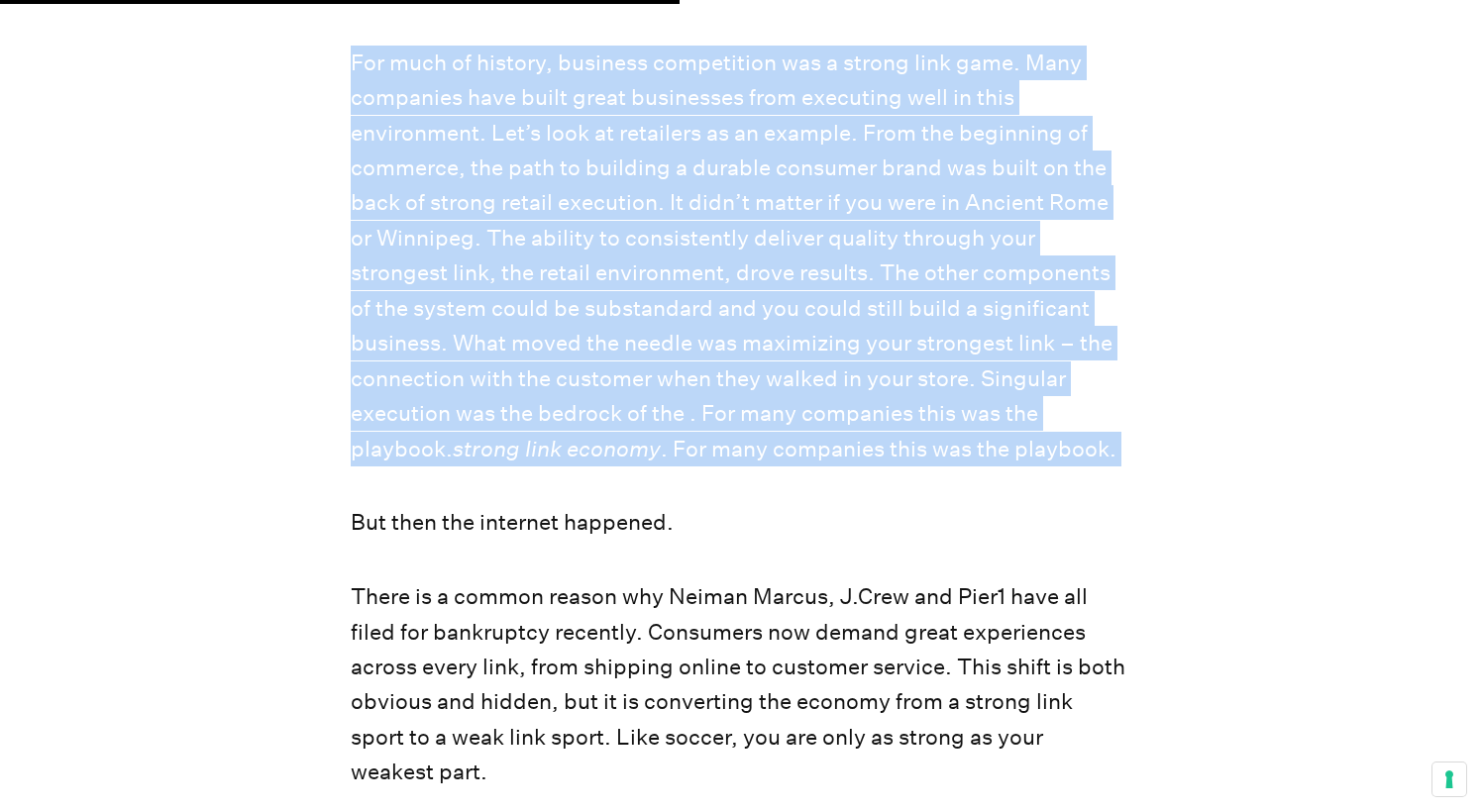 click on "For much of history, business competition was a strong link game. Many companies have built great businesses from executing well in this environment. Let’s look at retailers as an example. From the beginning of commerce, the path to building a durable consumer brand was built on the back of strong retail execution. It didn’t matter if you were in Ancient Rome or Winnipeg. The ability to consistently deliver quality through your strongest link, the retail environment, drove results. The other components of the system could be substandard and you could still build a significant business. What moved the needle was maximizing your strongest link – the connection with the customer when they walked in your store. Singular execution was the bedrock of the strong link economy . For many companies this was the playbook." at bounding box center (740, 255) 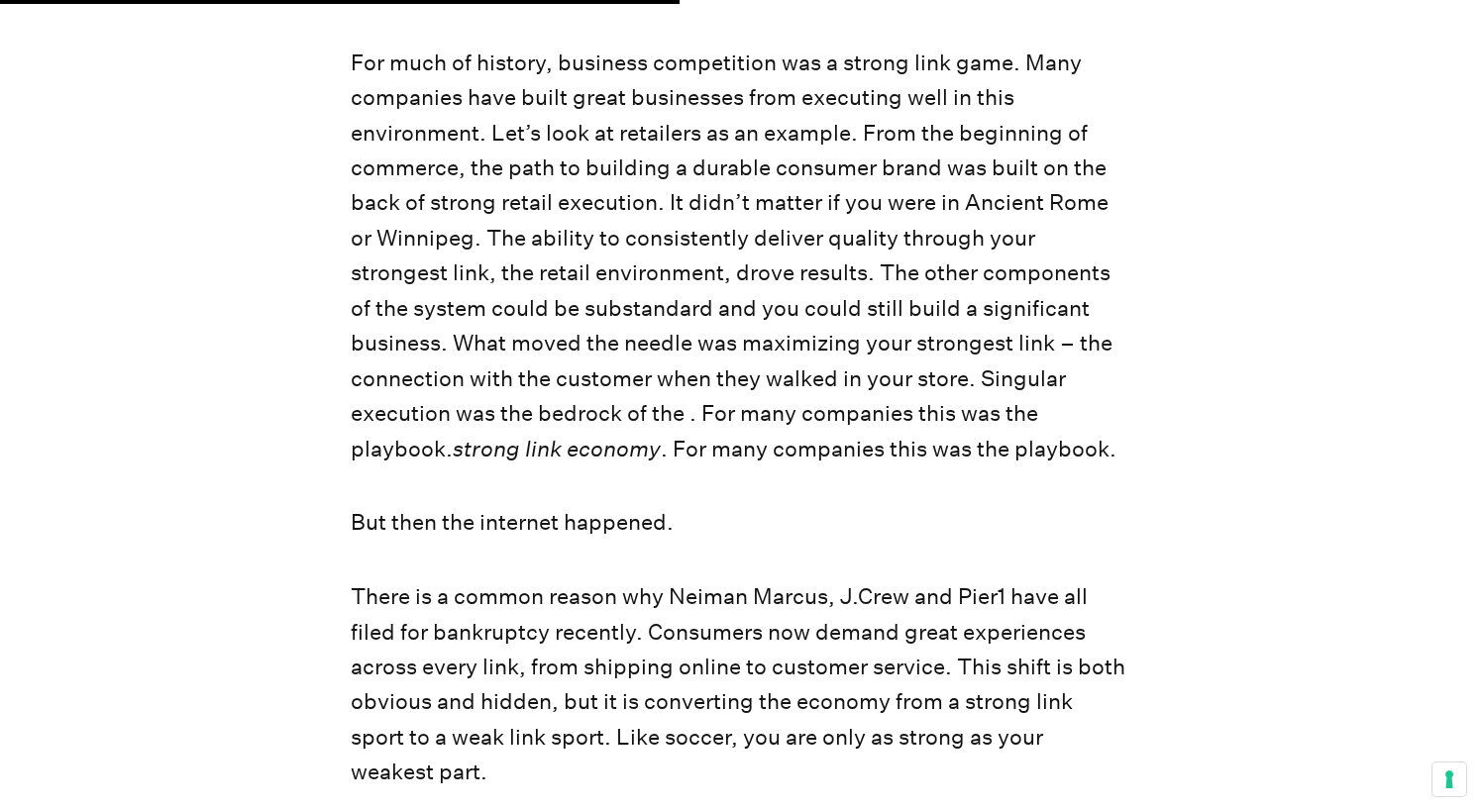 click on "For much of history, business competition was a strong link game. Many companies have built great businesses from executing well in this environment. Let’s look at retailers as an example. From the beginning of commerce, the path to building a durable consumer brand was built on the back of strong retail execution. It didn’t matter if you were in Ancient Rome or Winnipeg. The ability to consistently deliver quality through your strongest link, the retail environment, drove results. The other components of the system could be substandard and you could still build a significant business. What moved the needle was maximizing your strongest link – the connection with the customer when they walked in your store. Singular execution was the bedrock of the strong link economy . For many companies this was the playbook." at bounding box center (740, 255) 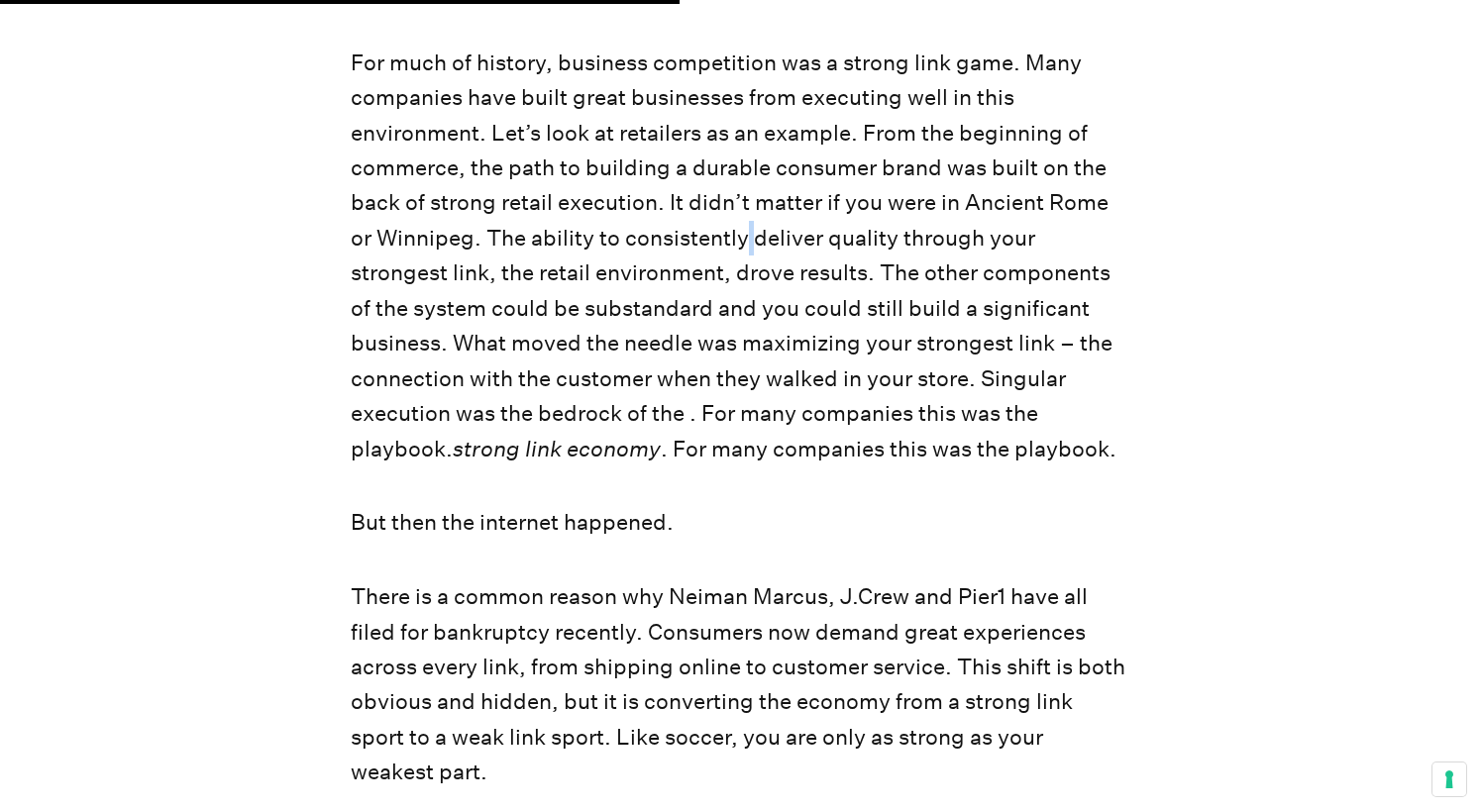 click on "For much of history, business competition was a strong link game. Many companies have built great businesses from executing well in this environment. Let’s look at retailers as an example. From the beginning of commerce, the path to building a durable consumer brand was built on the back of strong retail execution. It didn’t matter if you were in Ancient Rome or Winnipeg. The ability to consistently deliver quality through your strongest link, the retail environment, drove results. The other components of the system could be substandard and you could still build a significant business. What moved the needle was maximizing your strongest link – the connection with the customer when they walked in your store. Singular execution was the bedrock of the strong link economy . For many companies this was the playbook." at bounding box center (740, 255) 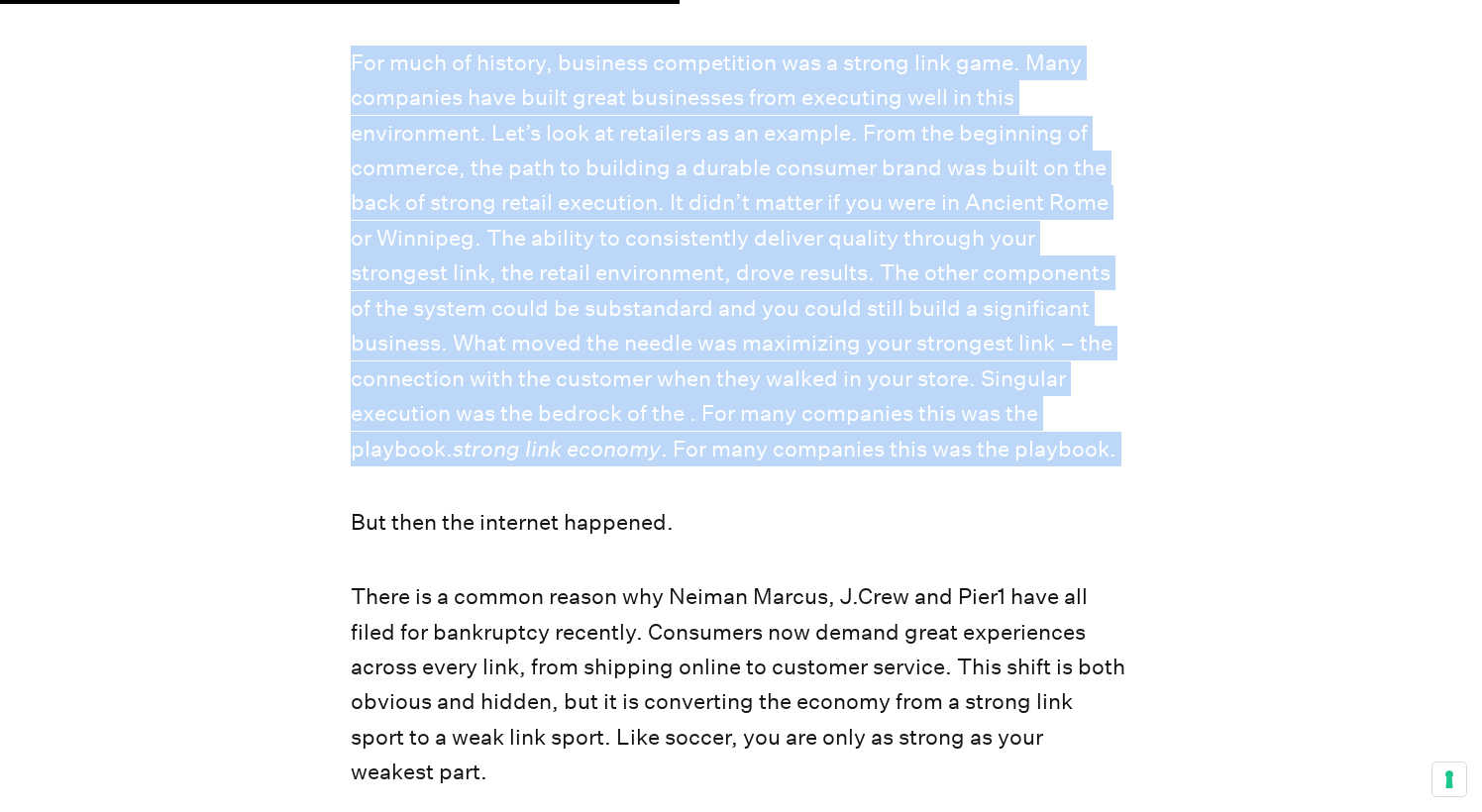 click on "For much of history, business competition was a strong link game. Many companies have built great businesses from executing well in this environment. Let’s look at retailers as an example. From the beginning of commerce, the path to building a durable consumer brand was built on the back of strong retail execution. It didn’t matter if you were in Ancient Rome or Winnipeg. The ability to consistently deliver quality through your strongest link, the retail environment, drove results. The other components of the system could be substandard and you could still build a significant business. What moved the needle was maximizing your strongest link – the connection with the customer when they walked in your store. Singular execution was the bedrock of the strong link economy . For many companies this was the playbook." at bounding box center (740, 255) 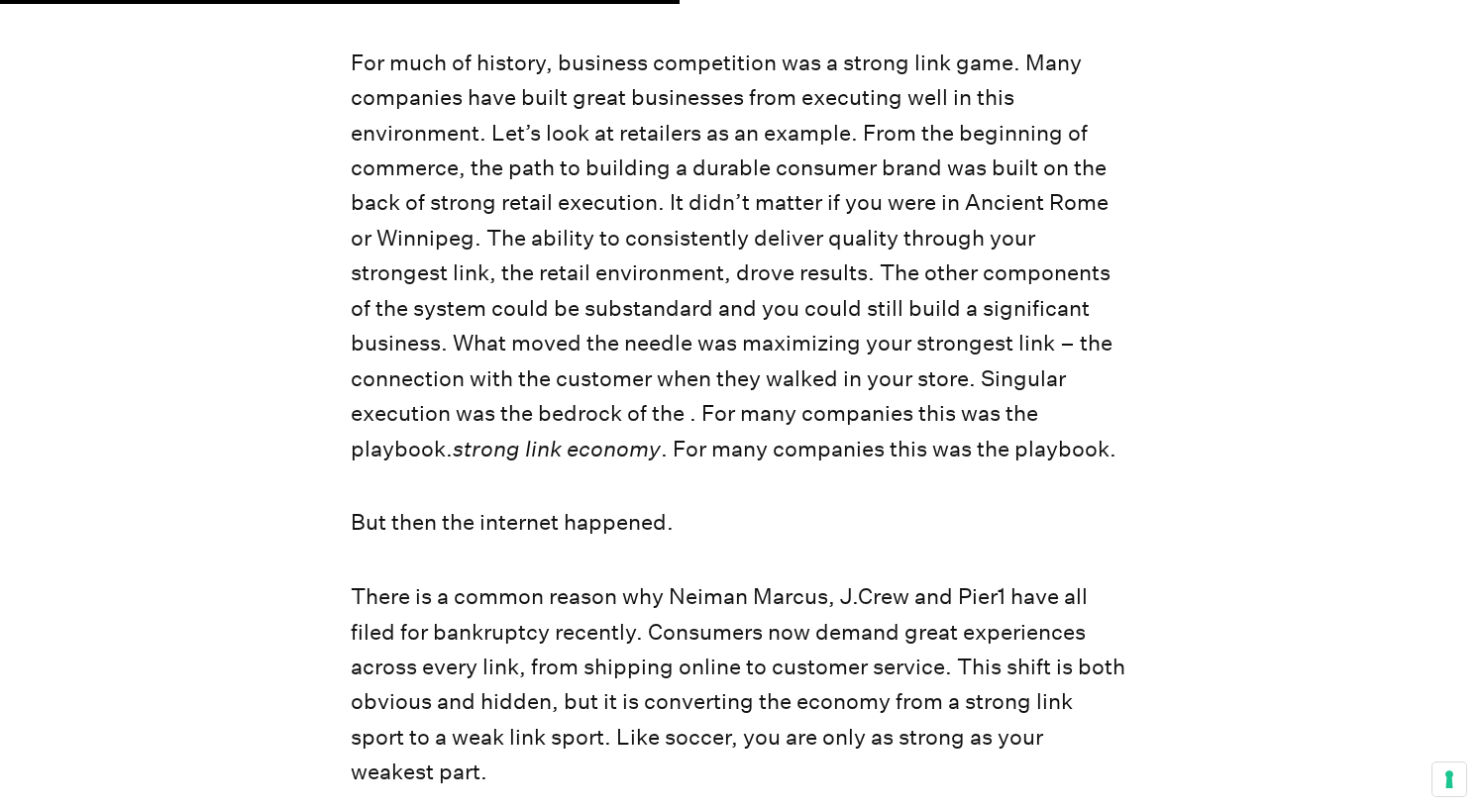 click on "For much of history, business competition was a strong link game. Many companies have built great businesses from executing well in this environment. Let’s look at retailers as an example. From the beginning of commerce, the path to building a durable consumer brand was built on the back of strong retail execution. It didn’t matter if you were in Ancient Rome or Winnipeg. The ability to consistently deliver quality through your strongest link, the retail environment, drove results. The other components of the system could be substandard and you could still build a significant business. What moved the needle was maximizing your strongest link – the connection with the customer when they walked in your store. Singular execution was the bedrock of the strong link economy . For many companies this was the playbook." at bounding box center (740, 255) 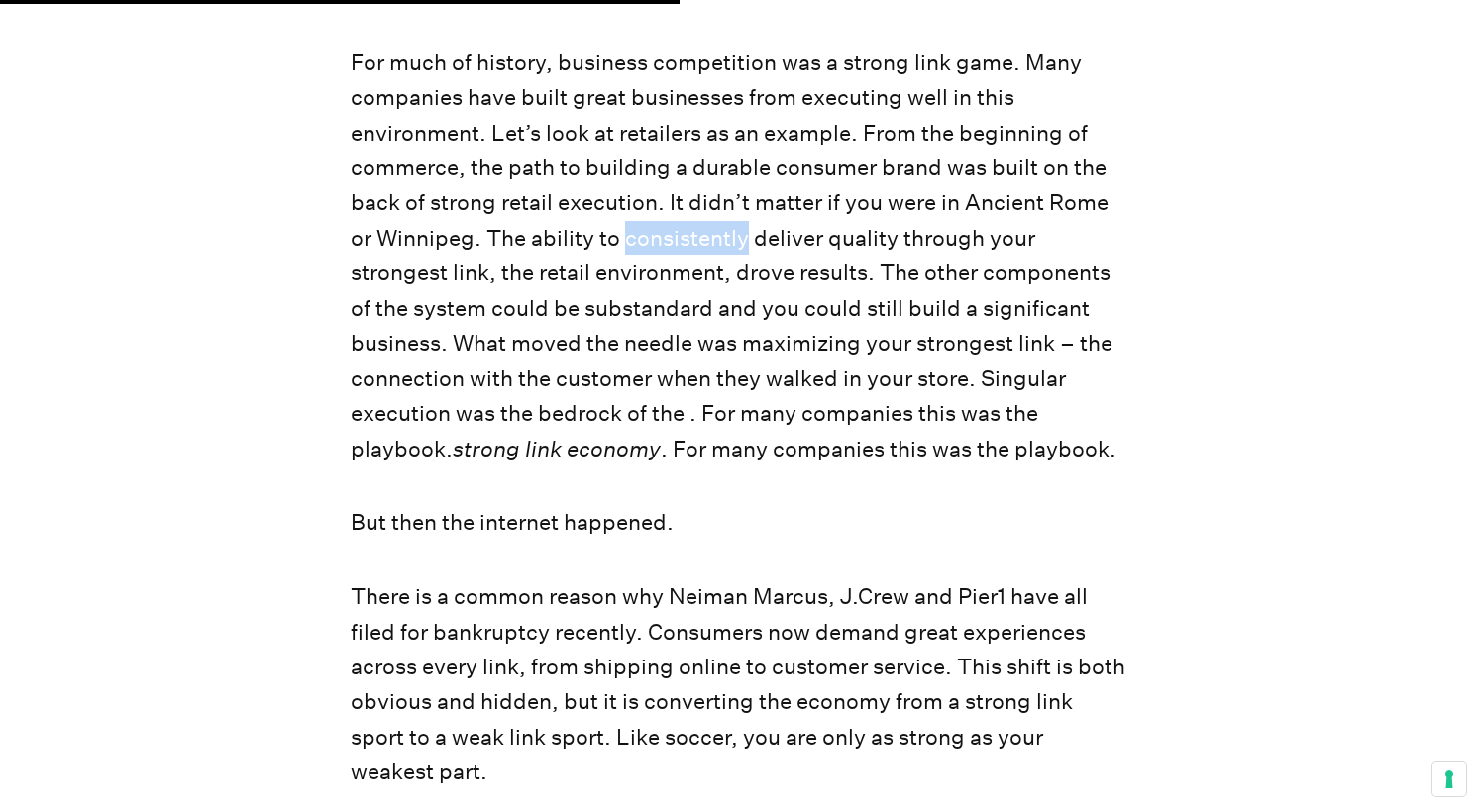 click on "For much of history, business competition was a strong link game. Many companies have built great businesses from executing well in this environment. Let’s look at retailers as an example. From the beginning of commerce, the path to building a durable consumer brand was built on the back of strong retail execution. It didn’t matter if you were in Ancient Rome or Winnipeg. The ability to consistently deliver quality through your strongest link, the retail environment, drove results. The other components of the system could be substandard and you could still build a significant business. What moved the needle was maximizing your strongest link – the connection with the customer when they walked in your store. Singular execution was the bedrock of the strong link economy . For many companies this was the playbook." at bounding box center [740, 255] 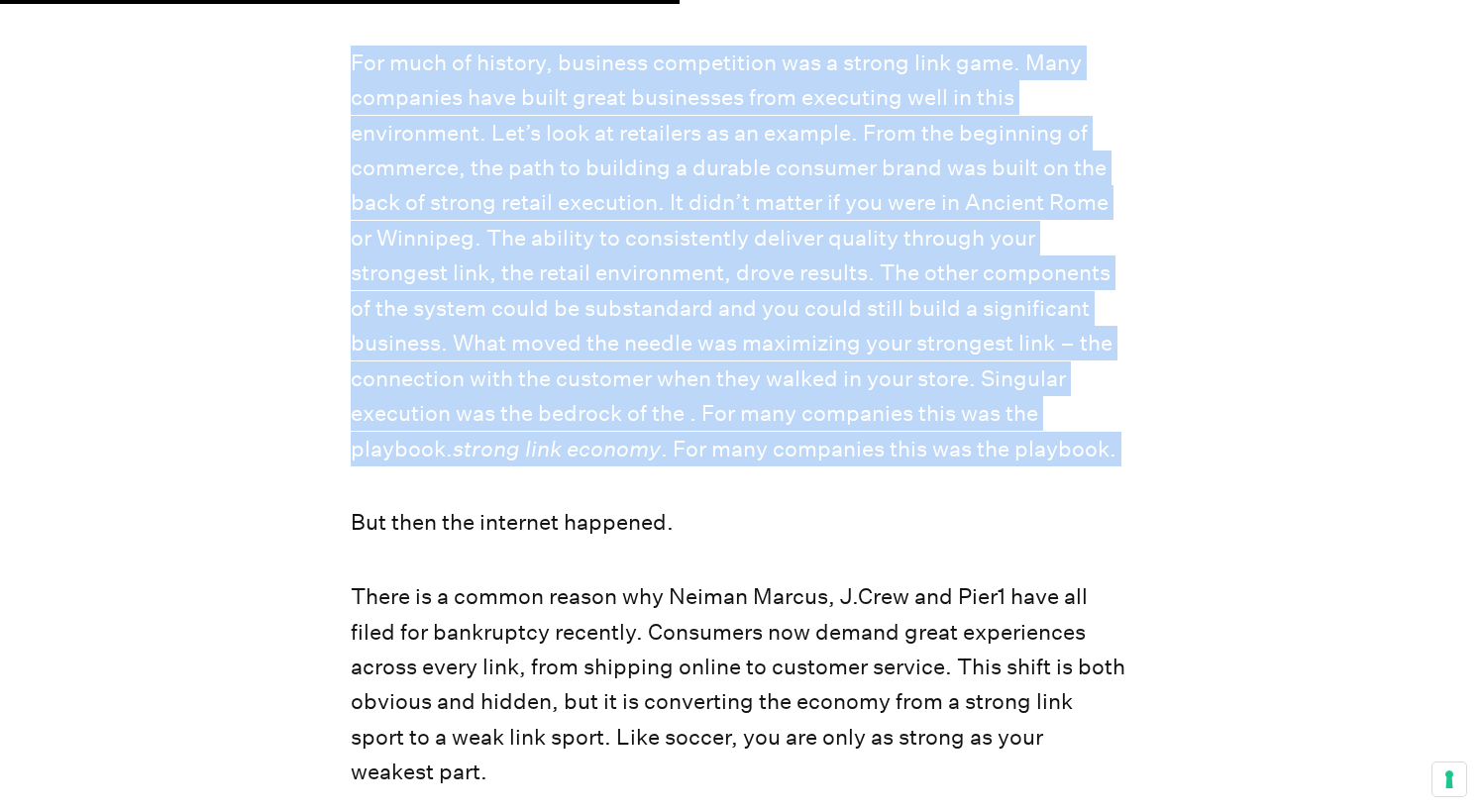 click on "For much of history, business competition was a strong link game. Many companies have built great businesses from executing well in this environment. Let’s look at retailers as an example. From the beginning of commerce, the path to building a durable consumer brand was built on the back of strong retail execution. It didn’t matter if you were in Ancient Rome or Winnipeg. The ability to consistently deliver quality through your strongest link, the retail environment, drove results. The other components of the system could be substandard and you could still build a significant business. What moved the needle was maximizing your strongest link – the connection with the customer when they walked in your store. Singular execution was the bedrock of the strong link economy . For many companies this was the playbook." at bounding box center (740, 255) 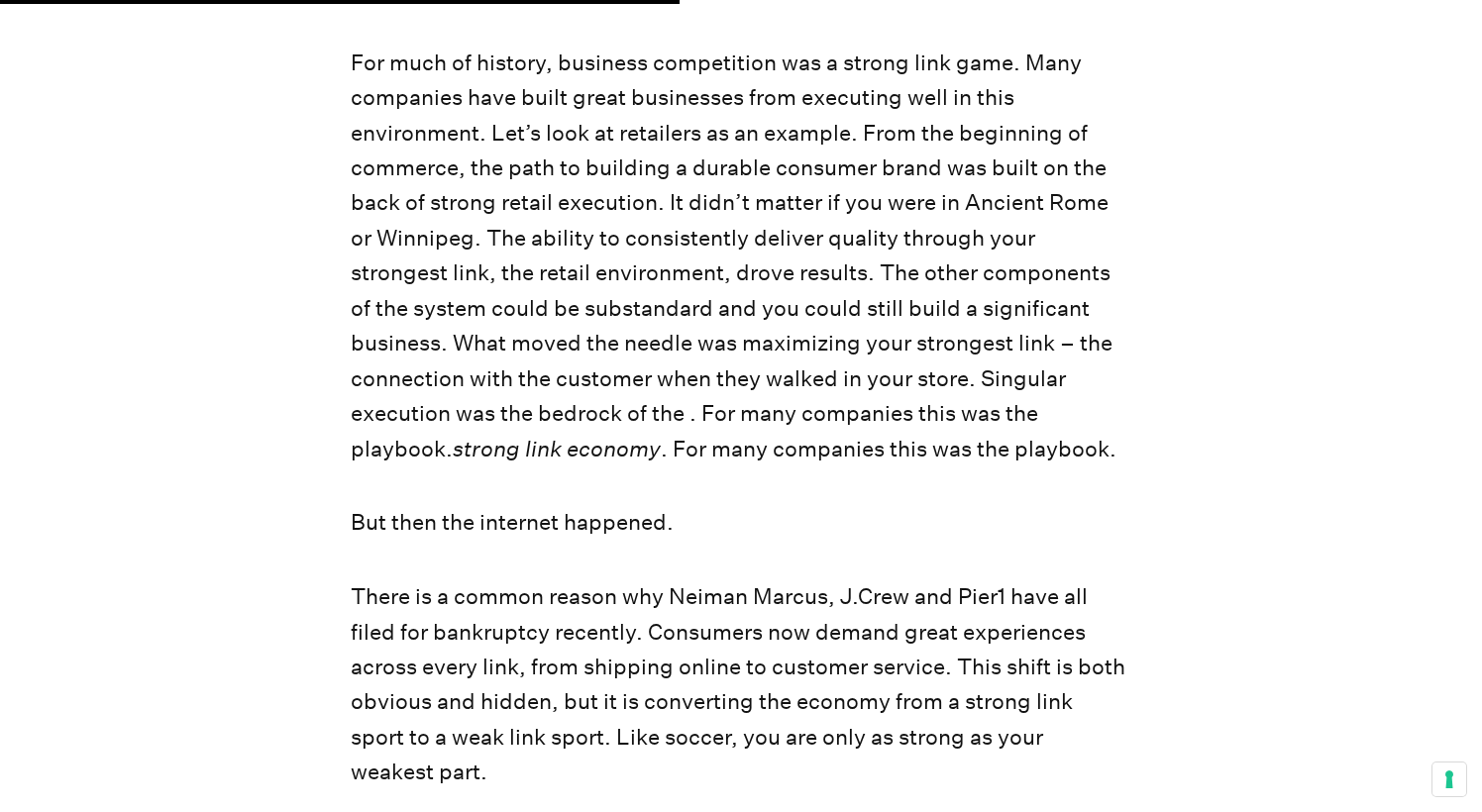 click on "For much of history, business competition was a strong link game. Many companies have built great businesses from executing well in this environment. Let’s look at retailers as an example. From the beginning of commerce, the path to building a durable consumer brand was built on the back of strong retail execution. It didn’t matter if you were in Ancient Rome or Winnipeg. The ability to consistently deliver quality through your strongest link, the retail environment, drove results. The other components of the system could be substandard and you could still build a significant business. What moved the needle was maximizing your strongest link – the connection with the customer when they walked in your store. Singular execution was the bedrock of the strong link economy . For many companies this was the playbook." at bounding box center [740, 255] 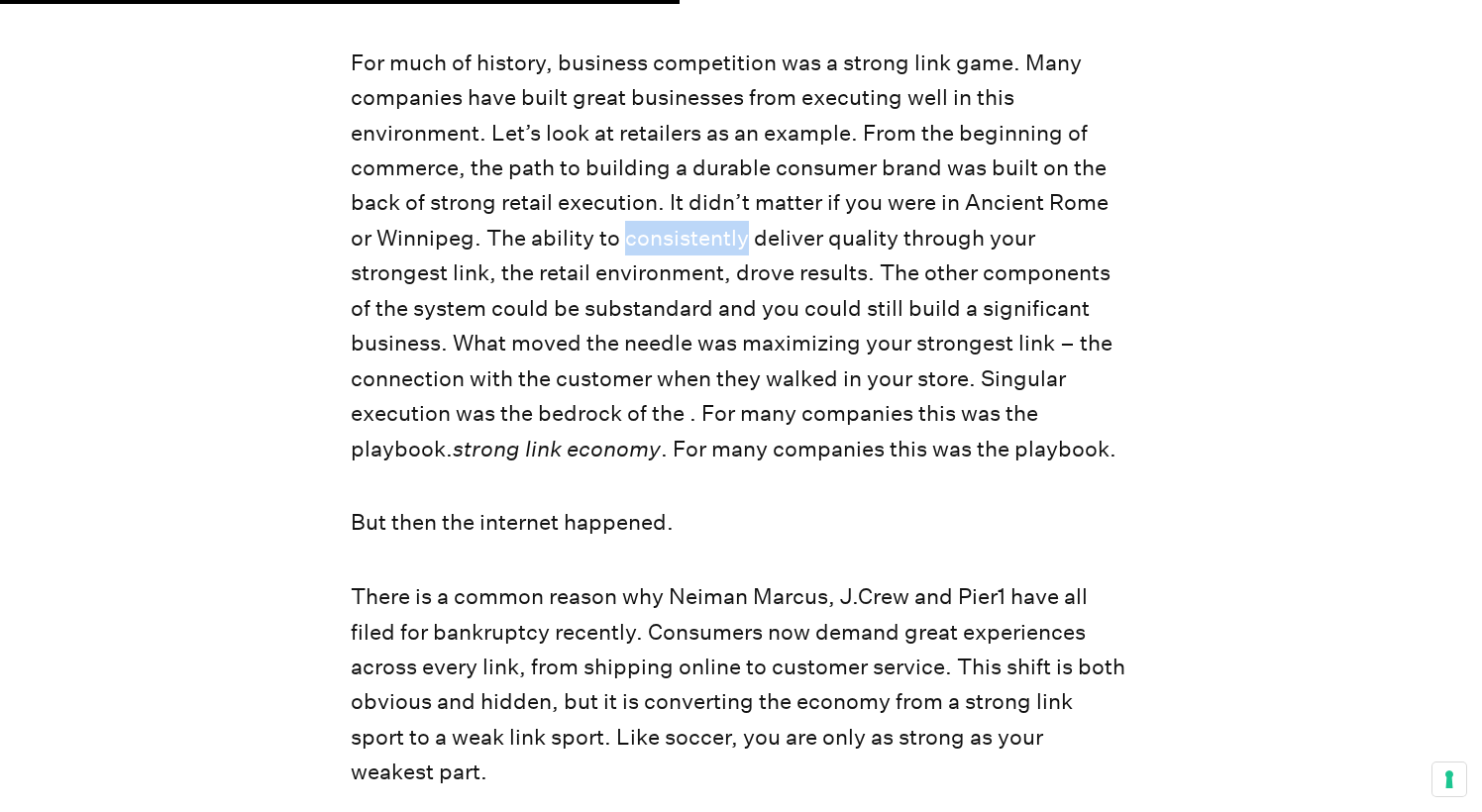 click on "For much of history, business competition was a strong link game. Many companies have built great businesses from executing well in this environment. Let’s look at retailers as an example. From the beginning of commerce, the path to building a durable consumer brand was built on the back of strong retail execution. It didn’t matter if you were in Ancient Rome or Winnipeg. The ability to consistently deliver quality through your strongest link, the retail environment, drove results. The other components of the system could be substandard and you could still build a significant business. What moved the needle was maximizing your strongest link – the connection with the customer when they walked in your store. Singular execution was the bedrock of the strong link economy . For many companies this was the playbook." at bounding box center (740, 255) 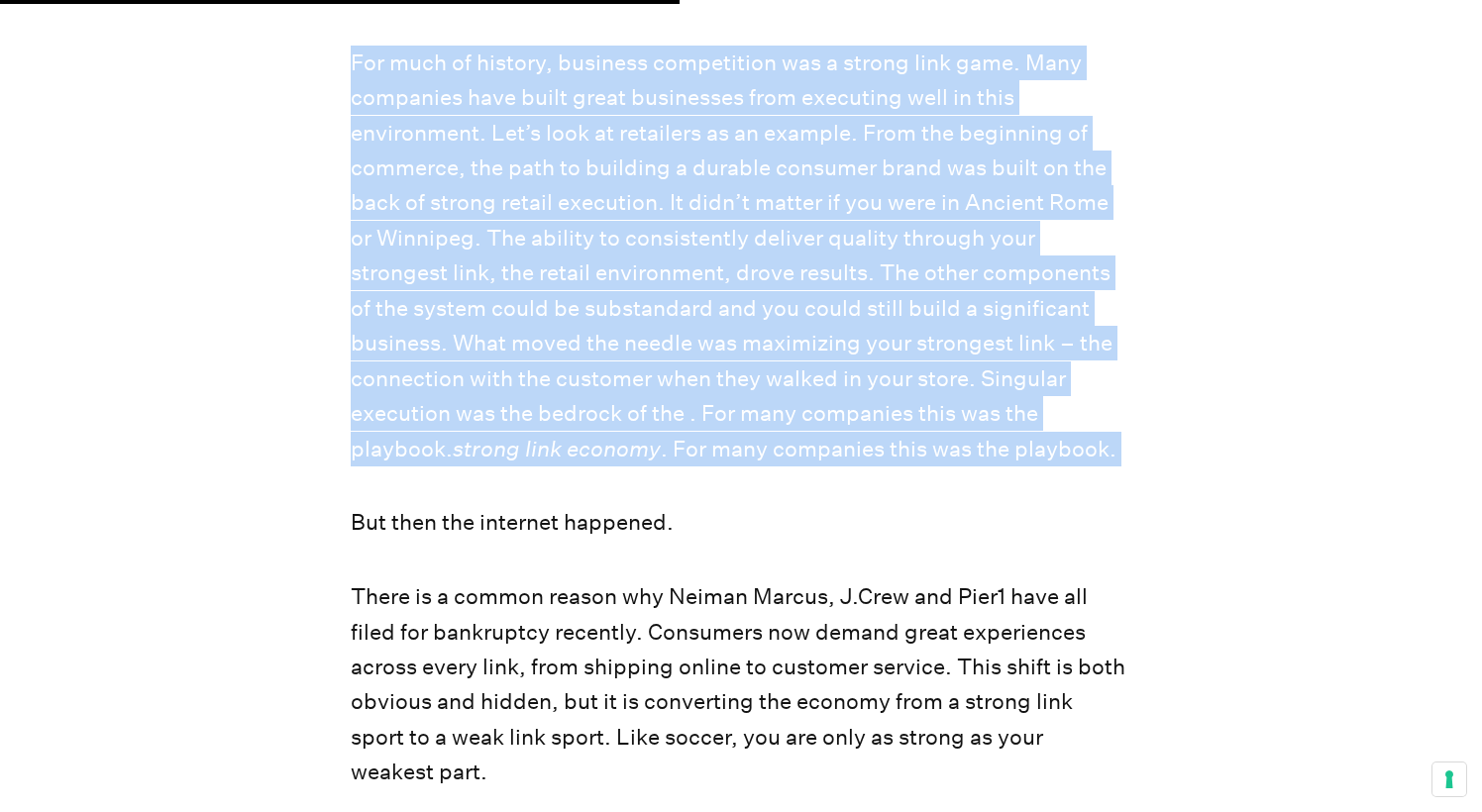 click on "For much of history, business competition was a strong link game. Many companies have built great businesses from executing well in this environment. Let’s look at retailers as an example. From the beginning of commerce, the path to building a durable consumer brand was built on the back of strong retail execution. It didn’t matter if you were in Ancient Rome or Winnipeg. The ability to consistently deliver quality through your strongest link, the retail environment, drove results. The other components of the system could be substandard and you could still build a significant business. What moved the needle was maximizing your strongest link – the connection with the customer when they walked in your store. Singular execution was the bedrock of the strong link economy . For many companies this was the playbook." at bounding box center [740, 255] 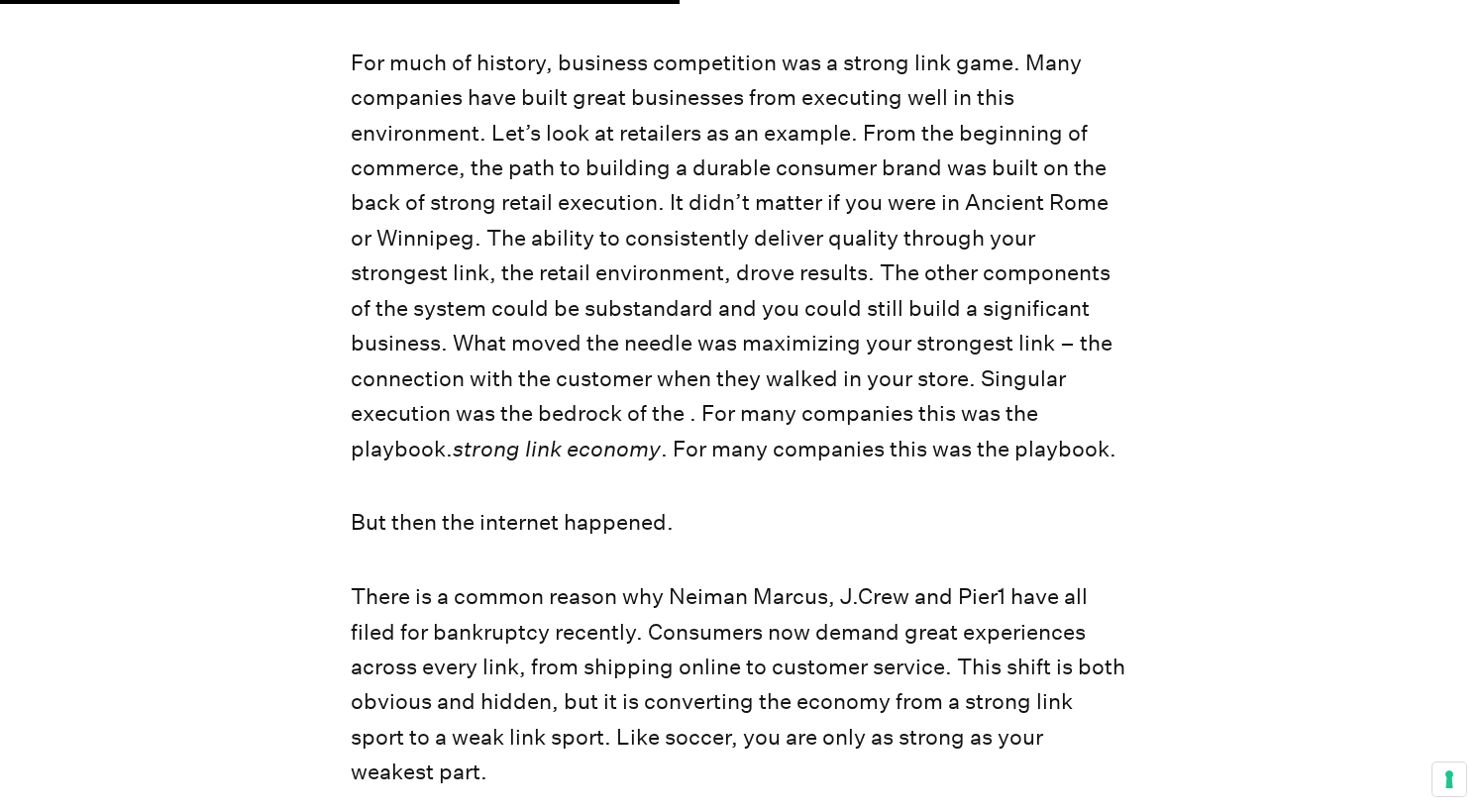 click on "For much of history, business competition was a strong link game. Many companies have built great businesses from executing well in this environment. Let’s look at retailers as an example. From the beginning of commerce, the path to building a durable consumer brand was built on the back of strong retail execution. It didn’t matter if you were in Ancient Rome or Winnipeg. The ability to consistently deliver quality through your strongest link, the retail environment, drove results. The other components of the system could be substandard and you could still build a significant business. What moved the needle was maximizing your strongest link – the connection with the customer when they walked in your store. Singular execution was the bedrock of the strong link economy . For many companies this was the playbook." at bounding box center (740, 255) 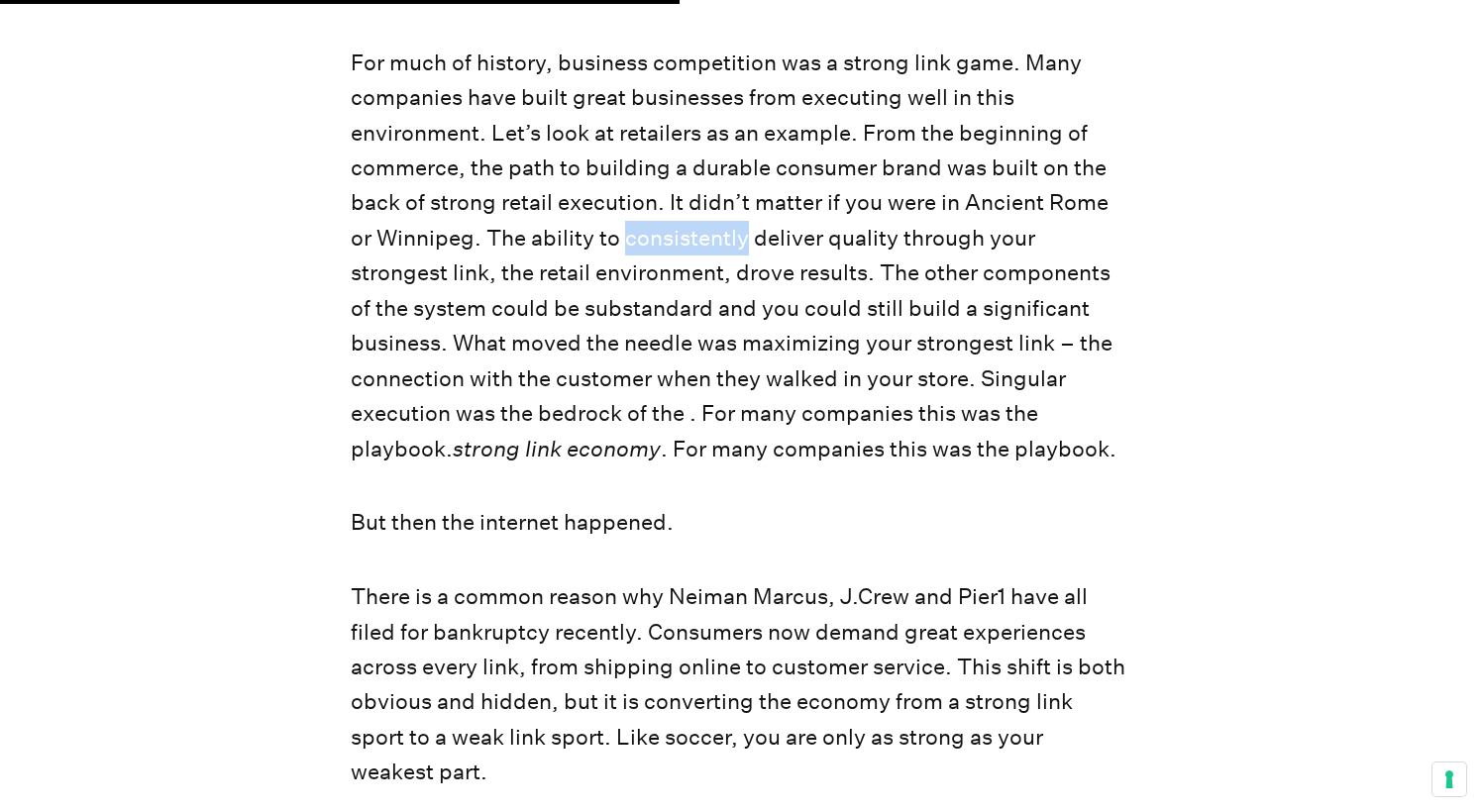 click on "For much of history, business competition was a strong link game. Many companies have built great businesses from executing well in this environment. Let’s look at retailers as an example. From the beginning of commerce, the path to building a durable consumer brand was built on the back of strong retail execution. It didn’t matter if you were in Ancient Rome or Winnipeg. The ability to consistently deliver quality through your strongest link, the retail environment, drove results. The other components of the system could be substandard and you could still build a significant business. What moved the needle was maximizing your strongest link – the connection with the customer when they walked in your store. Singular execution was the bedrock of the strong link economy . For many companies this was the playbook." at bounding box center (740, 255) 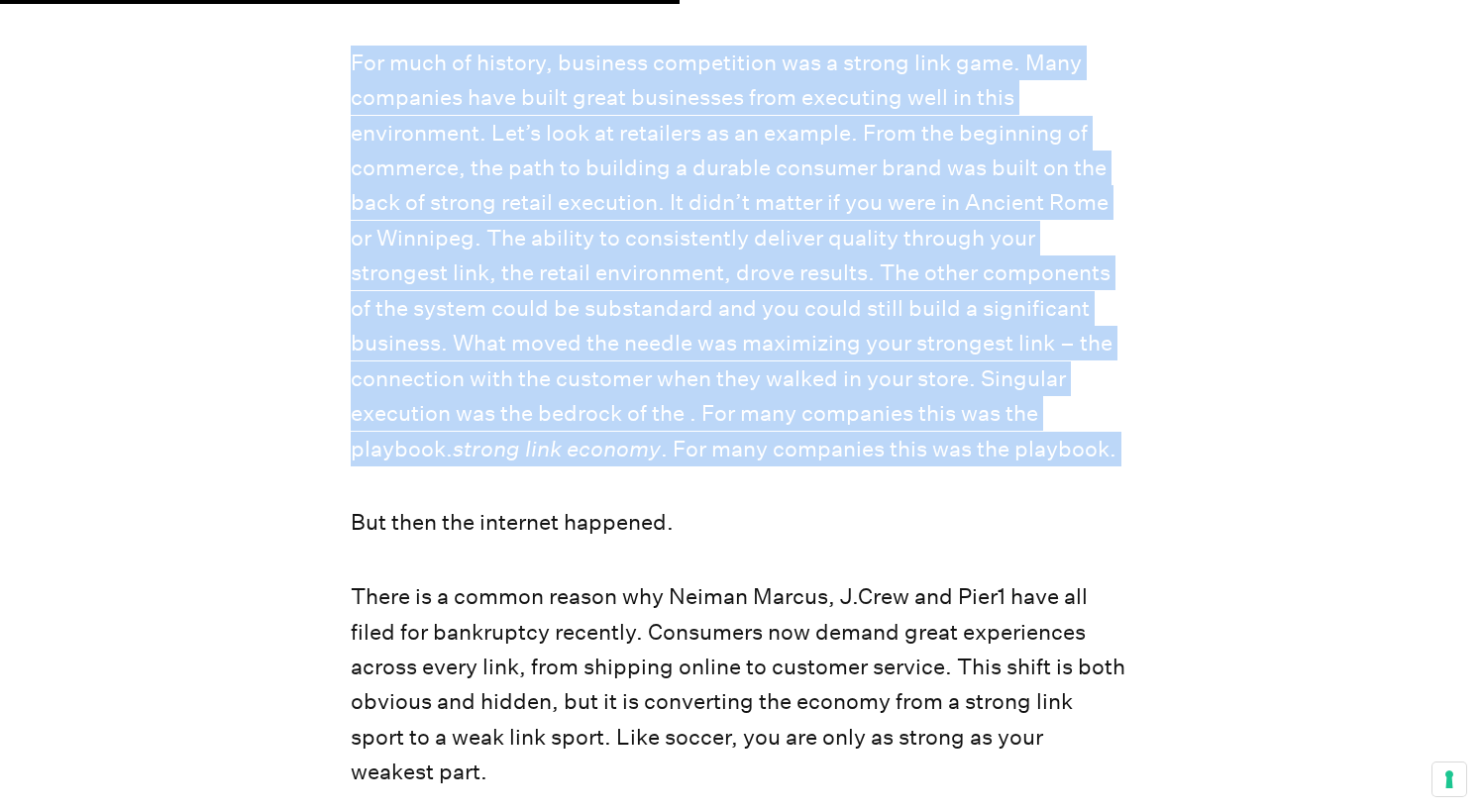 click on "For much of history, business competition was a strong link game. Many companies have built great businesses from executing well in this environment. Let’s look at retailers as an example. From the beginning of commerce, the path to building a durable consumer brand was built on the back of strong retail execution. It didn’t matter if you were in Ancient Rome or Winnipeg. The ability to consistently deliver quality through your strongest link, the retail environment, drove results. The other components of the system could be substandard and you could still build a significant business. What moved the needle was maximizing your strongest link – the connection with the customer when they walked in your store. Singular execution was the bedrock of the strong link economy . For many companies this was the playbook." at bounding box center (740, 255) 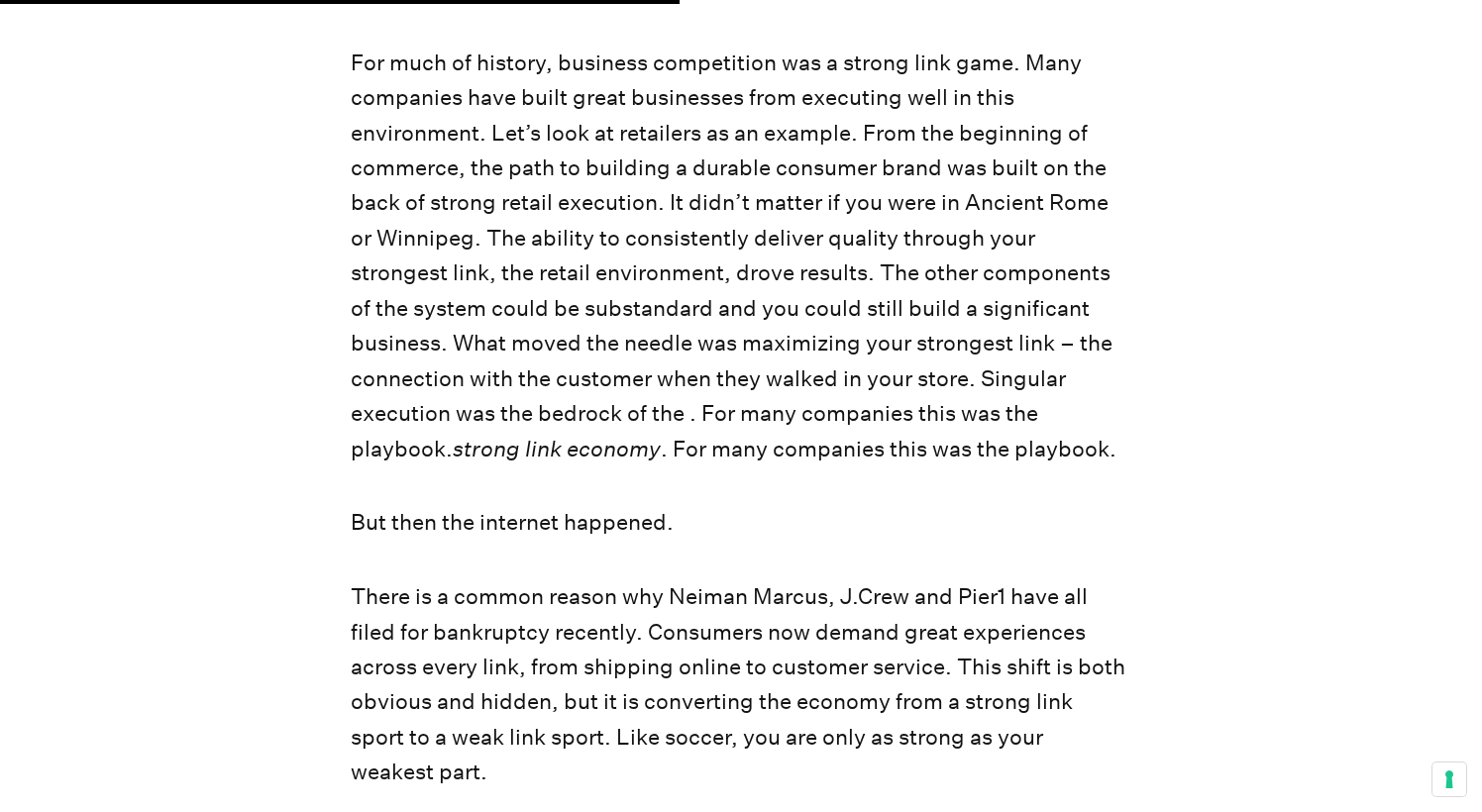 click on "For much of history, business competition was a strong link game. Many companies have built great businesses from executing well in this environment. Let’s look at retailers as an example. From the beginning of commerce, the path to building a durable consumer brand was built on the back of strong retail execution. It didn’t matter if you were in Ancient Rome or Winnipeg. The ability to consistently deliver quality through your strongest link, the retail environment, drove results. The other components of the system could be substandard and you could still build a significant business. What moved the needle was maximizing your strongest link – the connection with the customer when they walked in your store. Singular execution was the bedrock of the strong link economy . For many companies this was the playbook." at bounding box center [740, 255] 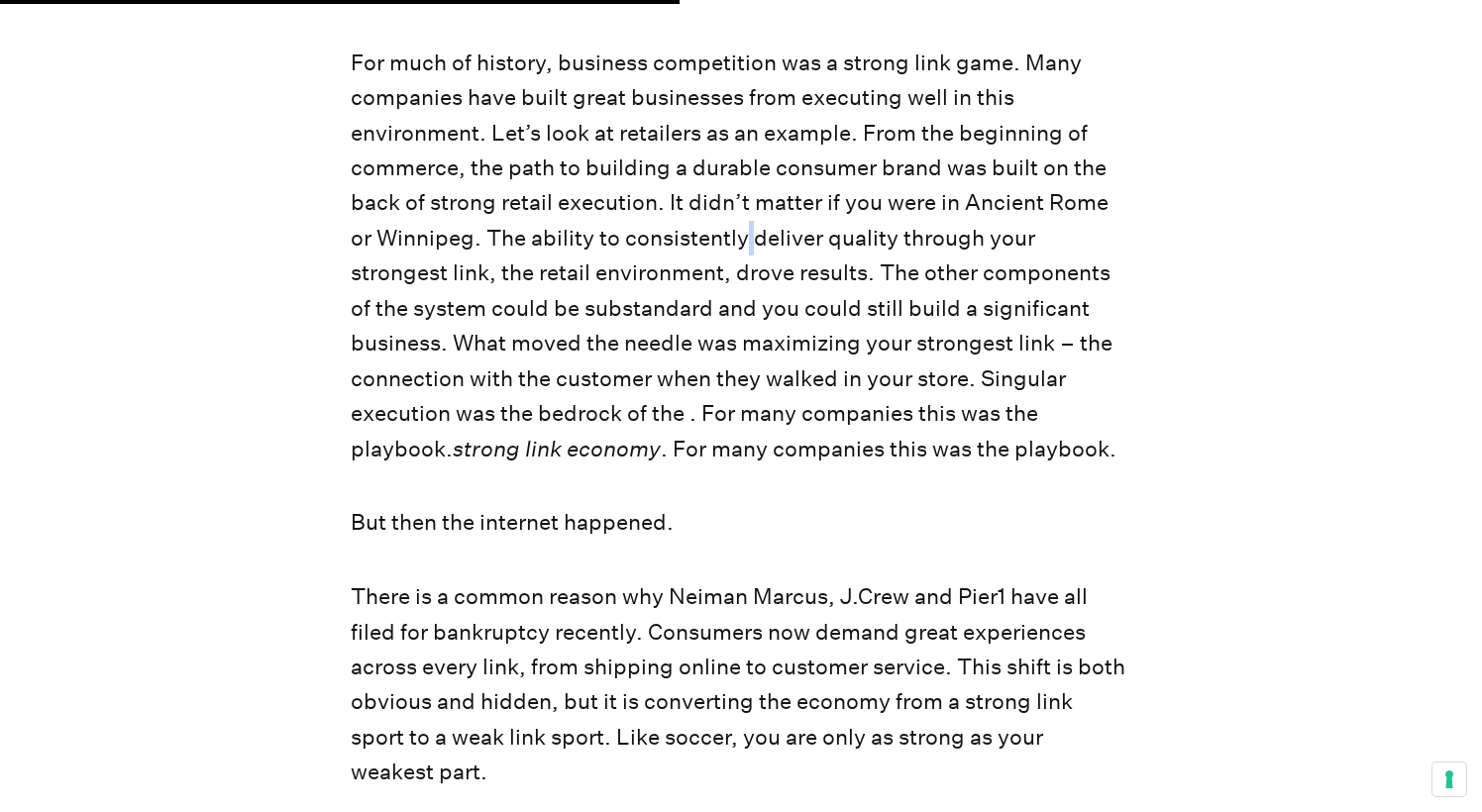 click on "For much of history, business competition was a strong link game. Many companies have built great businesses from executing well in this environment. Let’s look at retailers as an example. From the beginning of commerce, the path to building a durable consumer brand was built on the back of strong retail execution. It didn’t matter if you were in Ancient Rome or Winnipeg. The ability to consistently deliver quality through your strongest link, the retail environment, drove results. The other components of the system could be substandard and you could still build a significant business. What moved the needle was maximizing your strongest link – the connection with the customer when they walked in your store. Singular execution was the bedrock of the strong link economy . For many companies this was the playbook." at bounding box center (740, 255) 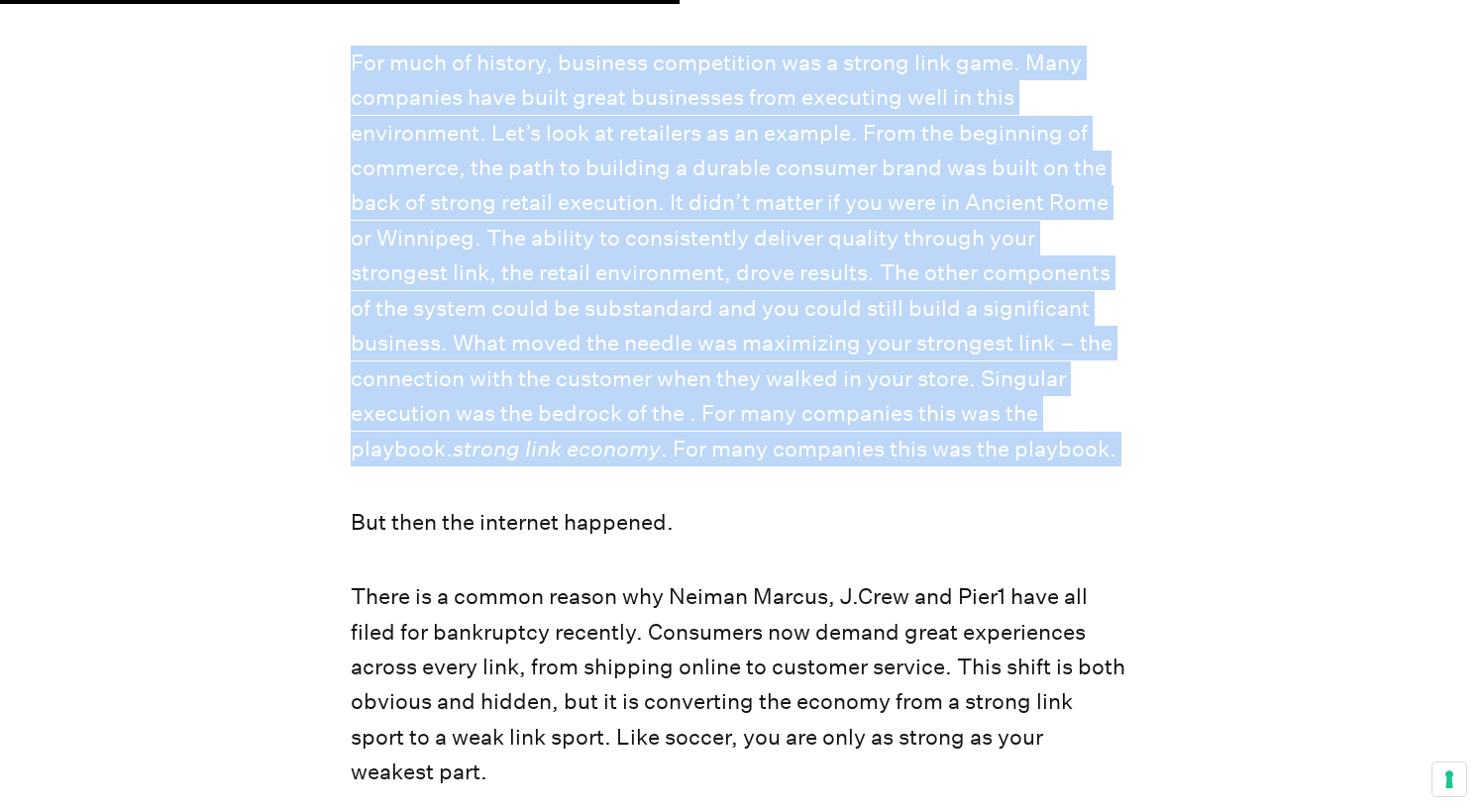 click on "For much of history, business competition was a strong link game. Many companies have built great businesses from executing well in this environment. Let’s look at retailers as an example. From the beginning of commerce, the path to building a durable consumer brand was built on the back of strong retail execution. It didn’t matter if you were in Ancient Rome or Winnipeg. The ability to consistently deliver quality through your strongest link, the retail environment, drove results. The other components of the system could be substandard and you could still build a significant business. What moved the needle was maximizing your strongest link – the connection with the customer when they walked in your store. Singular execution was the bedrock of the strong link economy . For many companies this was the playbook." at bounding box center [740, 255] 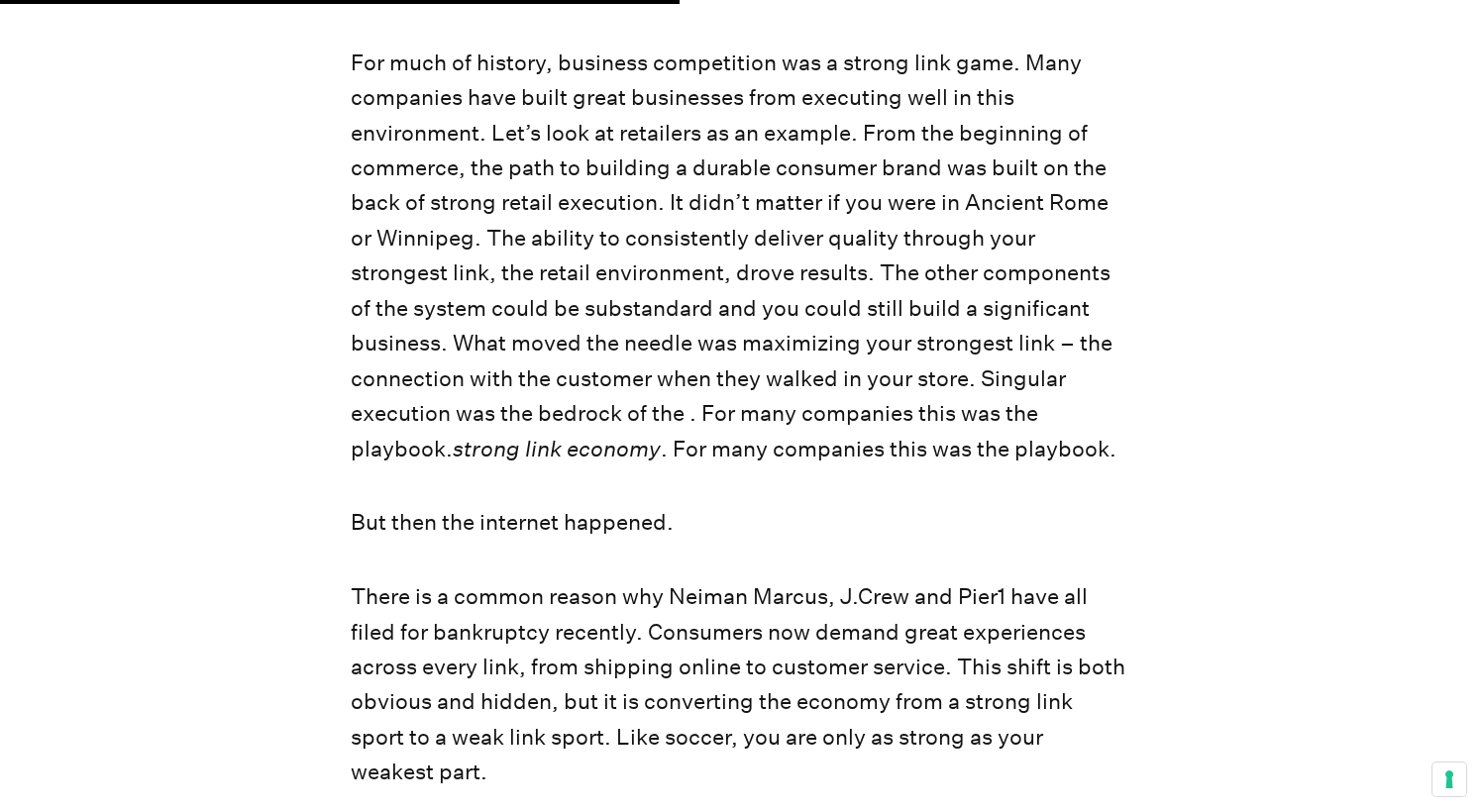 click on "For much of history, business competition was a strong link game. Many companies have built great businesses from executing well in this environment. Let’s look at retailers as an example. From the beginning of commerce, the path to building a durable consumer brand was built on the back of strong retail execution. It didn’t matter if you were in Ancient Rome or Winnipeg. The ability to consistently deliver quality through your strongest link, the retail environment, drove results. The other components of the system could be substandard and you could still build a significant business. What moved the needle was maximizing your strongest link – the connection with the customer when they walked in your store. Singular execution was the bedrock of the strong link economy . For many companies this was the playbook." at bounding box center [740, 255] 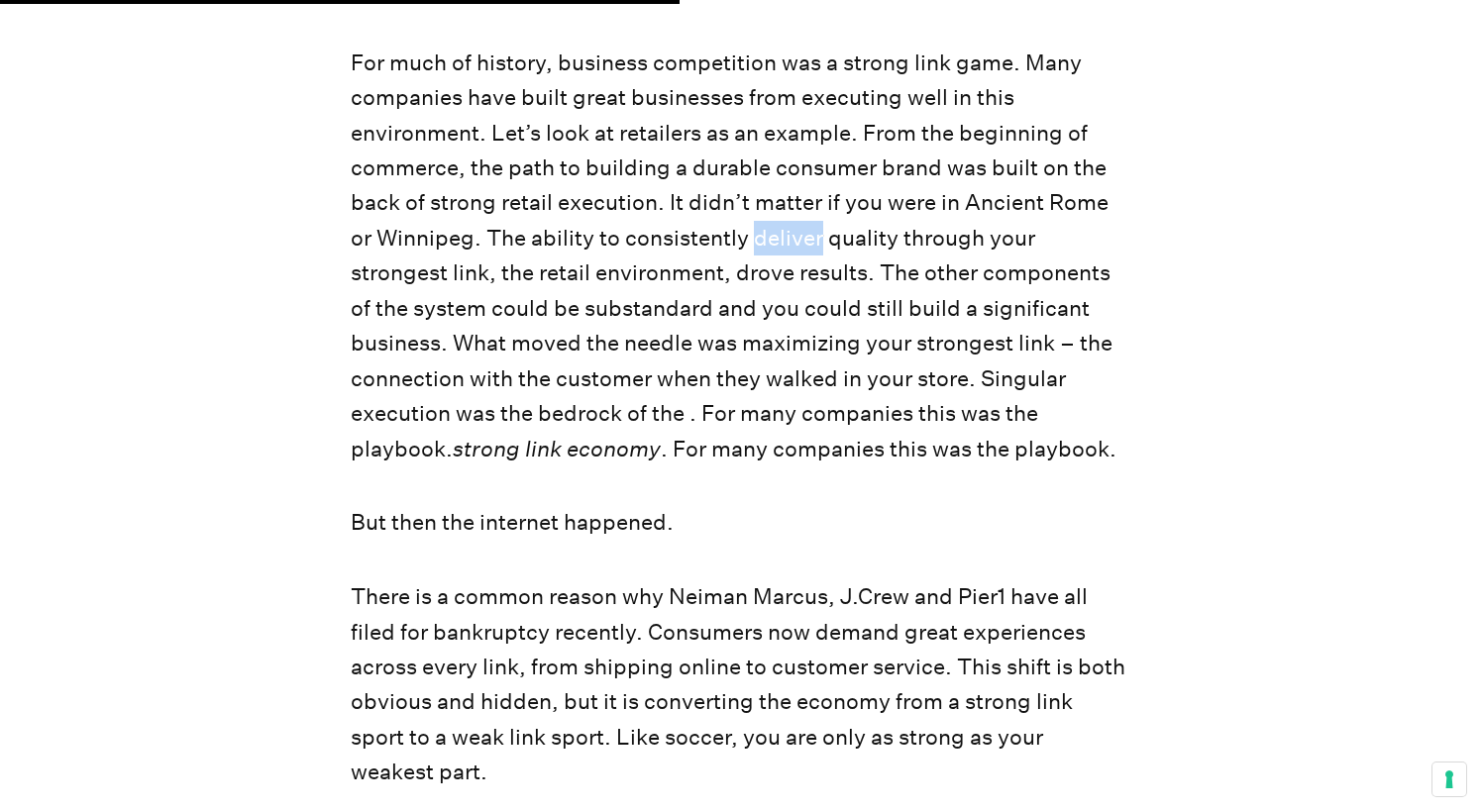 click on "For much of history, business competition was a strong link game. Many companies have built great businesses from executing well in this environment. Let’s look at retailers as an example. From the beginning of commerce, the path to building a durable consumer brand was built on the back of strong retail execution. It didn’t matter if you were in Ancient Rome or Winnipeg. The ability to consistently deliver quality through your strongest link, the retail environment, drove results. The other components of the system could be substandard and you could still build a significant business. What moved the needle was maximizing your strongest link – the connection with the customer when they walked in your store. Singular execution was the bedrock of the strong link economy . For many companies this was the playbook." at bounding box center (740, 255) 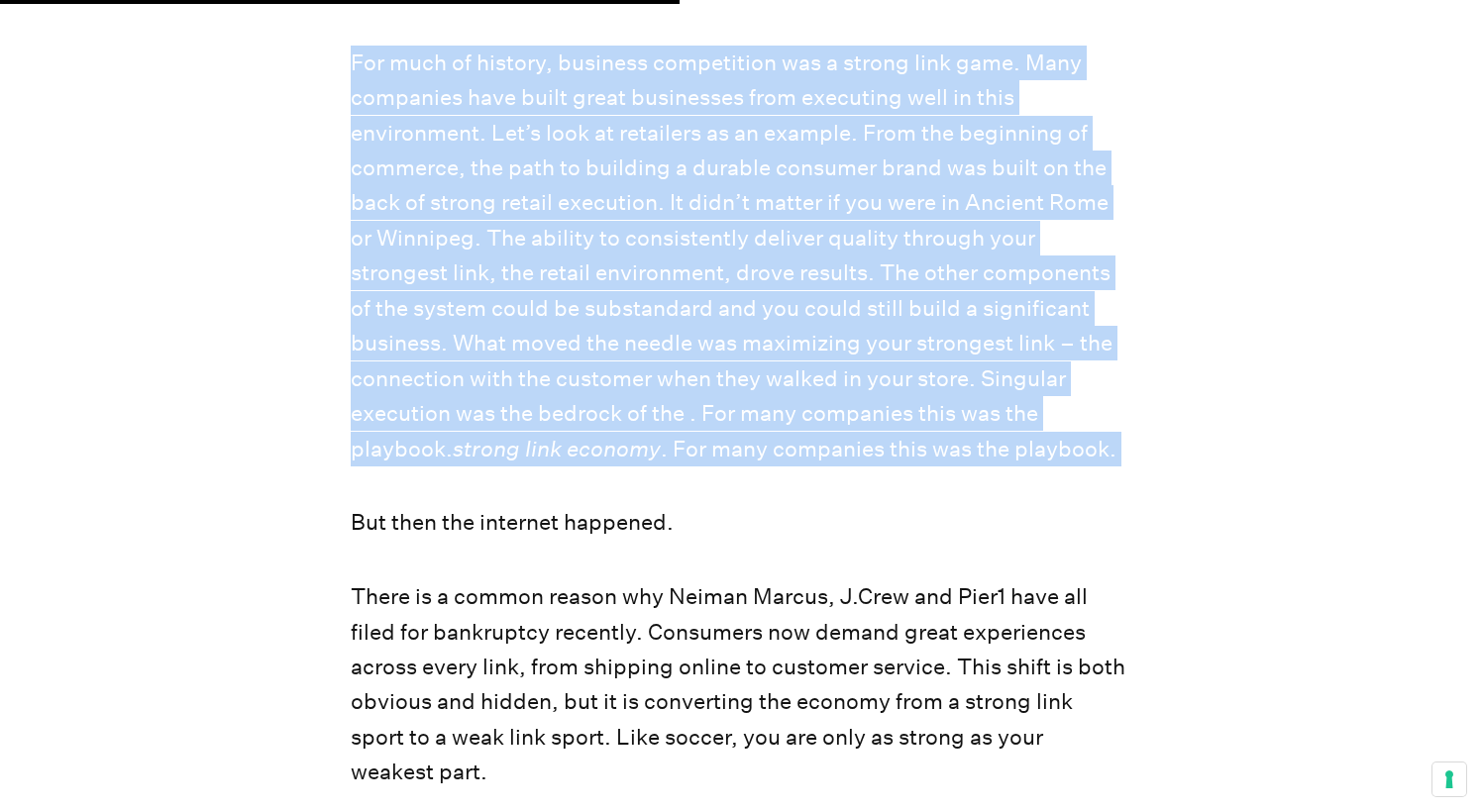 click on "For much of history, business competition was a strong link game. Many companies have built great businesses from executing well in this environment. Let’s look at retailers as an example. From the beginning of commerce, the path to building a durable consumer brand was built on the back of strong retail execution. It didn’t matter if you were in Ancient Rome or Winnipeg. The ability to consistently deliver quality through your strongest link, the retail environment, drove results. The other components of the system could be substandard and you could still build a significant business. What moved the needle was maximizing your strongest link – the connection with the customer when they walked in your store. Singular execution was the bedrock of the strong link economy . For many companies this was the playbook." at bounding box center [740, 255] 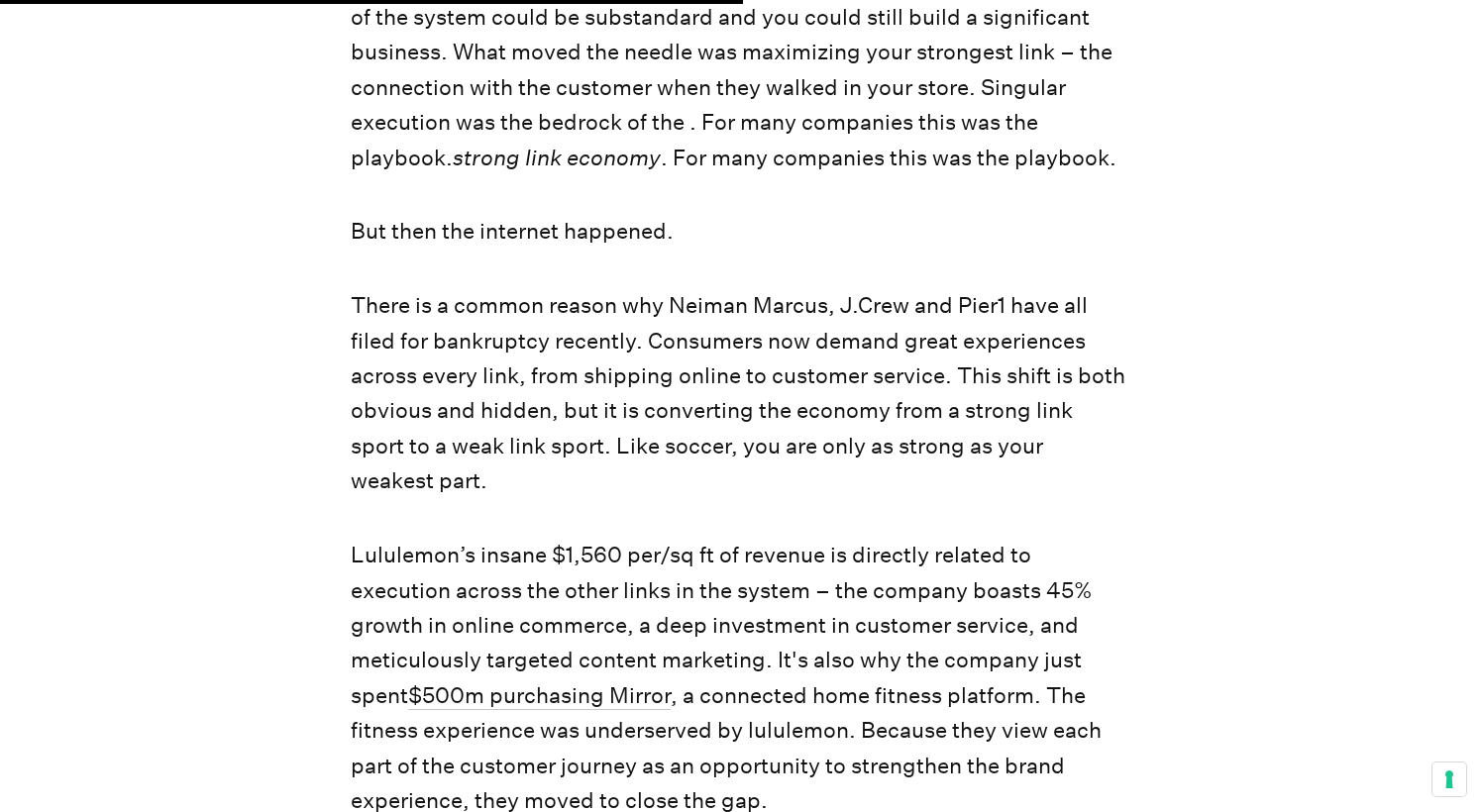 scroll, scrollTop: 3447, scrollLeft: 0, axis: vertical 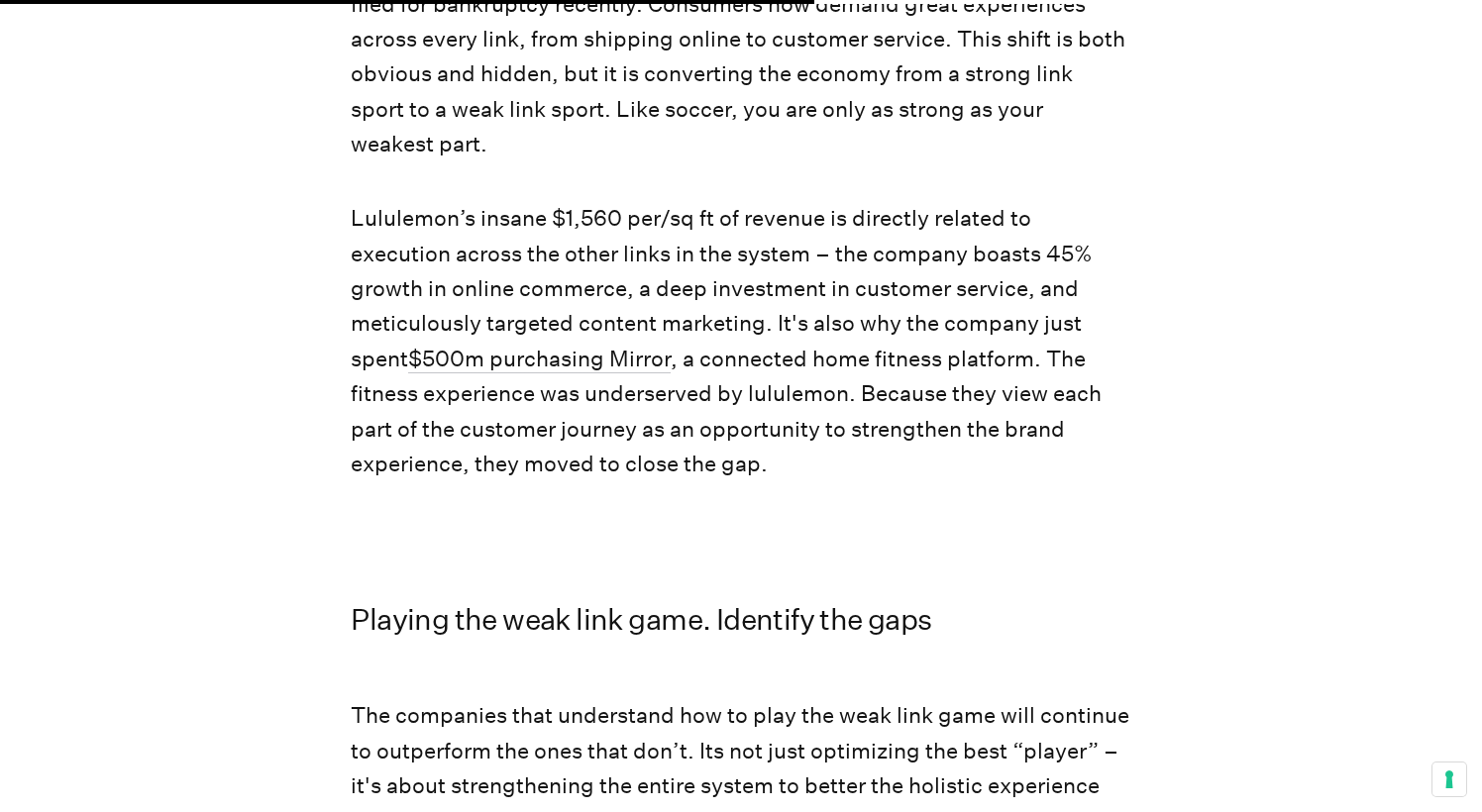 click on "Lululemon’s insane $1,560 per/sq ft of revenue is directly related to execution across the other links in the system – the company boasts 45% growth in online commerce, a deep investment in customer service, and meticulously targeted content marketing. It's also why the company just spent $500m purchasing Mirror , a connected home fitness platform. The fitness experience was underserved by lululemon. Because they view each part of the customer journey as an opportunity to strengthen the brand experience, they moved to close the gap." at bounding box center (740, 342) 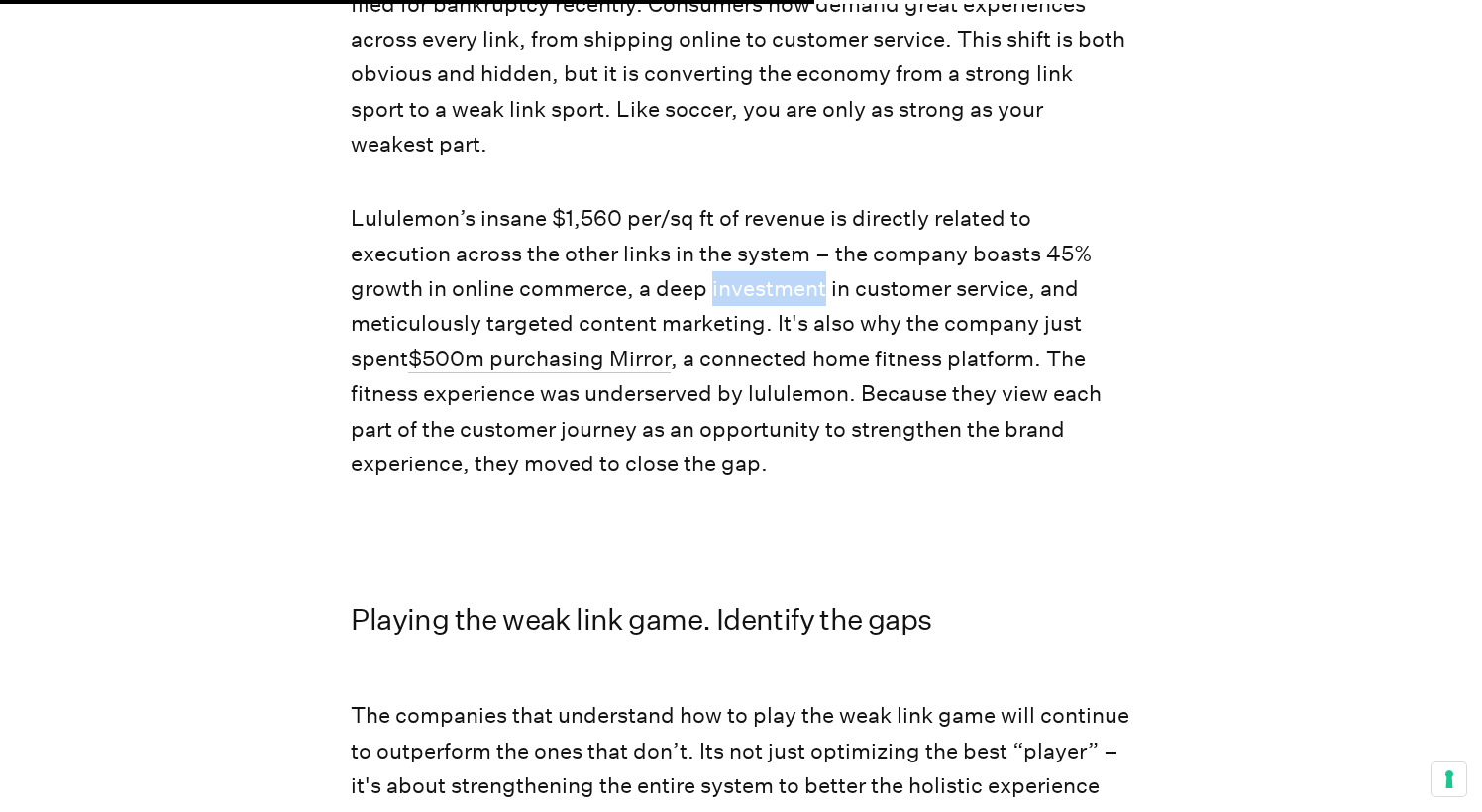 click on "Lululemon’s insane $1,560 per/sq ft of revenue is directly related to execution across the other links in the system – the company boasts 45% growth in online commerce, a deep investment in customer service, and meticulously targeted content marketing. It's also why the company just spent $500m purchasing Mirror , a connected home fitness platform. The fitness experience was underserved by lululemon. Because they view each part of the customer journey as an opportunity to strengthen the brand experience, they moved to close the gap." at bounding box center (740, 342) 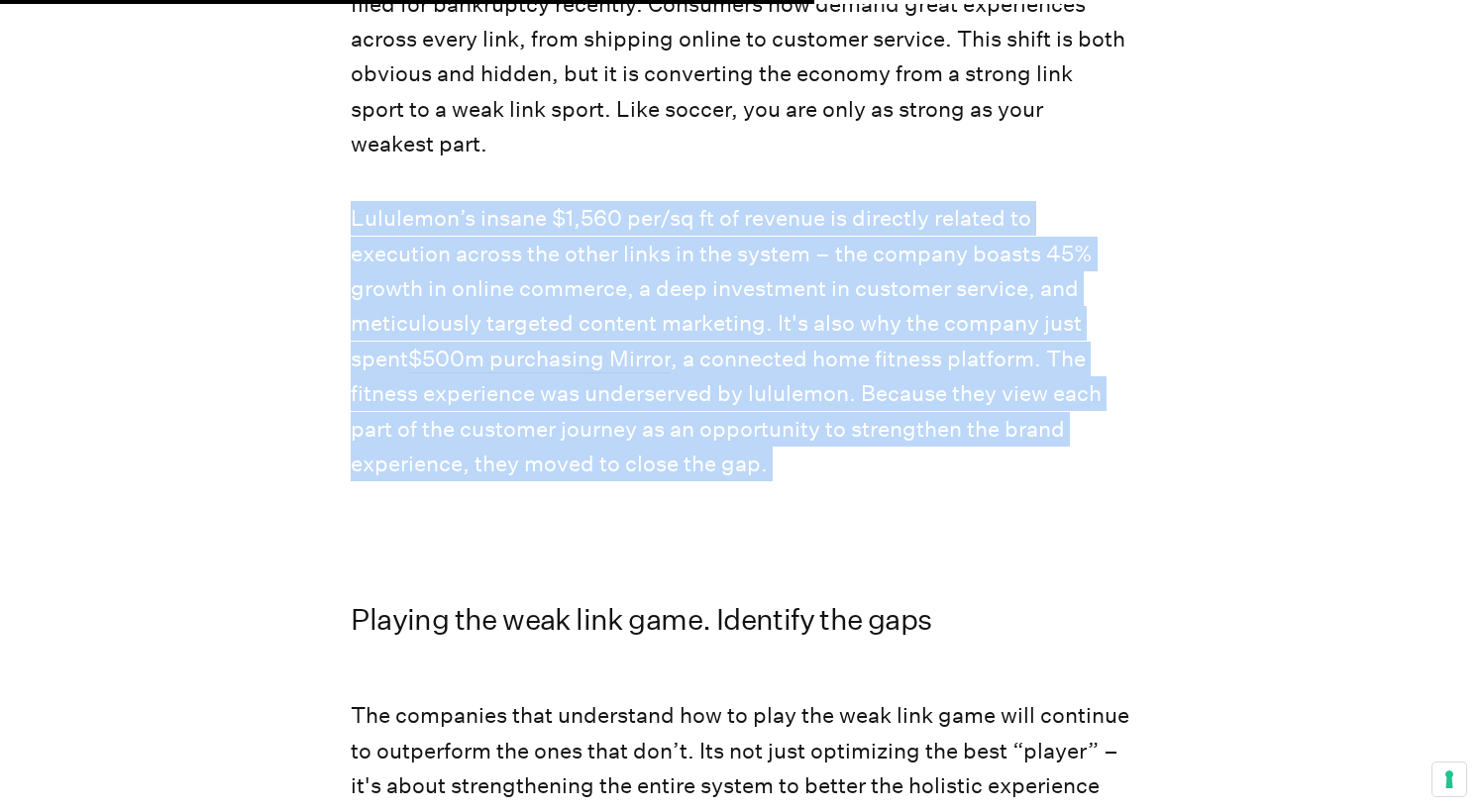 click on "Lululemon’s insane $1,560 per/sq ft of revenue is directly related to execution across the other links in the system – the company boasts 45% growth in online commerce, a deep investment in customer service, and meticulously targeted content marketing. It's also why the company just spent $500m purchasing Mirror , a connected home fitness platform. The fitness experience was underserved by lululemon. Because they view each part of the customer journey as an opportunity to strengthen the brand experience, they moved to close the gap." at bounding box center (740, 342) 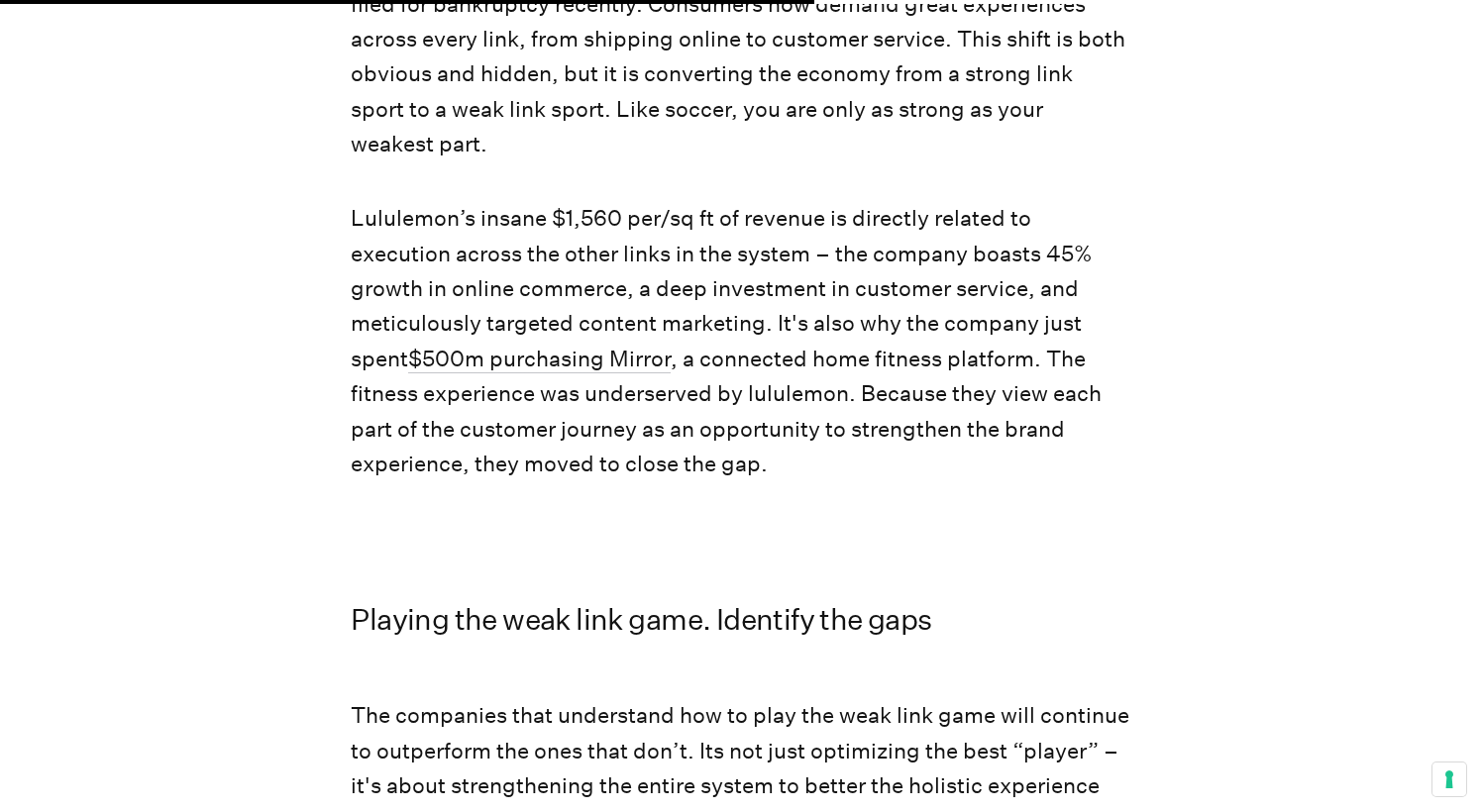 click on "Lululemon’s insane $1,560 per/sq ft of revenue is directly related to execution across the other links in the system – the company boasts 45% growth in online commerce, a deep investment in customer service, and meticulously targeted content marketing. It's also why the company just spent $500m purchasing Mirror , a connected home fitness platform. The fitness experience was underserved by lululemon. Because they view each part of the customer journey as an opportunity to strengthen the brand experience, they moved to close the gap." at bounding box center (740, 342) 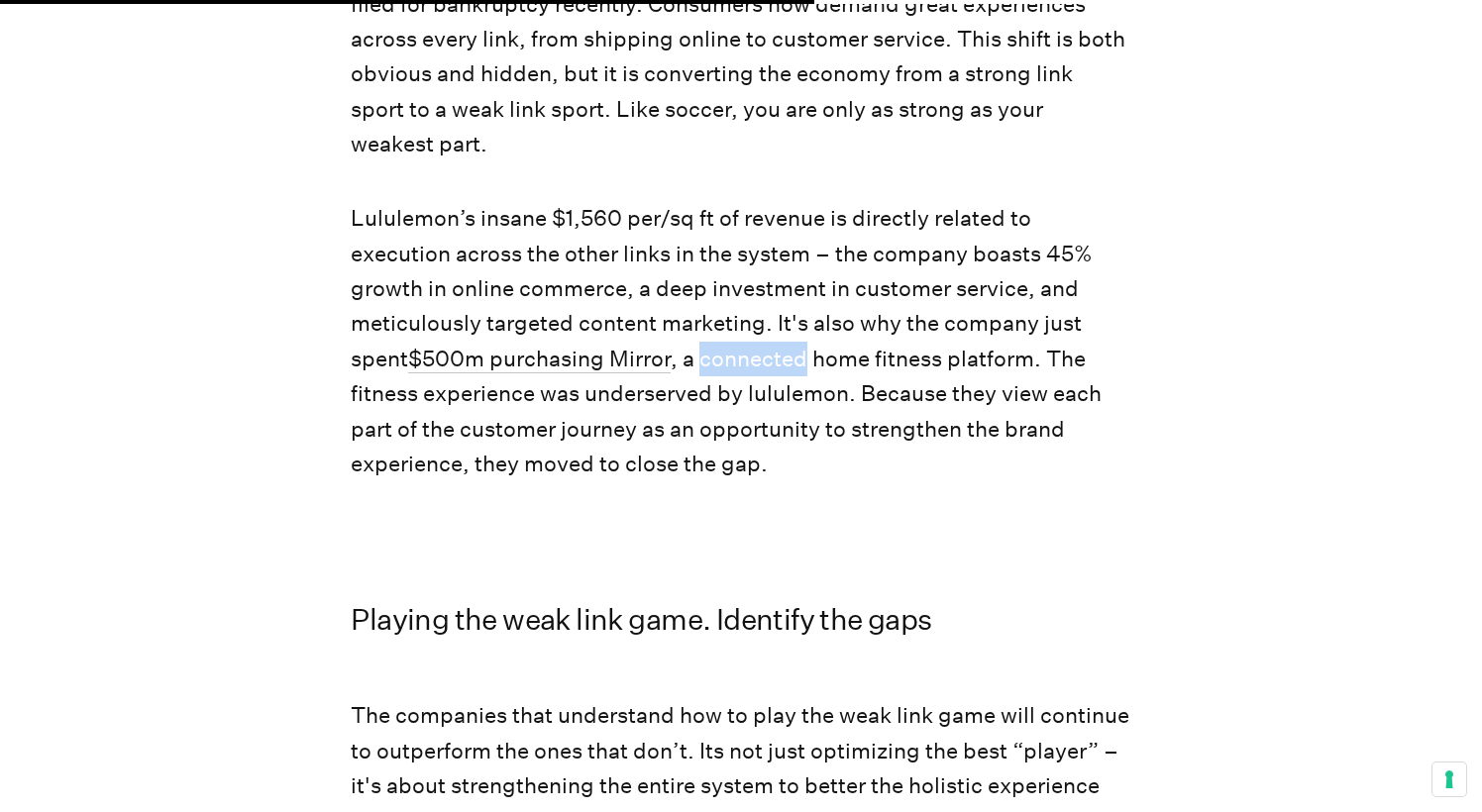 click on "Lululemon’s insane $1,560 per/sq ft of revenue is directly related to execution across the other links in the system – the company boasts 45% growth in online commerce, a deep investment in customer service, and meticulously targeted content marketing. It's also why the company just spent $500m purchasing Mirror , a connected home fitness platform. The fitness experience was underserved by lululemon. Because they view each part of the customer journey as an opportunity to strengthen the brand experience, they moved to close the gap." at bounding box center (740, 342) 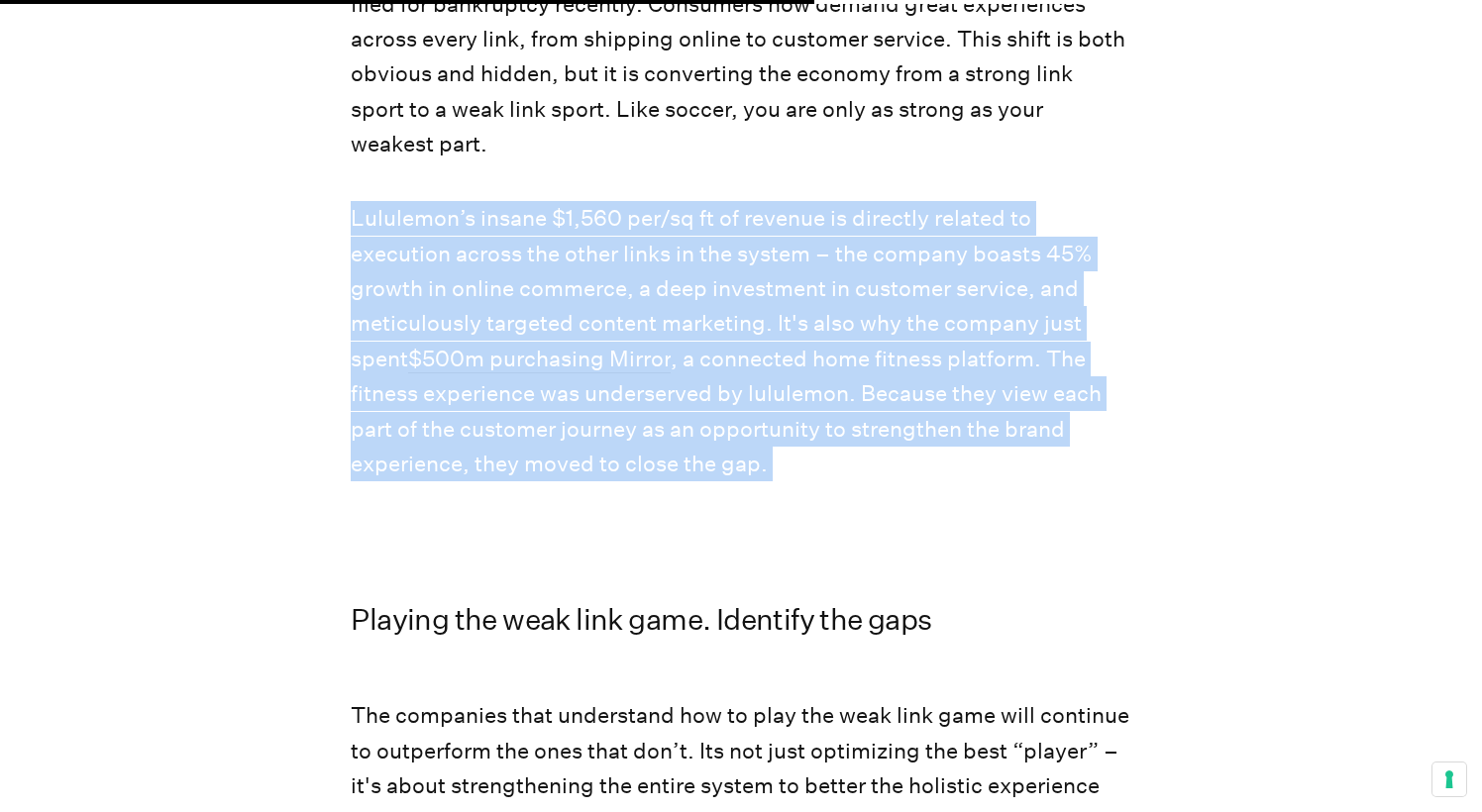 click on "Lululemon’s insane $1,560 per/sq ft of revenue is directly related to execution across the other links in the system – the company boasts 45% growth in online commerce, a deep investment in customer service, and meticulously targeted content marketing. It's also why the company just spent $500m purchasing Mirror , a connected home fitness platform. The fitness experience was underserved by lululemon. Because they view each part of the customer journey as an opportunity to strengthen the brand experience, they moved to close the gap." at bounding box center (740, 342) 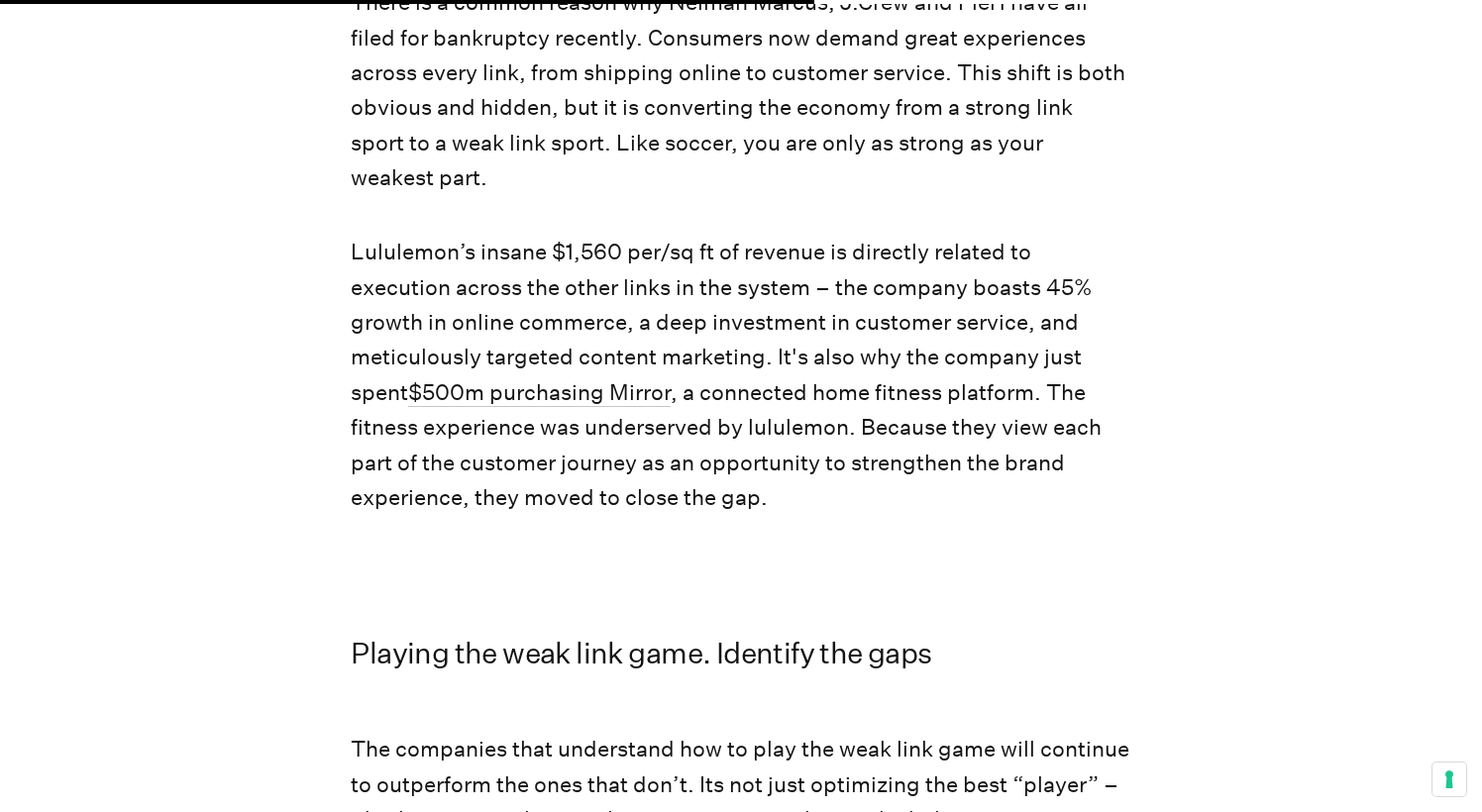 scroll, scrollTop: 3744, scrollLeft: 0, axis: vertical 